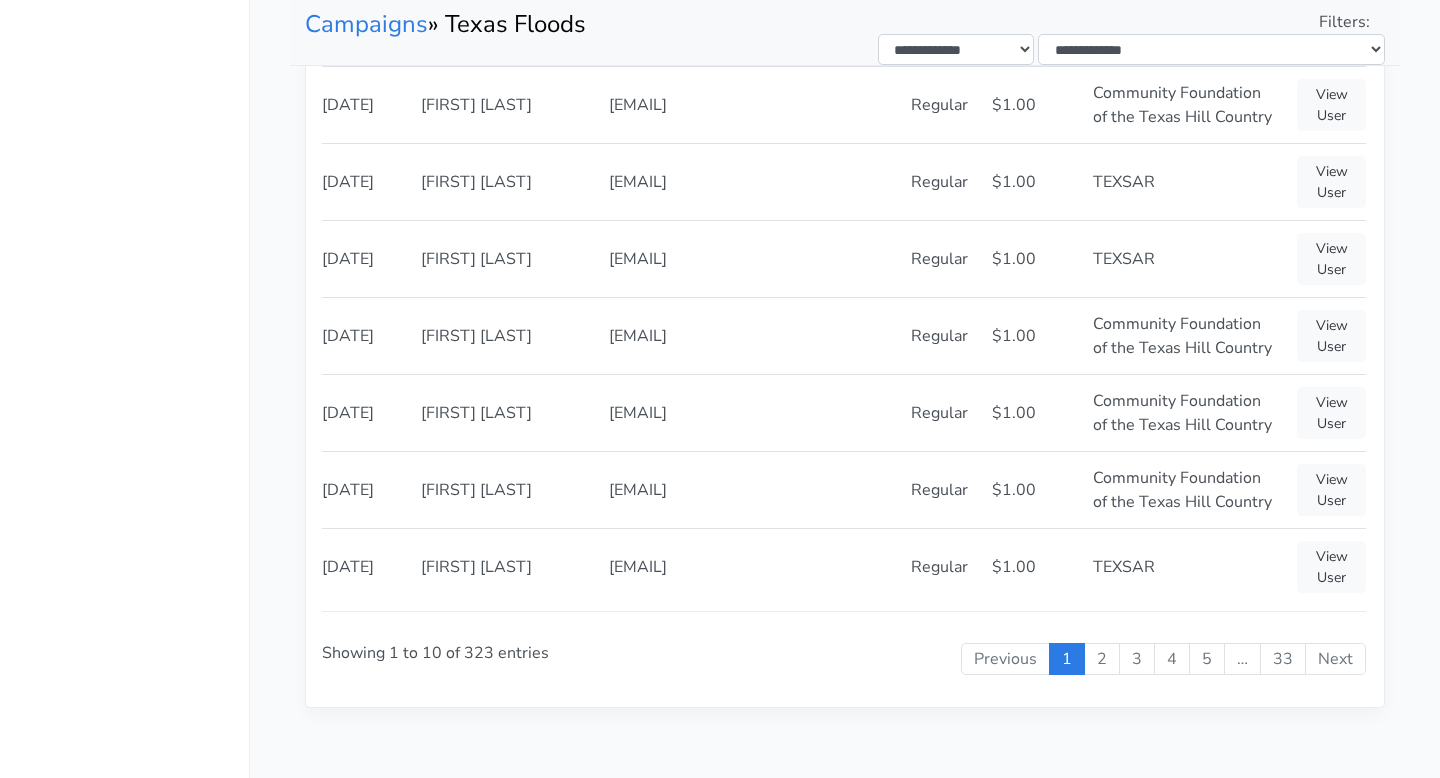 scroll, scrollTop: 0, scrollLeft: 0, axis: both 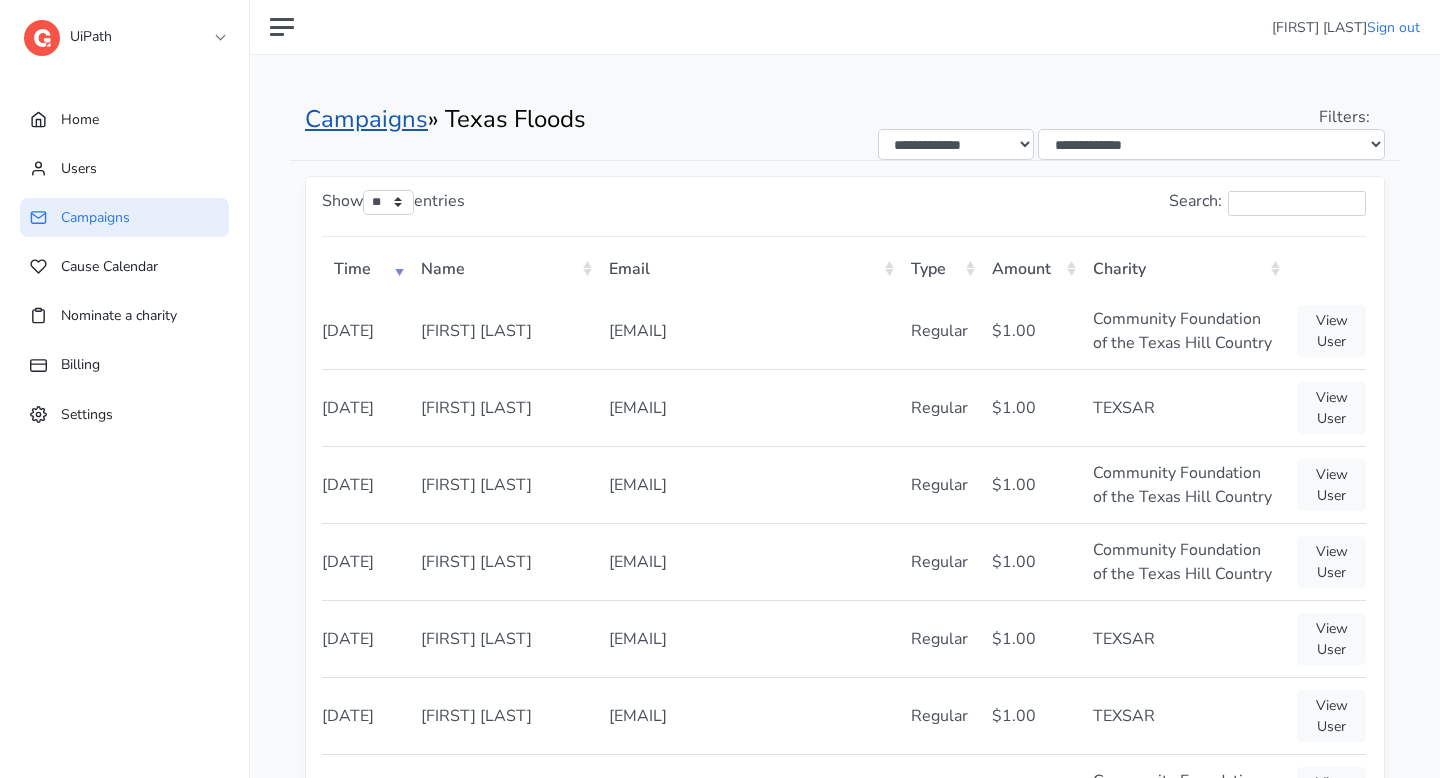 click on "Campaigns" at bounding box center [366, 119] 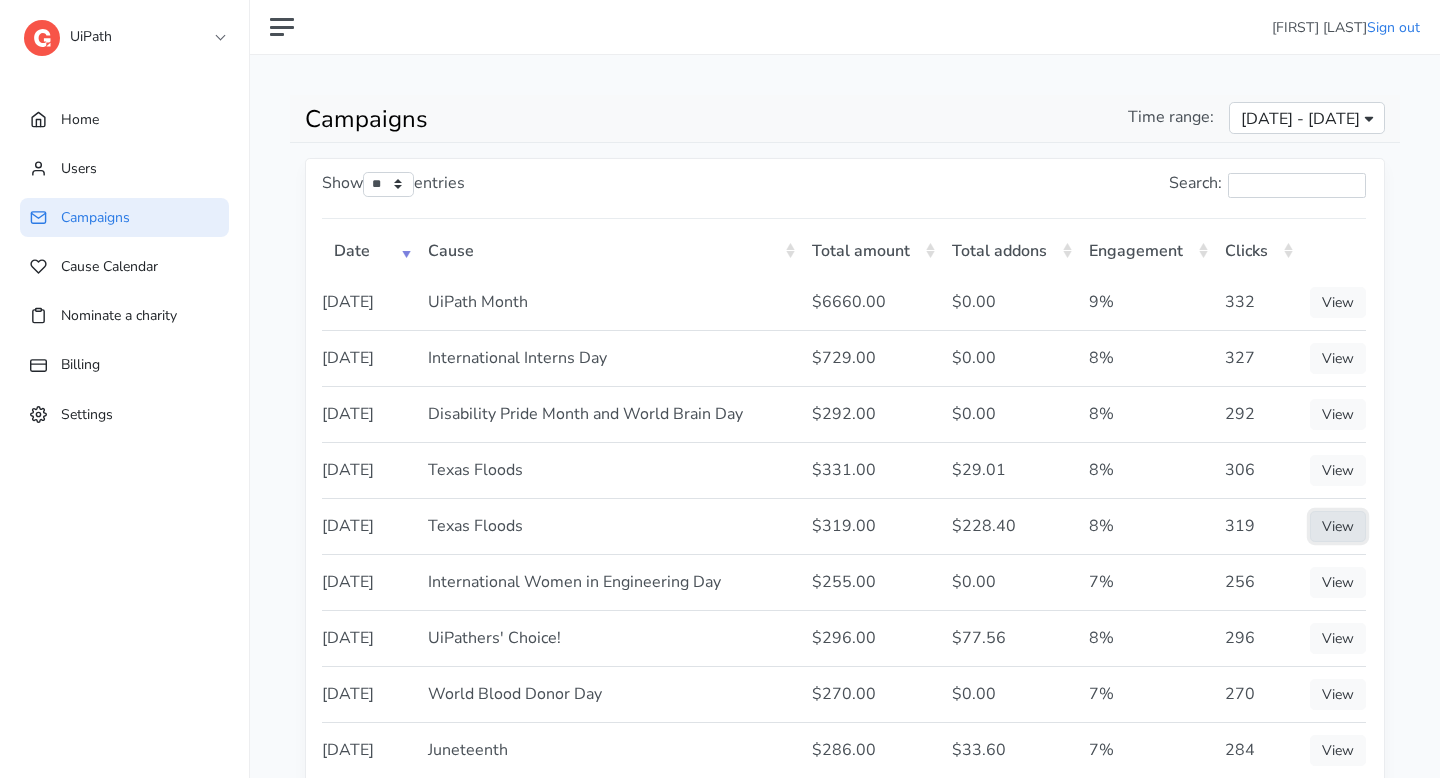 click on "View" at bounding box center [1338, 526] 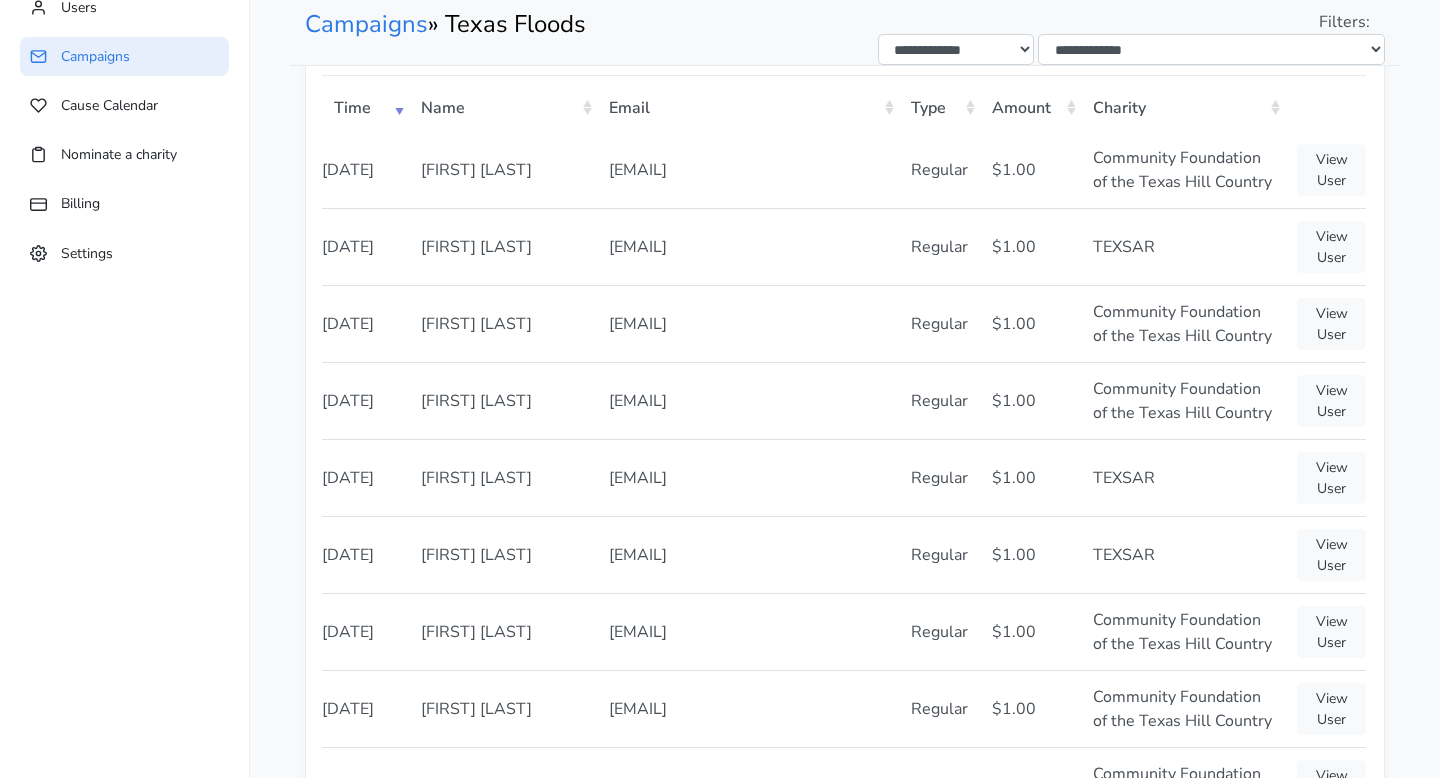 scroll, scrollTop: 75, scrollLeft: 0, axis: vertical 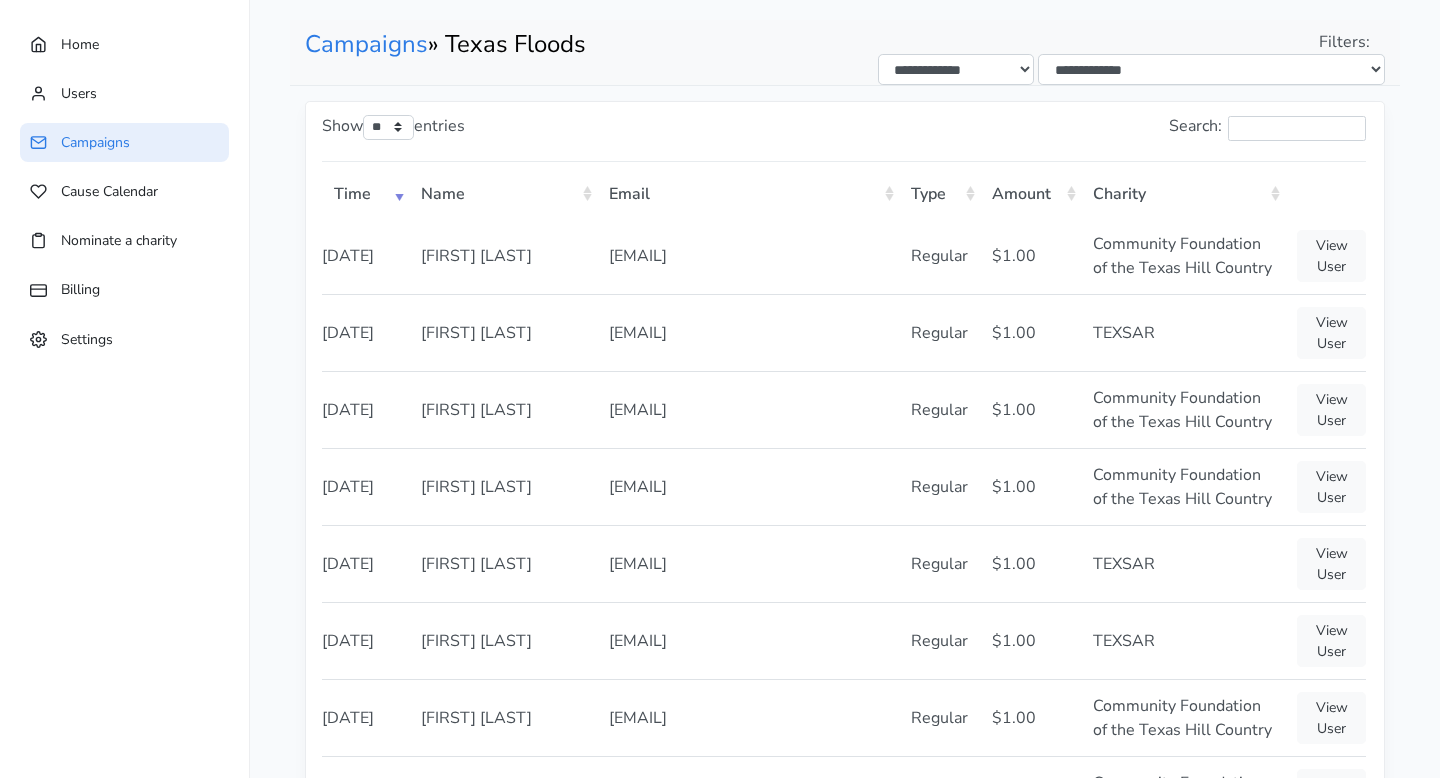 click on "Type" at bounding box center [939, 192] 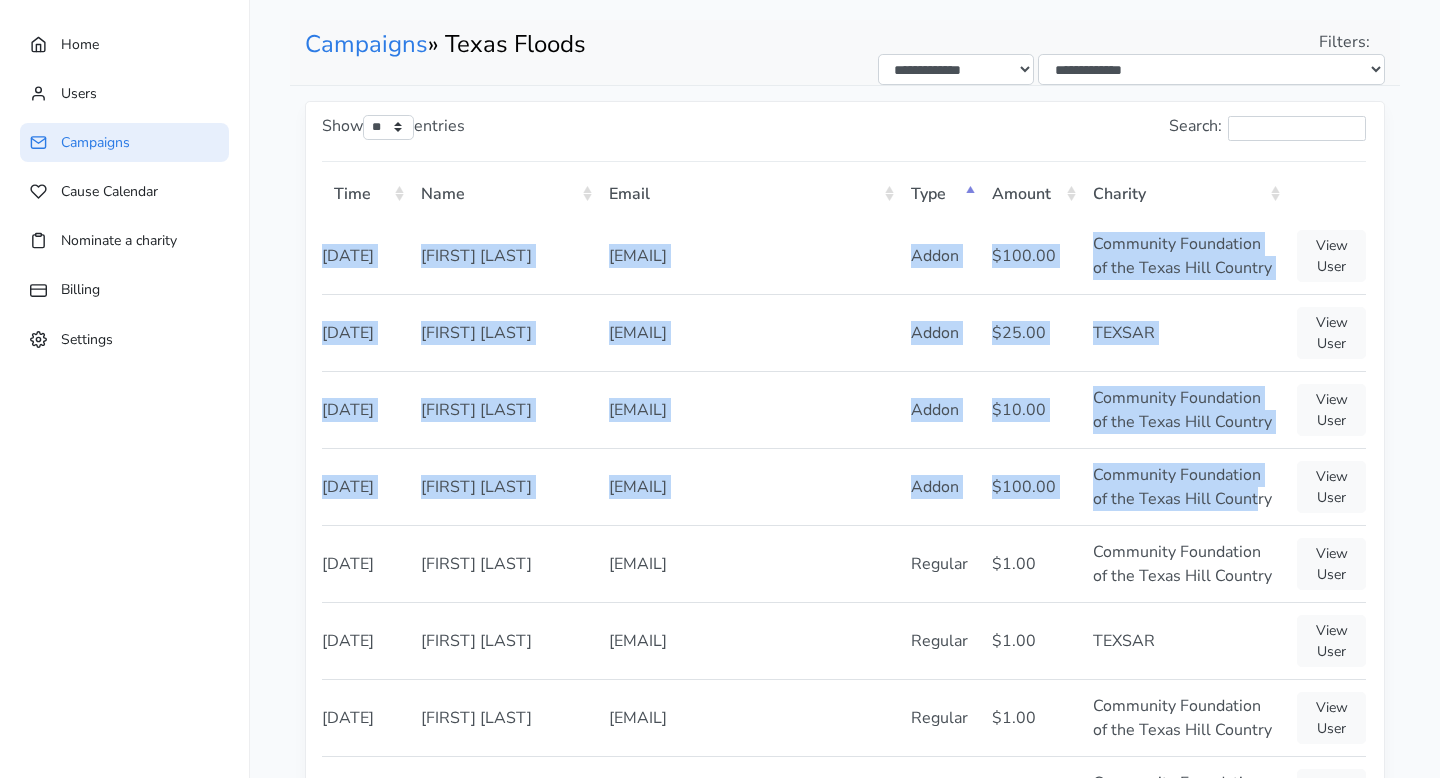 drag, startPoint x: 322, startPoint y: 237, endPoint x: 1259, endPoint y: 488, distance: 970.0361 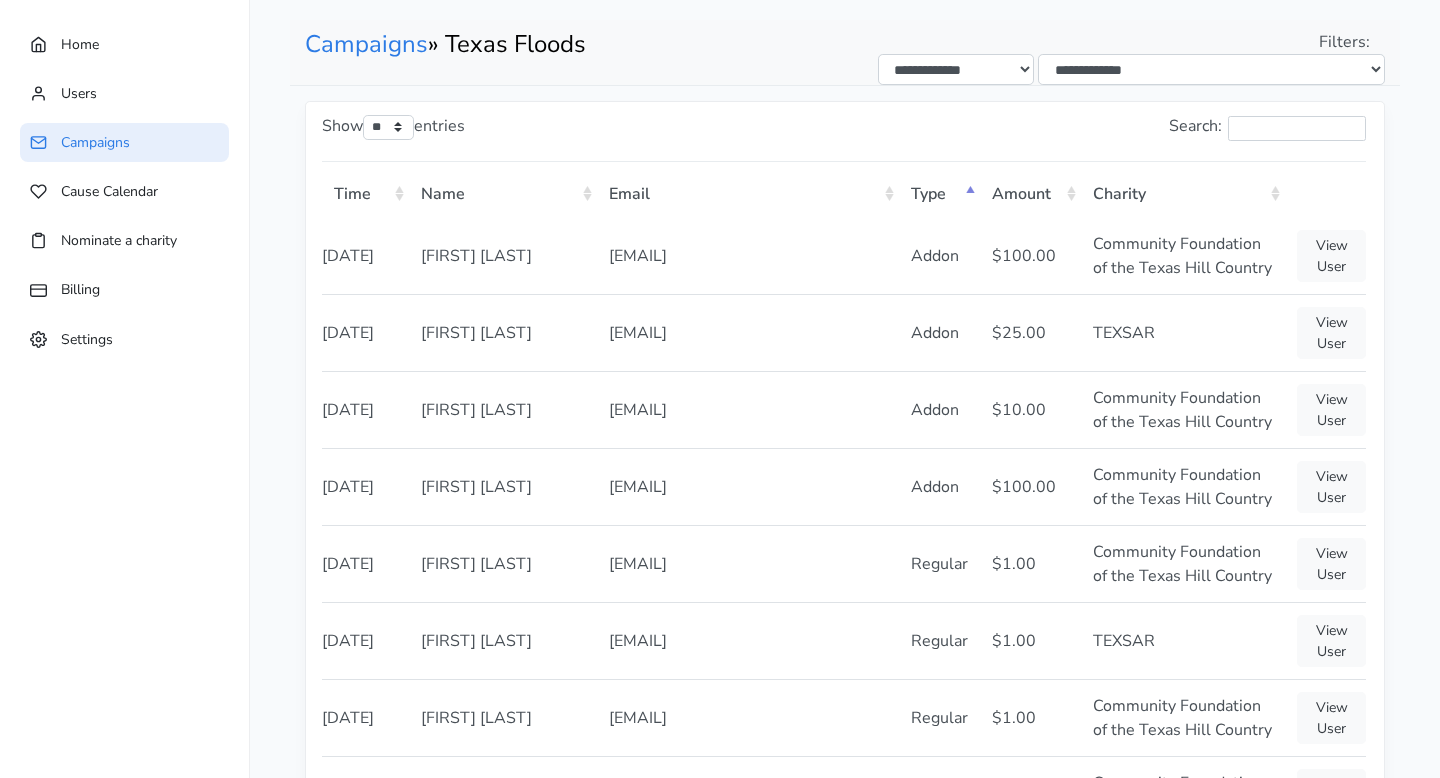 click on "[EMAIL]" at bounding box center [748, 256] 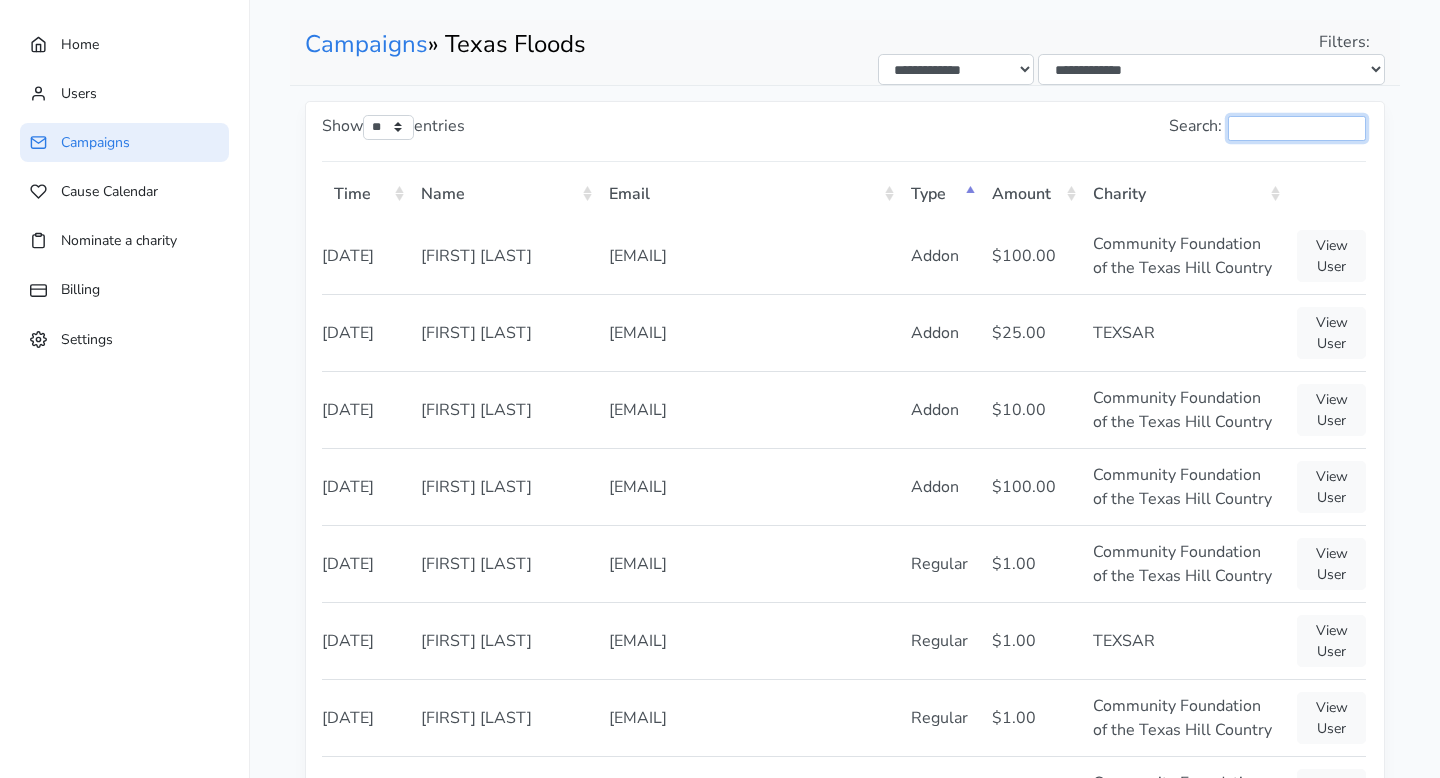 click on "Search:" at bounding box center [1297, 128] 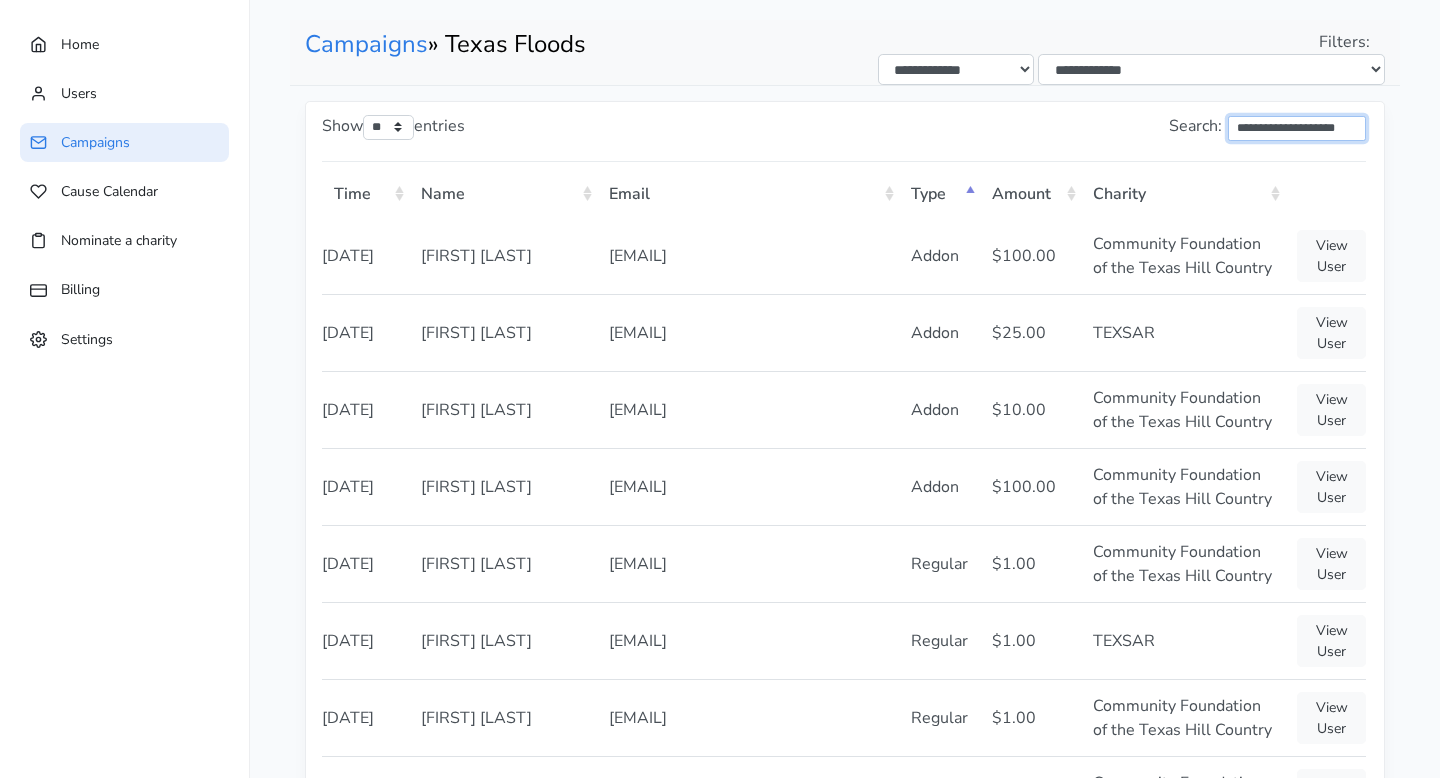 scroll, scrollTop: 0, scrollLeft: 9, axis: horizontal 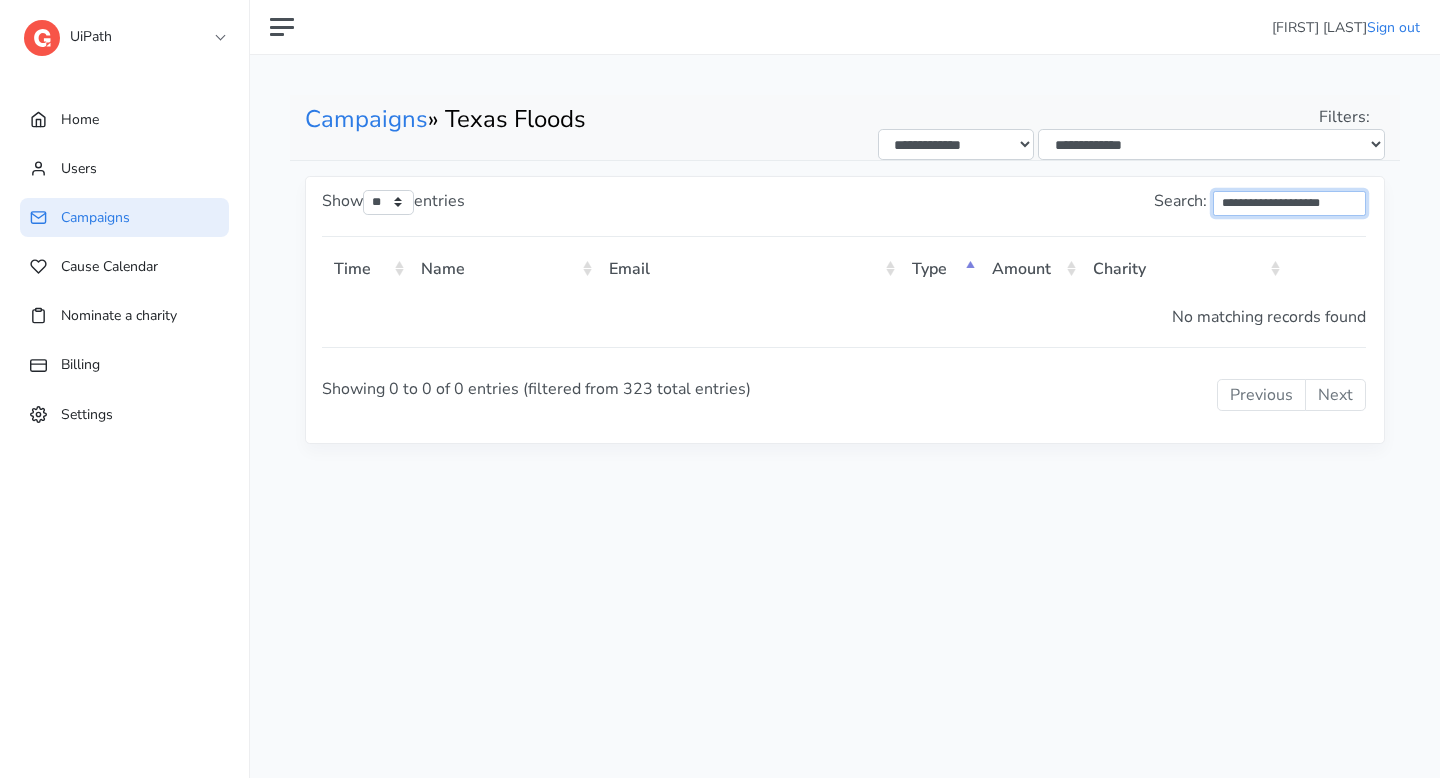 click on "**********" at bounding box center [1290, 203] 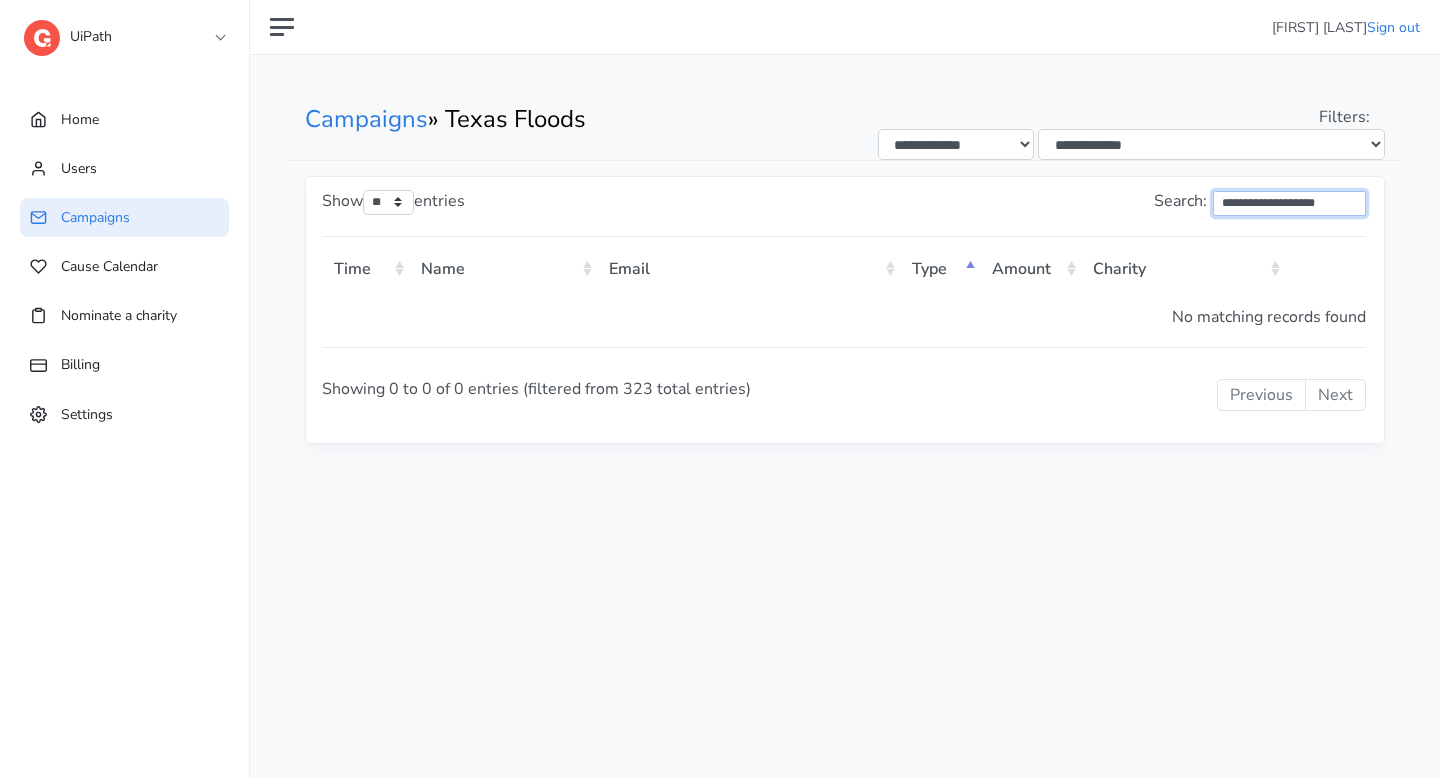 scroll, scrollTop: 0, scrollLeft: 0, axis: both 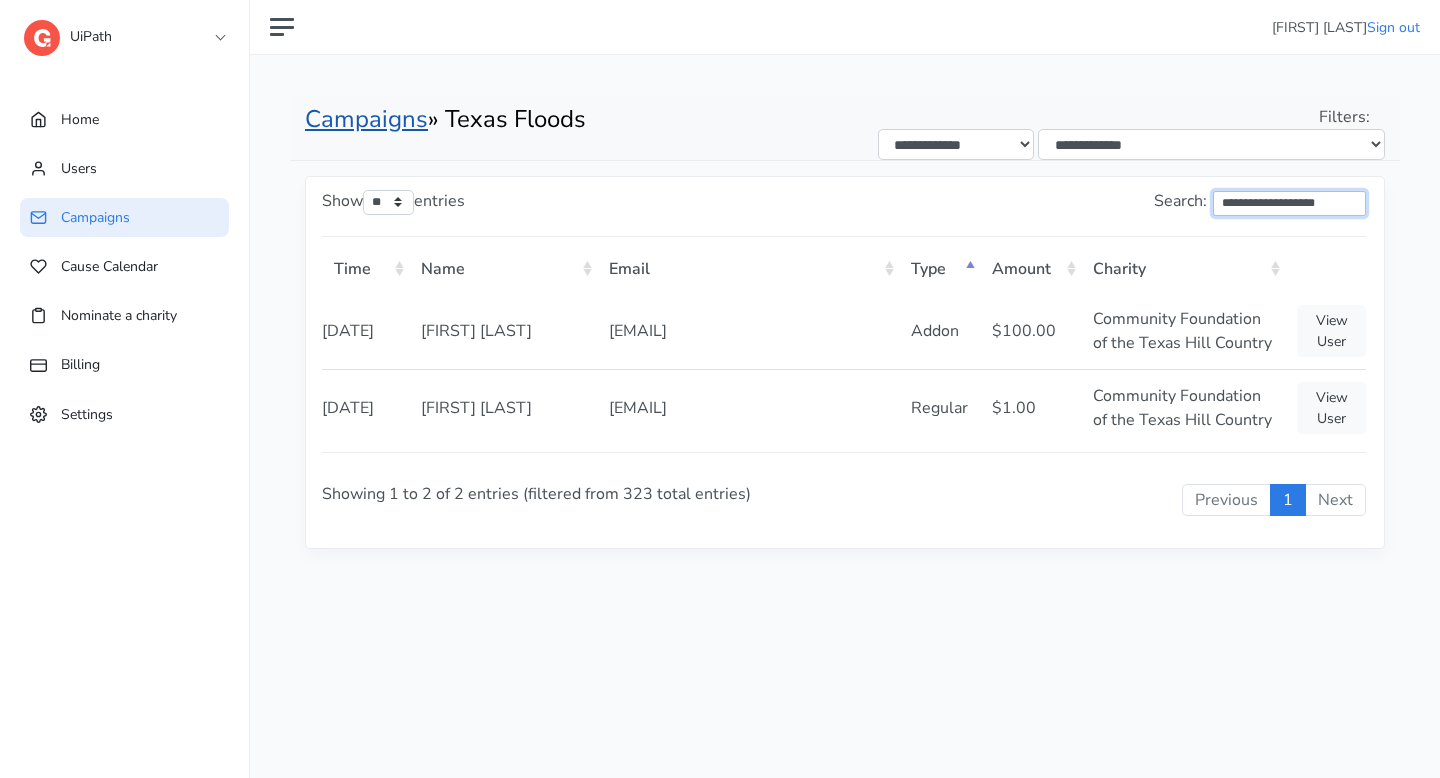 type on "**********" 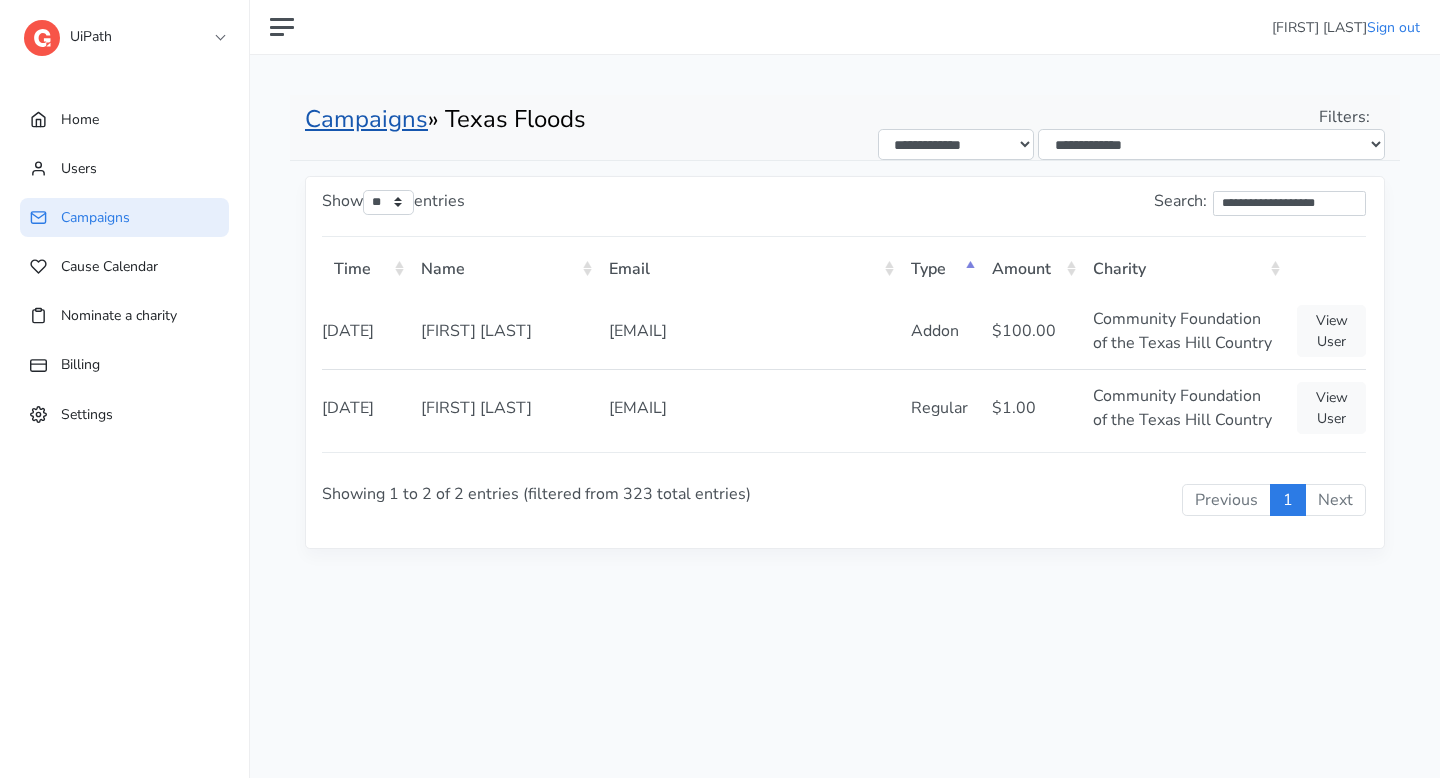 click on "Campaigns" at bounding box center (366, 119) 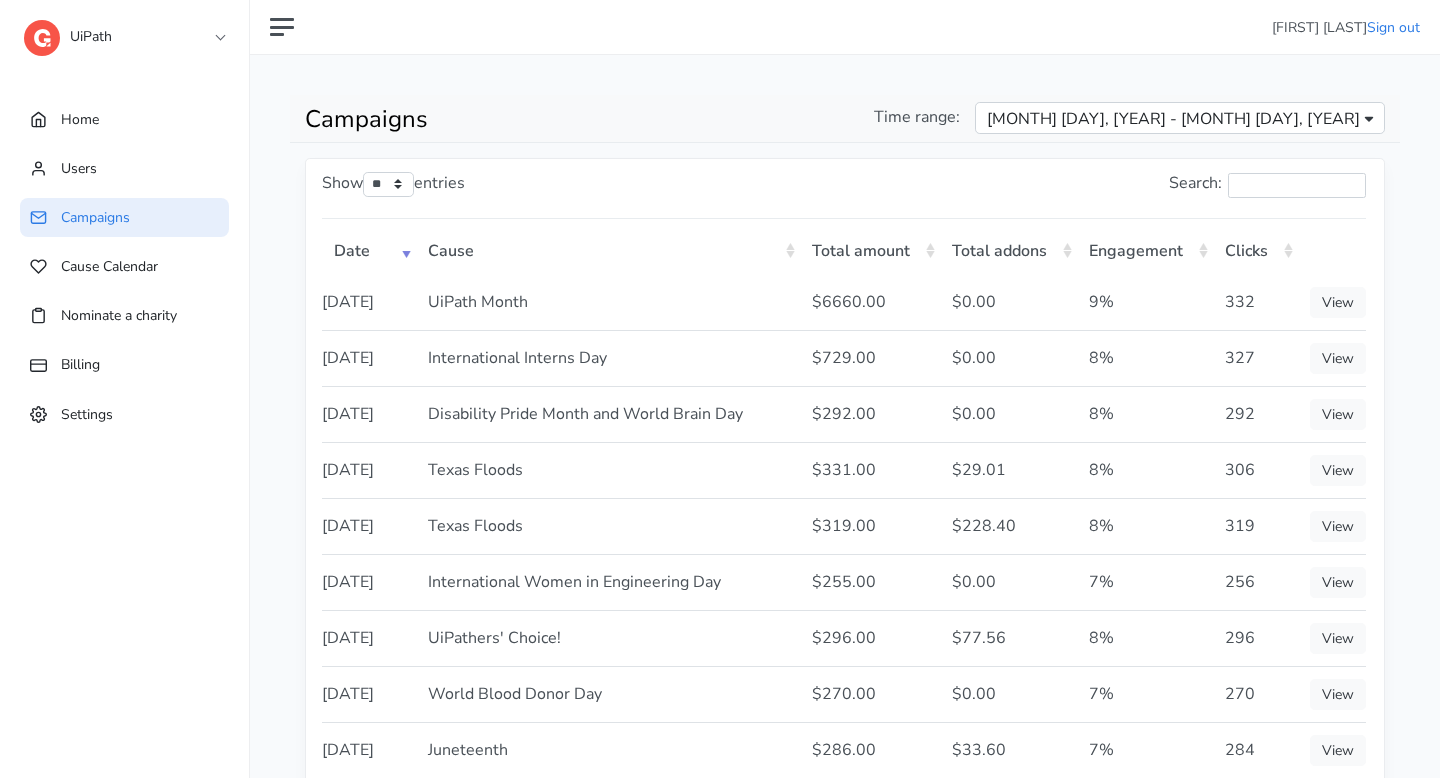 click on "Campaigns" at bounding box center (124, 217) 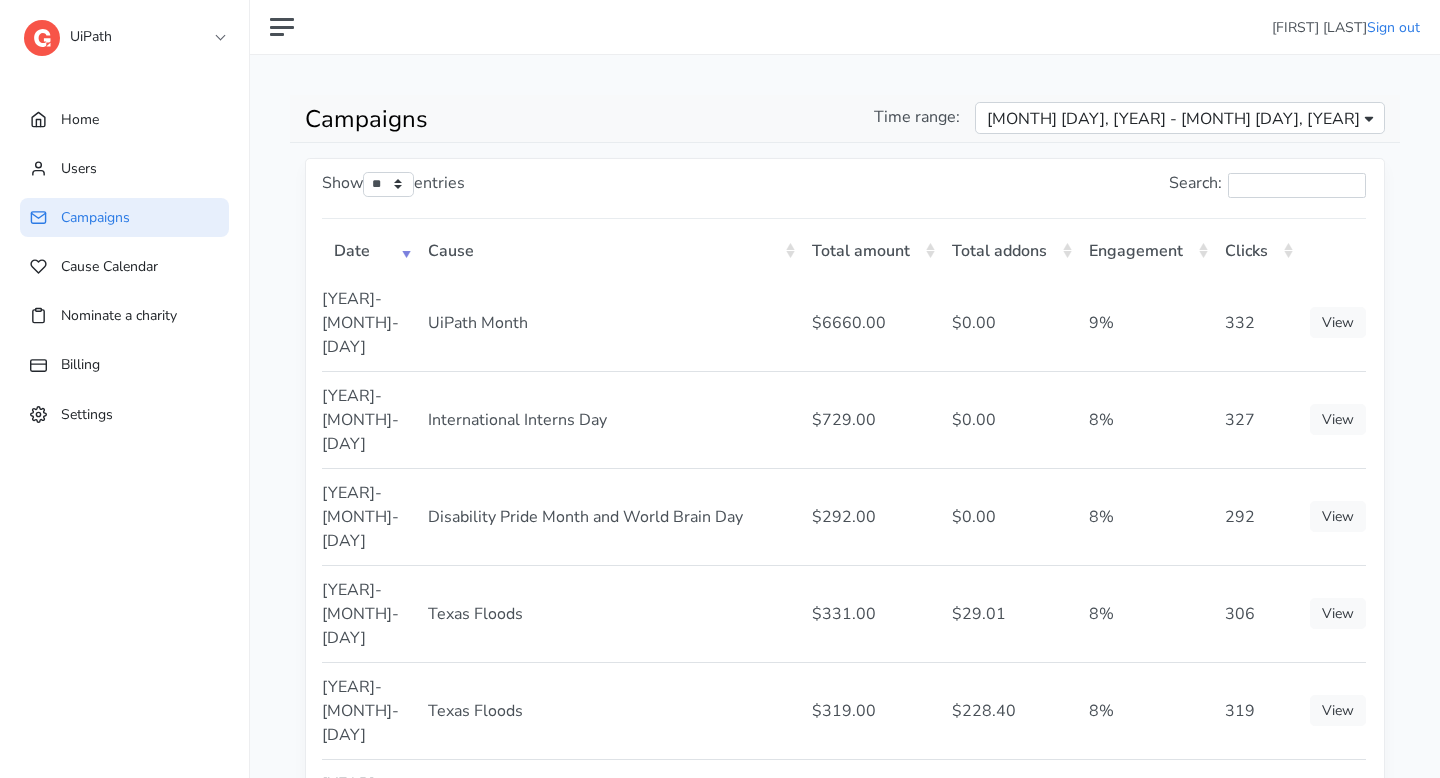 scroll, scrollTop: 0, scrollLeft: 0, axis: both 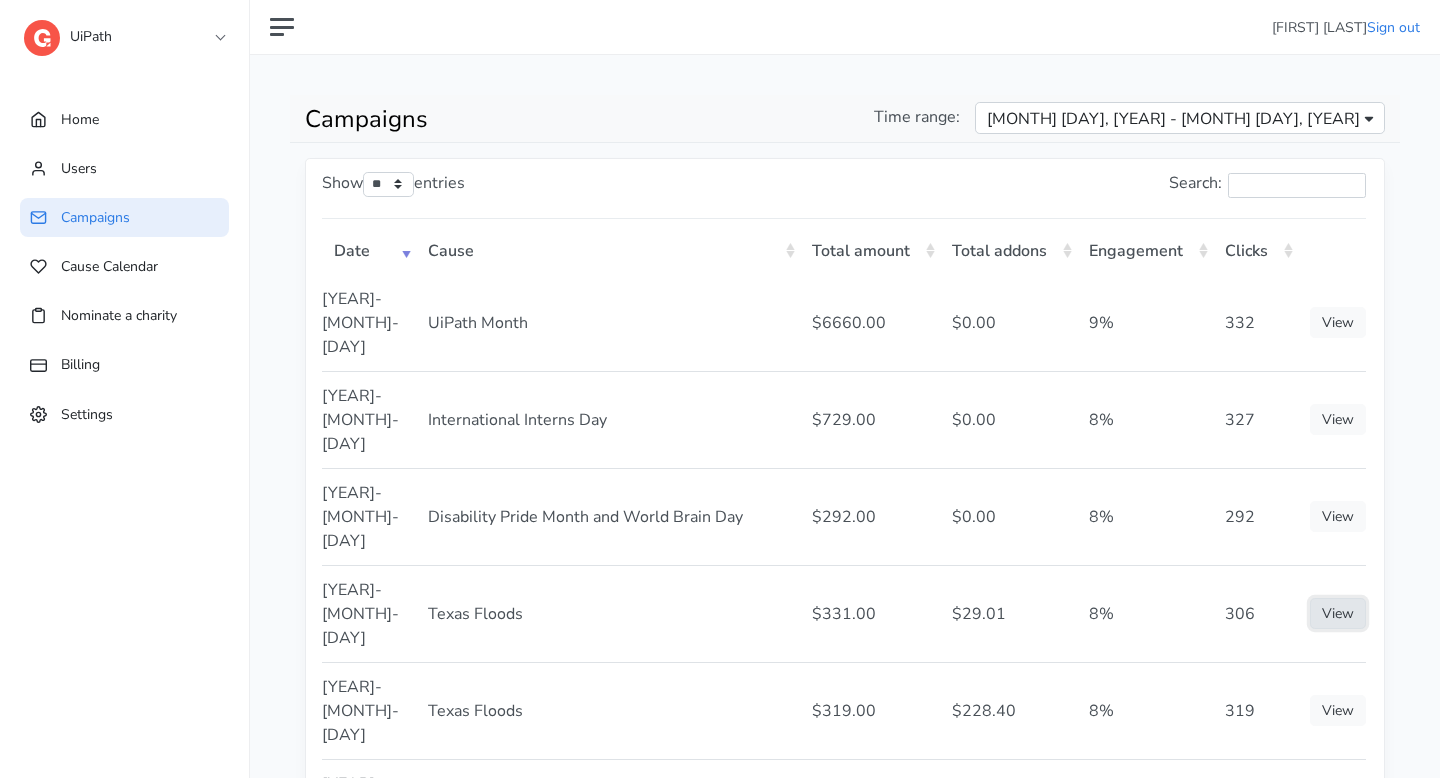 click on "View" at bounding box center [1338, 613] 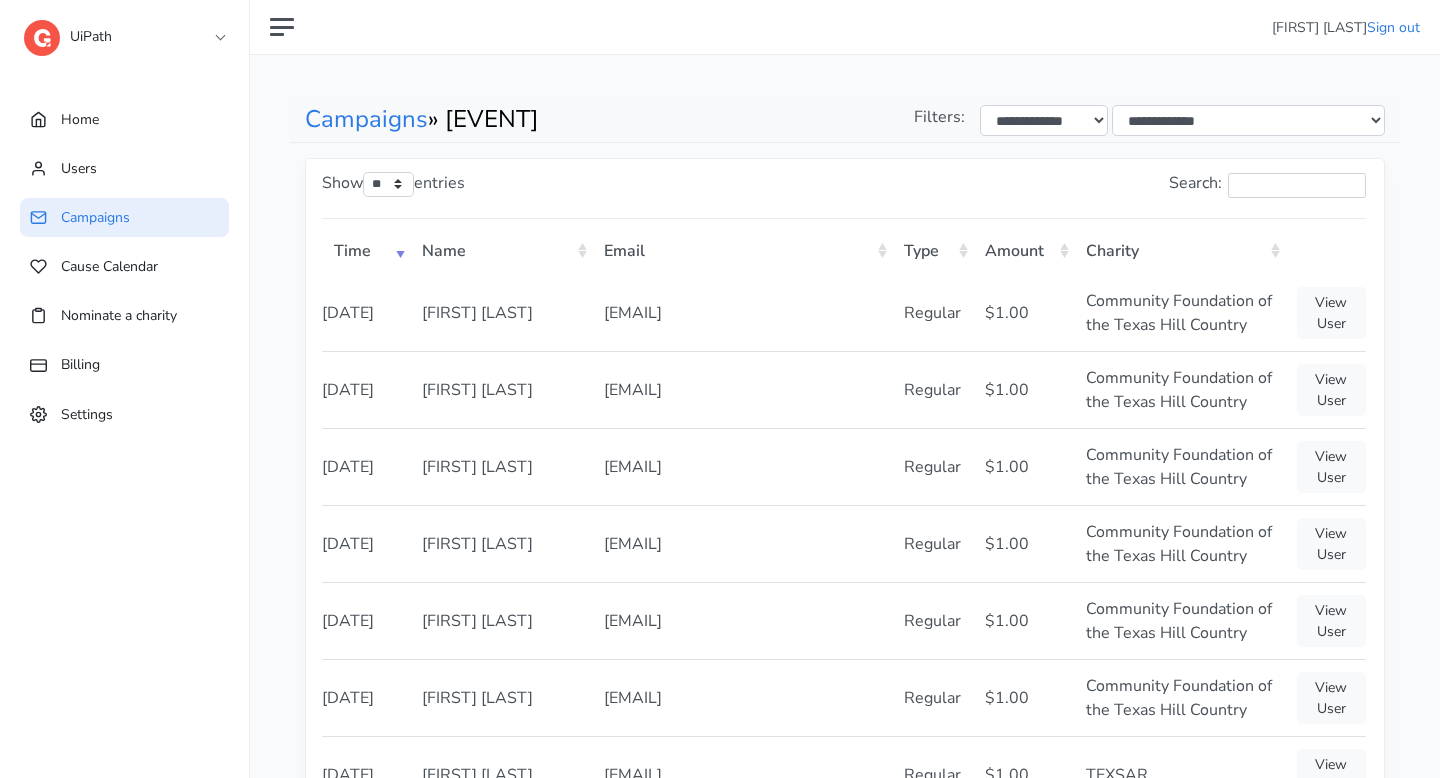 scroll, scrollTop: 0, scrollLeft: 0, axis: both 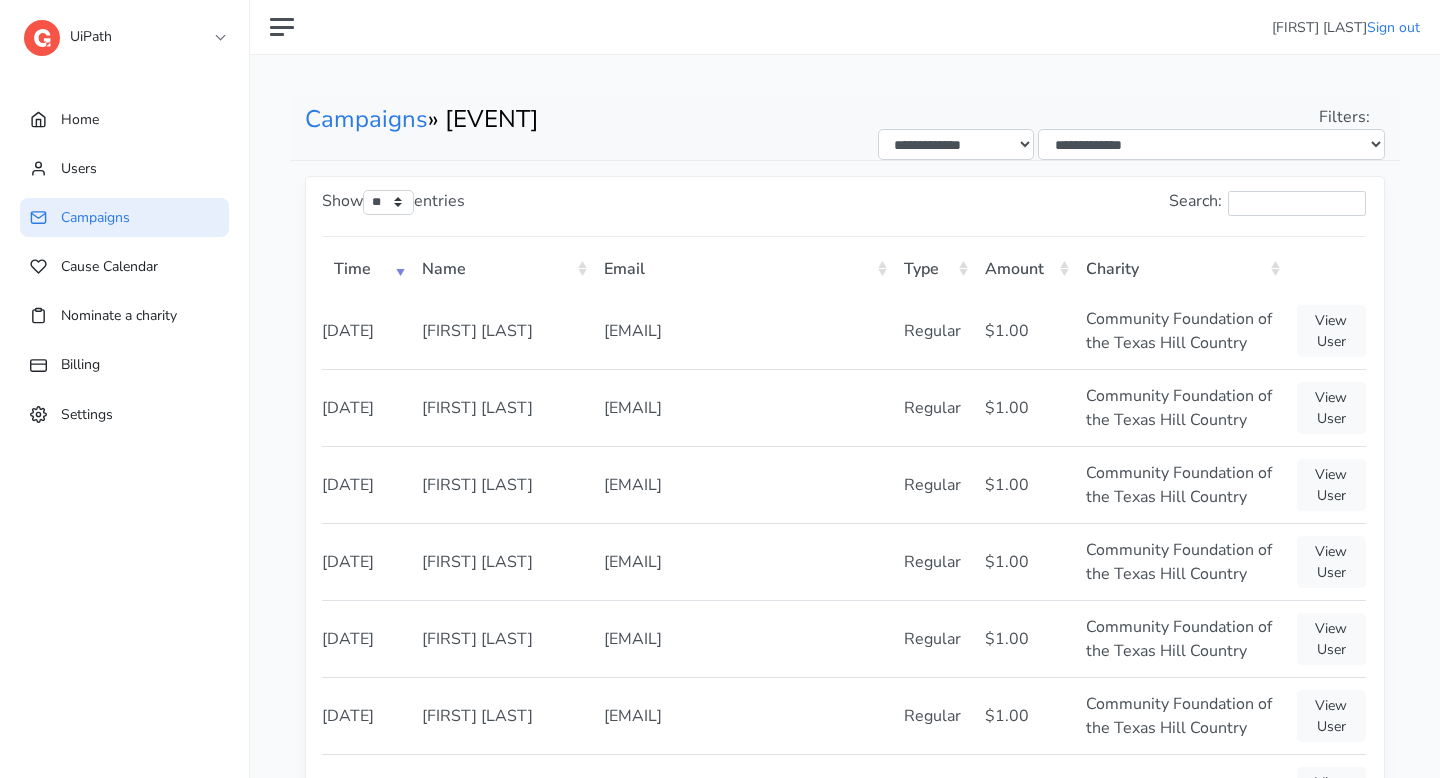 click on "Amount" at bounding box center [1023, 267] 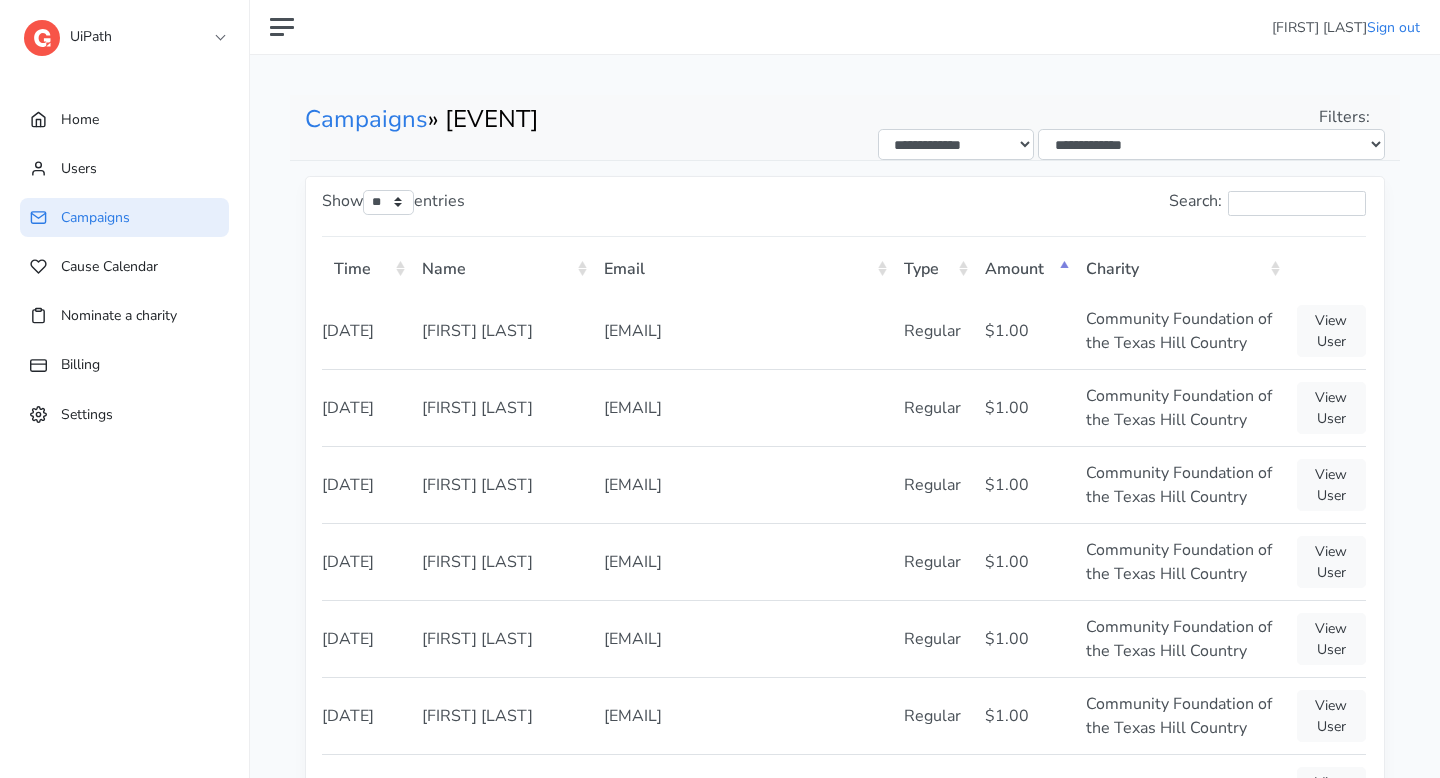 click on "Amount" at bounding box center [1023, 267] 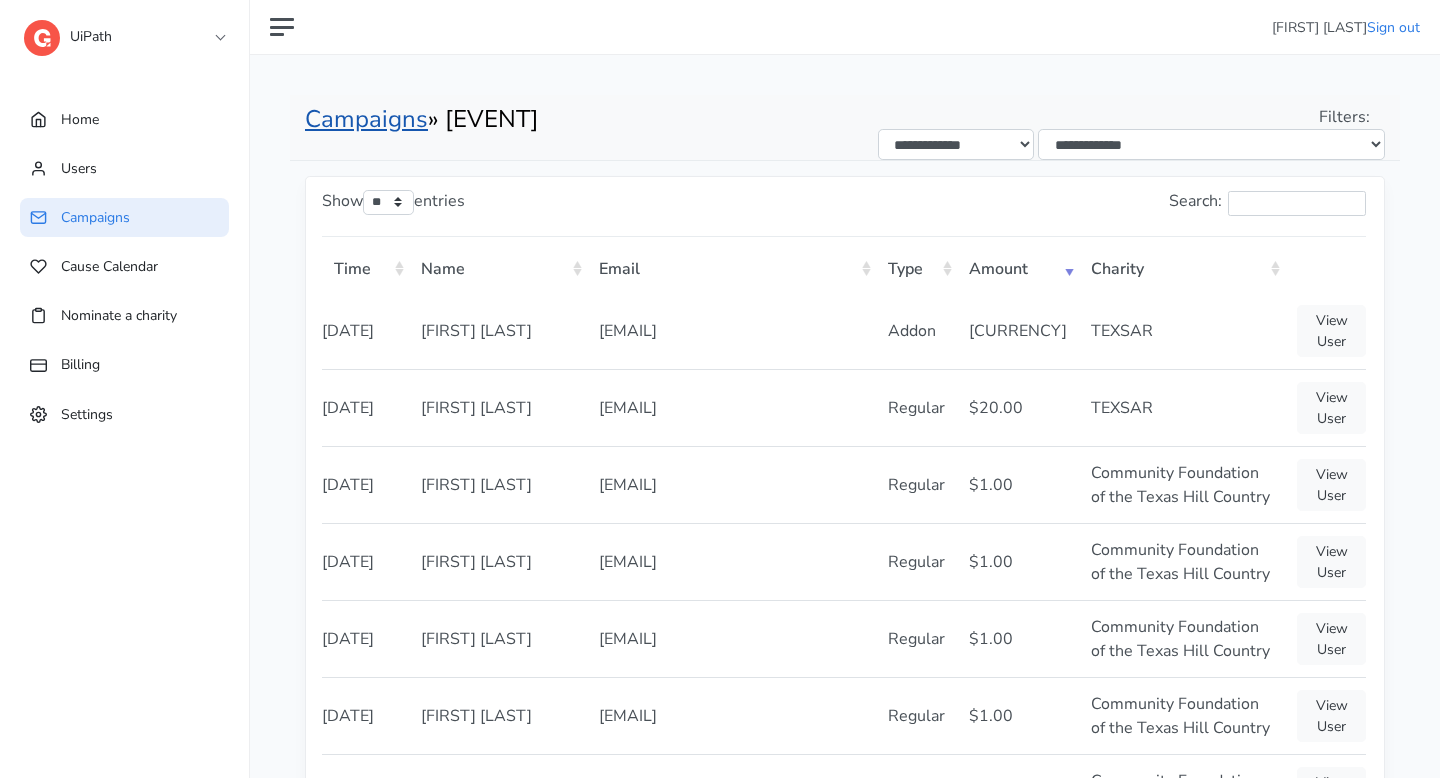 click on "Campaigns" at bounding box center [366, 119] 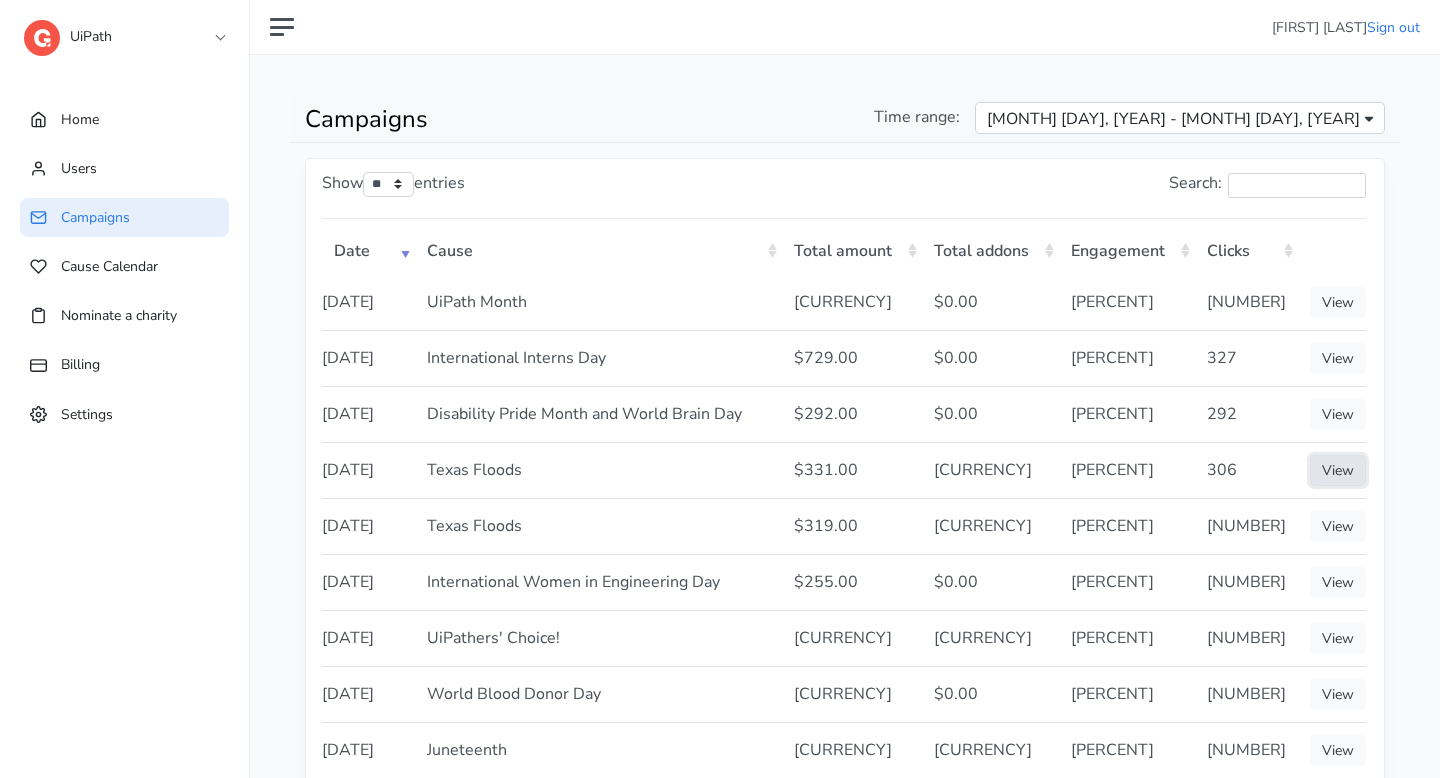 click on "View" at bounding box center (1338, 470) 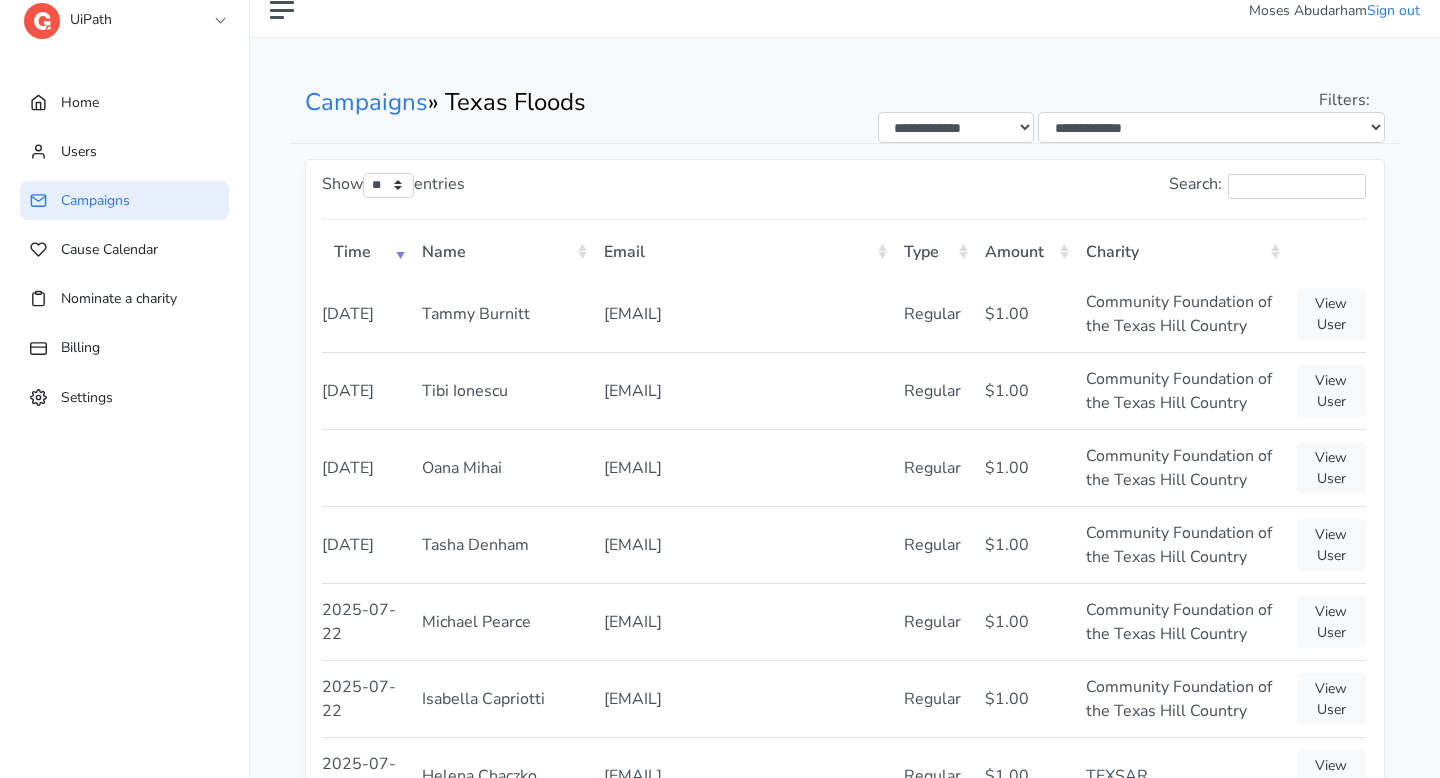 scroll, scrollTop: 0, scrollLeft: 0, axis: both 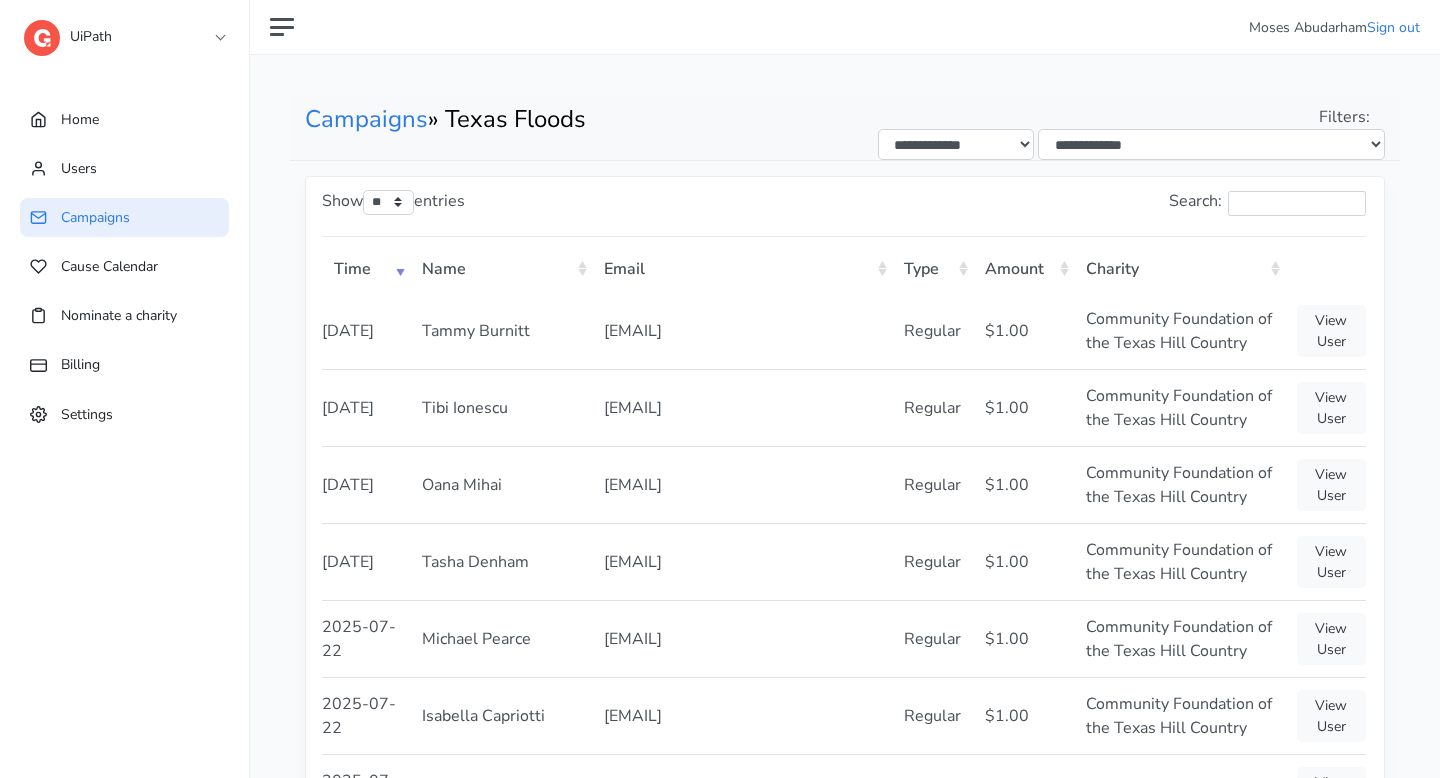 click on "Type" at bounding box center [932, 267] 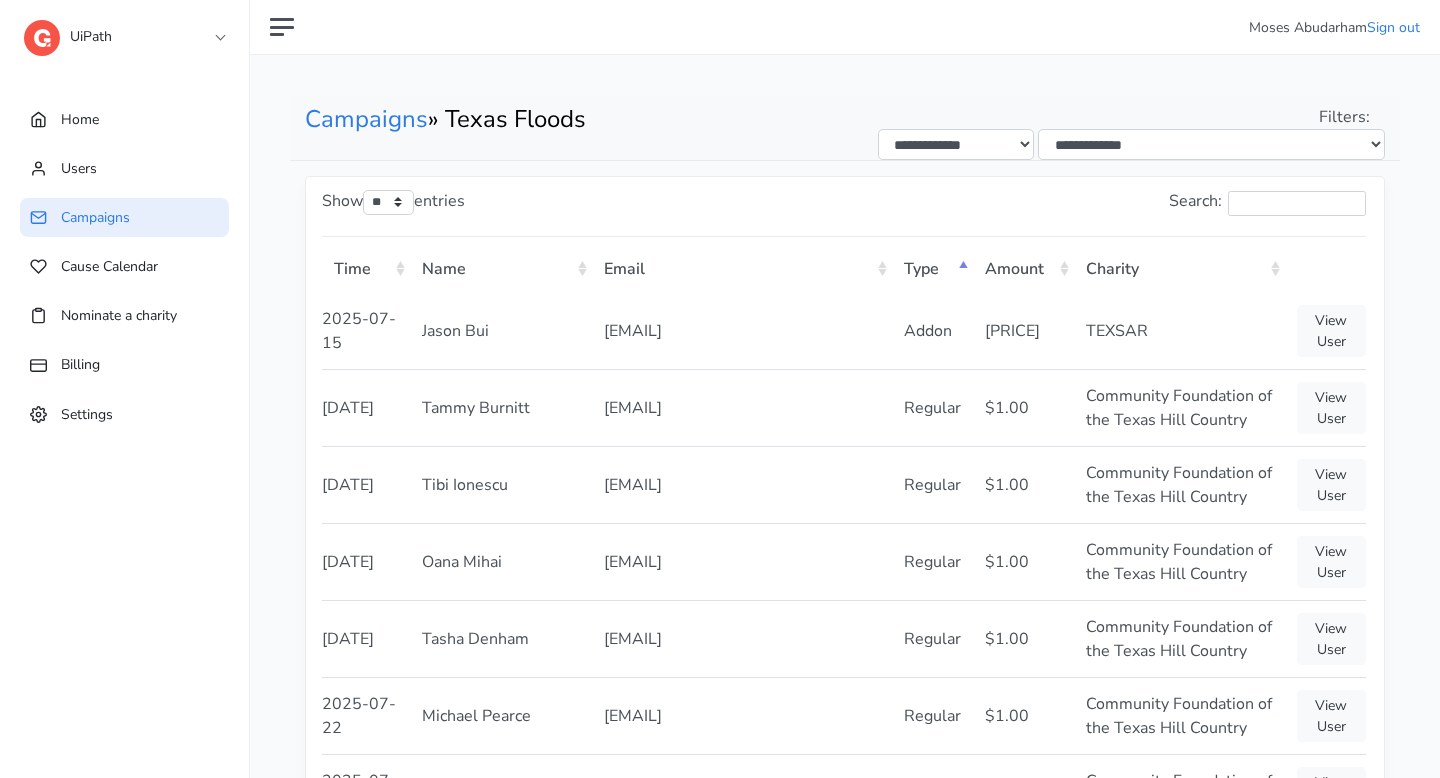 click on "Type" at bounding box center (932, 267) 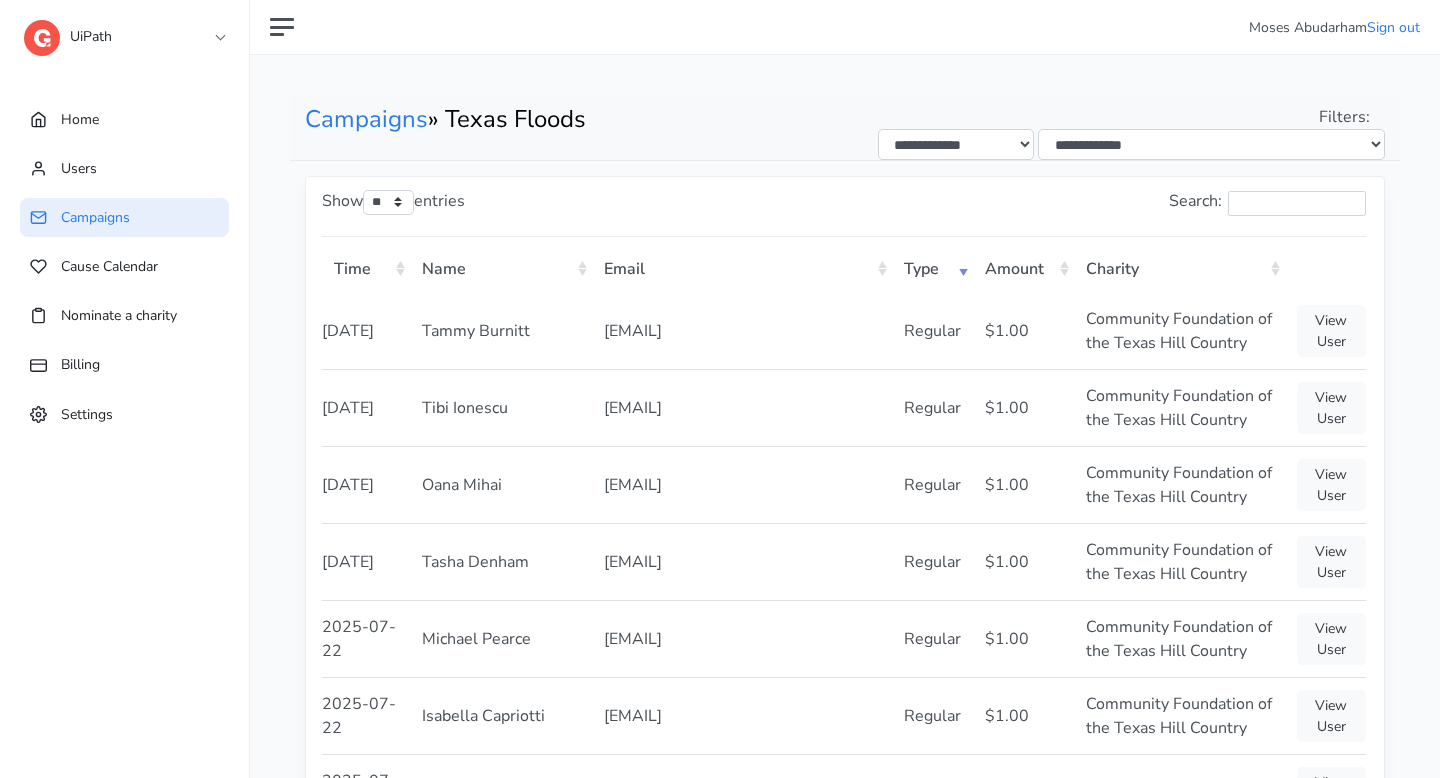 click on "Type" at bounding box center (932, 267) 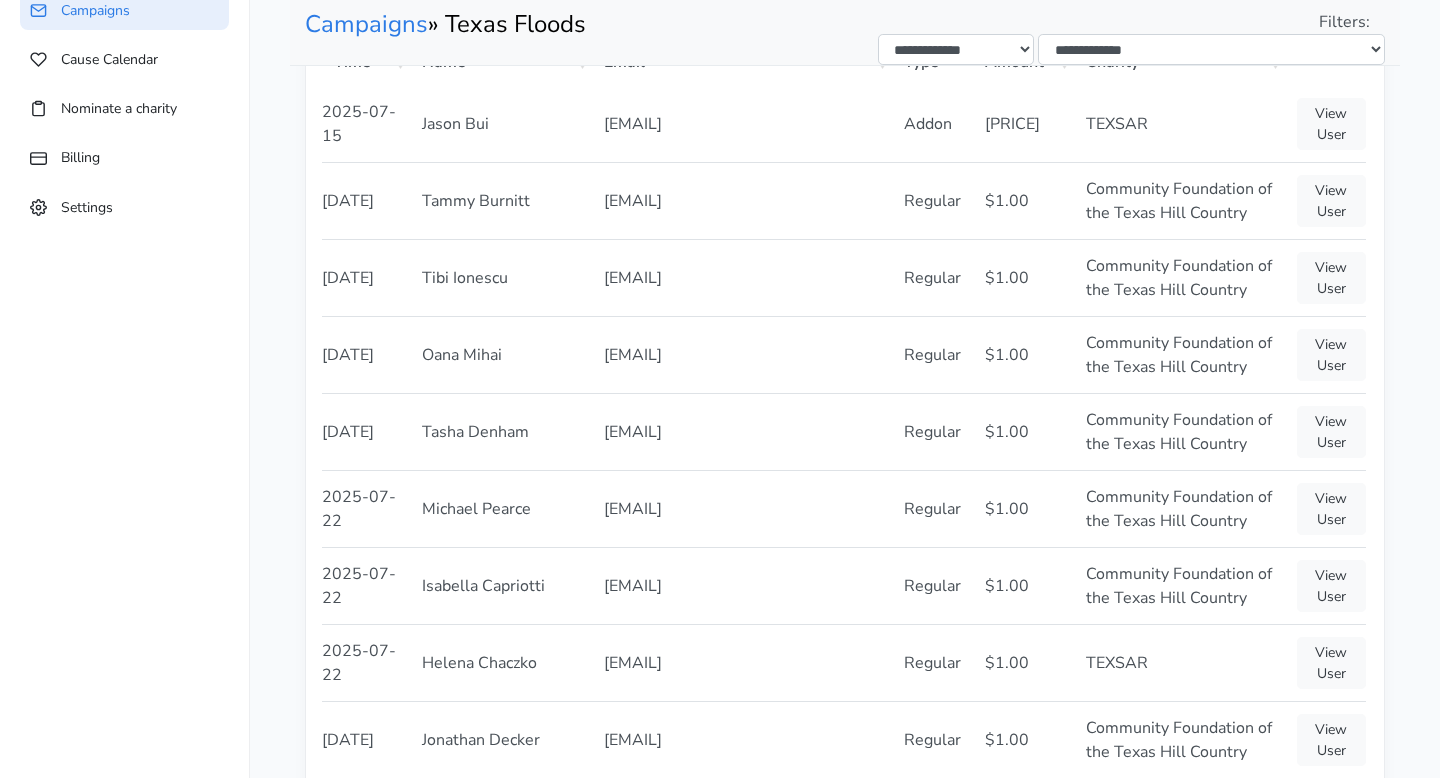 scroll, scrollTop: 457, scrollLeft: 0, axis: vertical 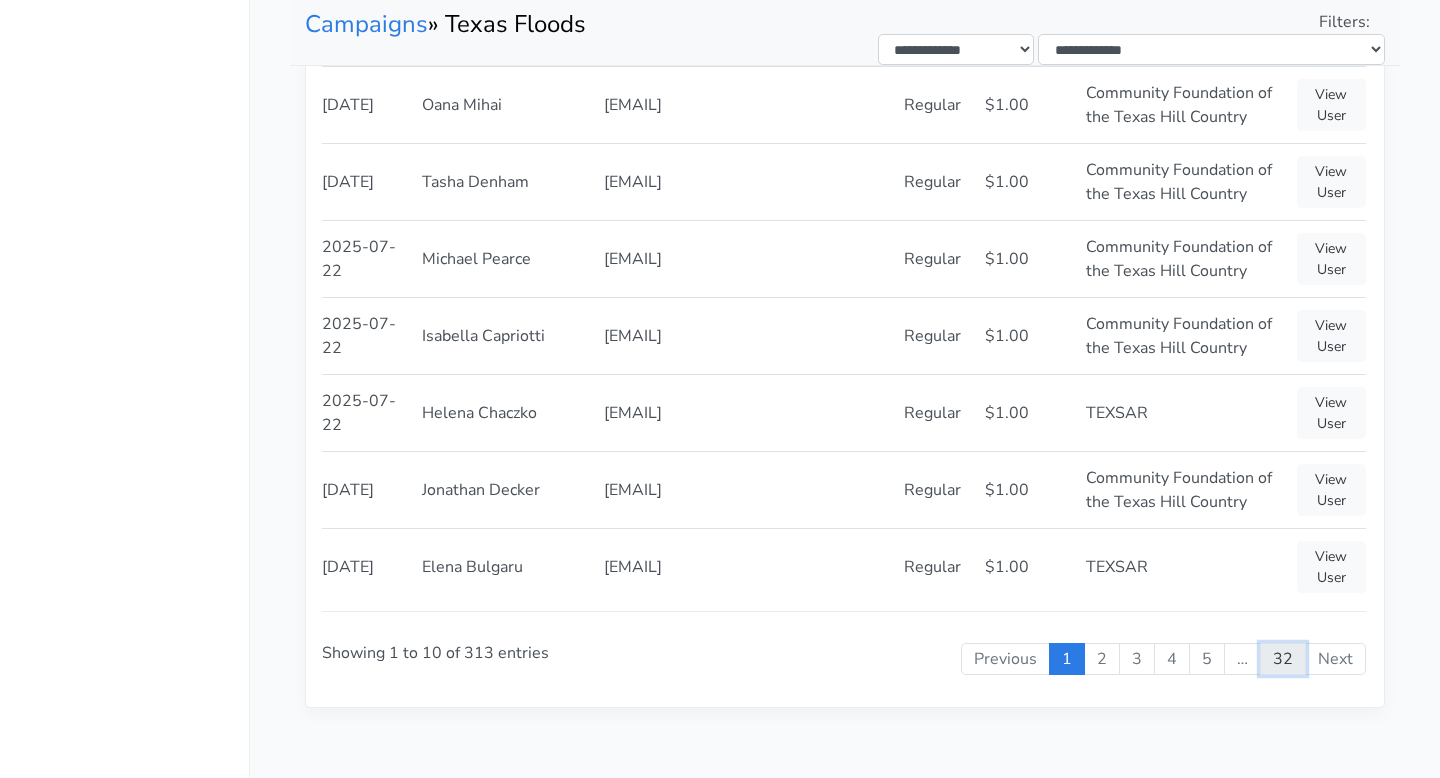 click on "32" at bounding box center (1283, 659) 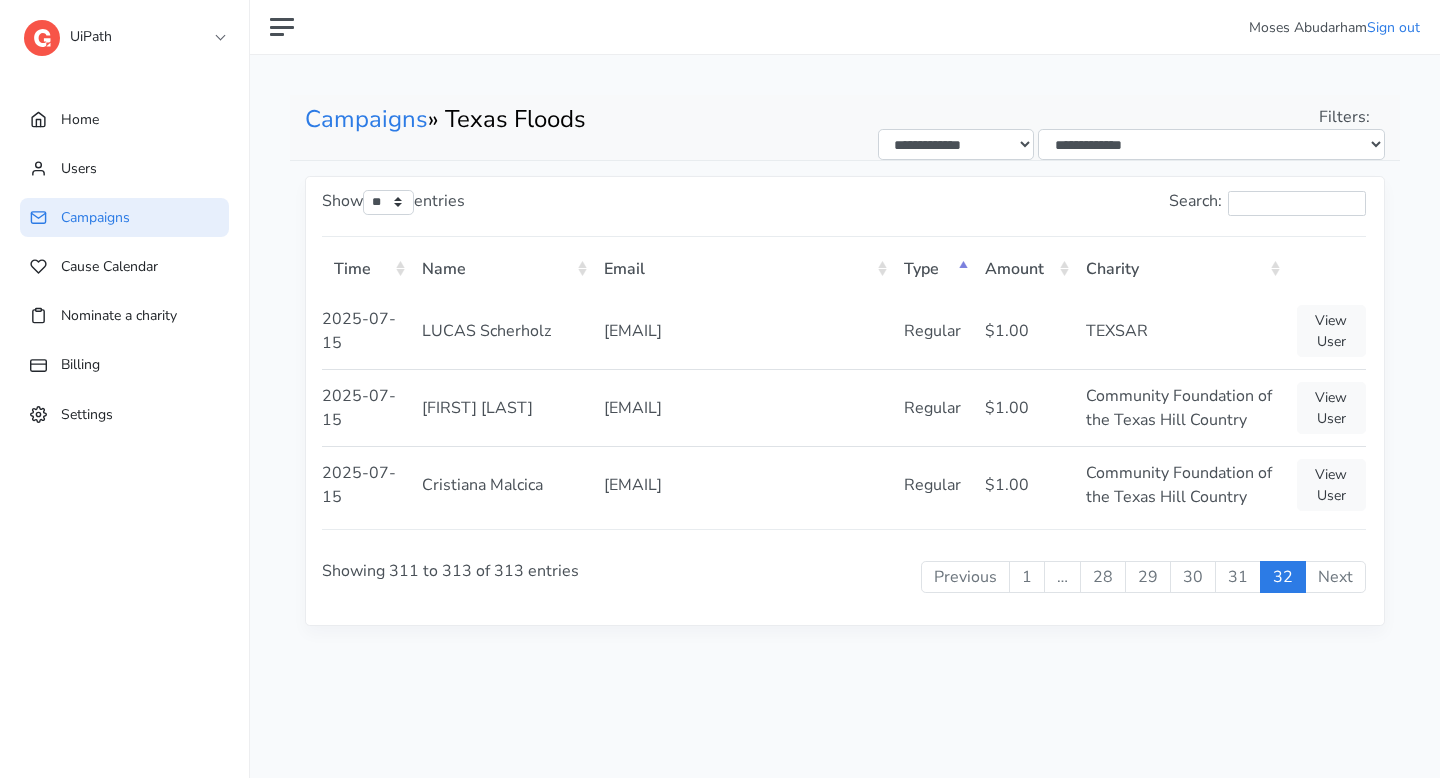 scroll, scrollTop: 0, scrollLeft: 0, axis: both 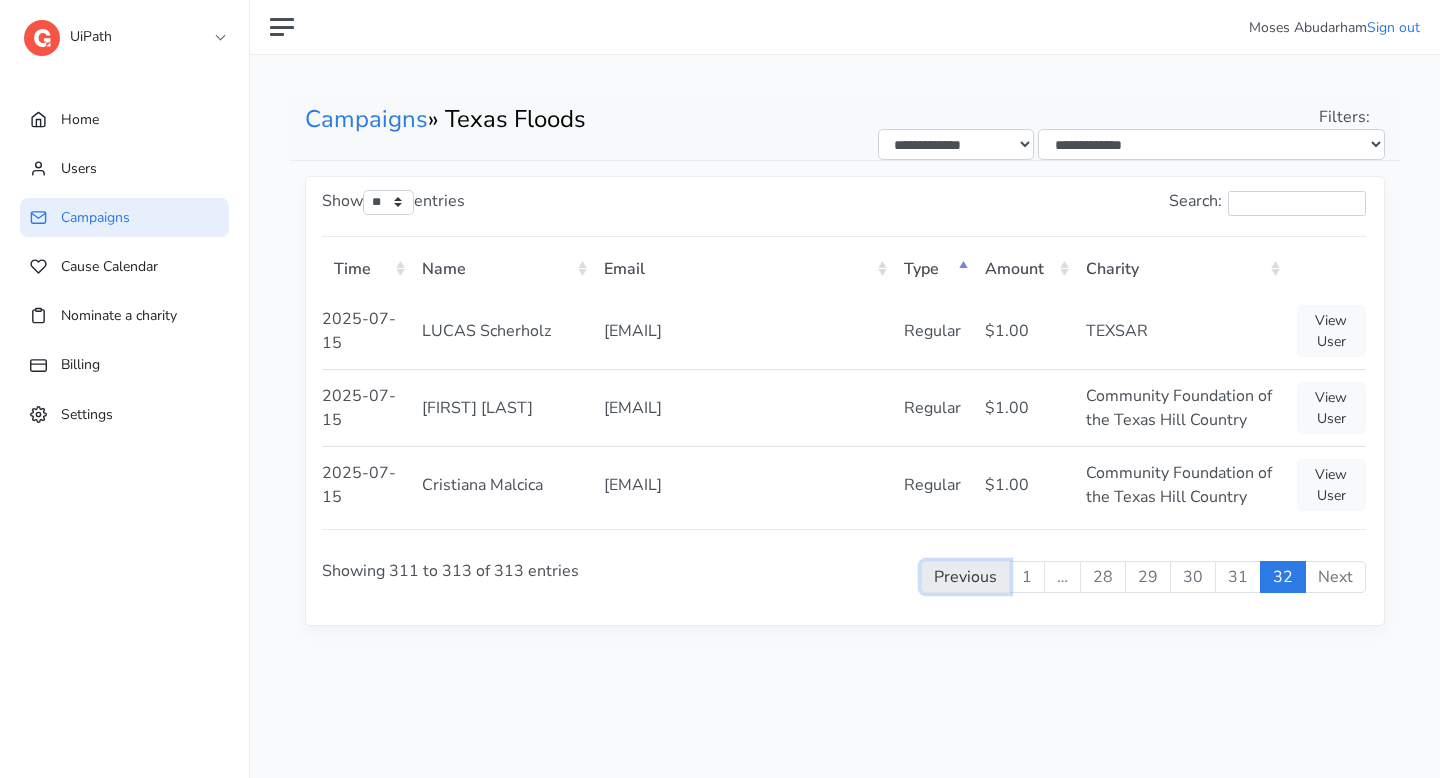 click on "Previous" at bounding box center [965, 577] 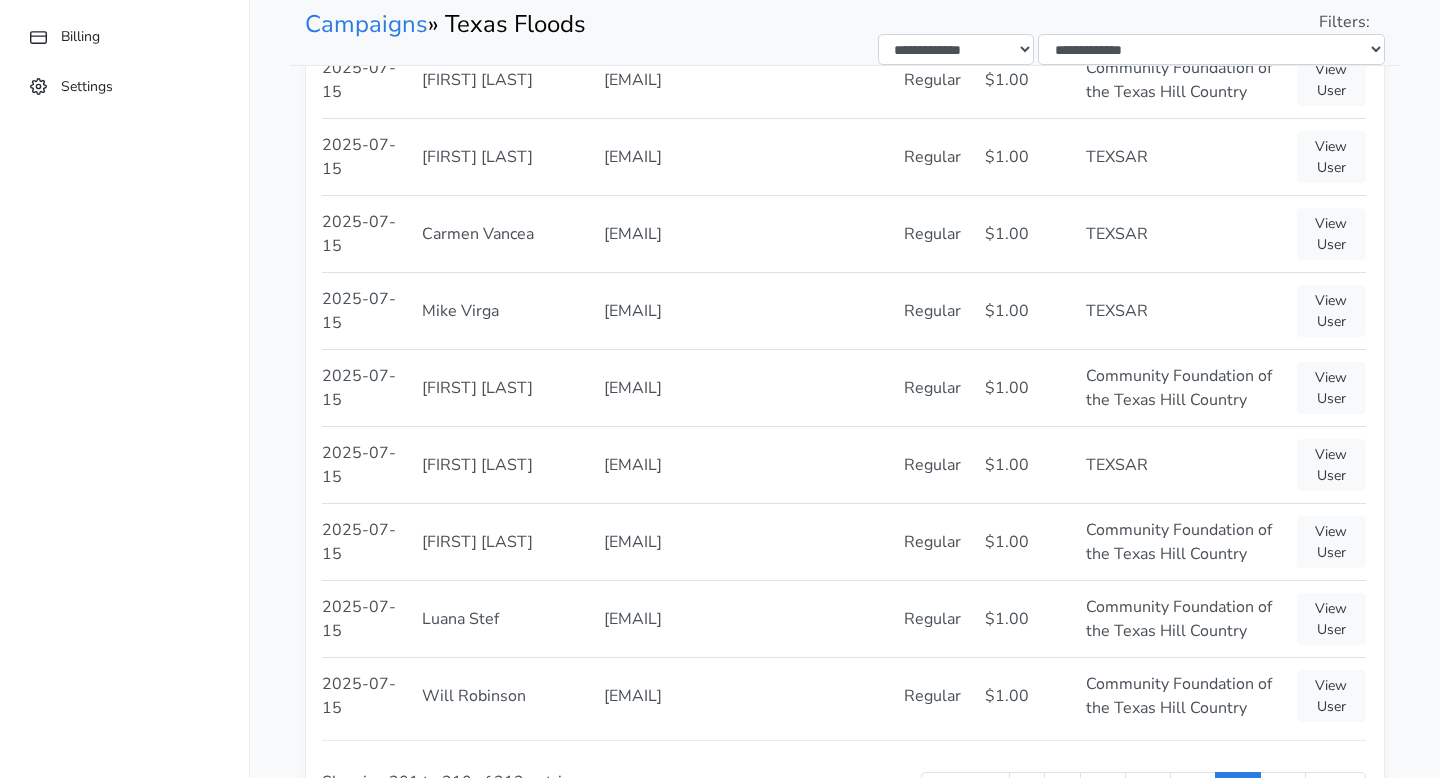scroll, scrollTop: 457, scrollLeft: 0, axis: vertical 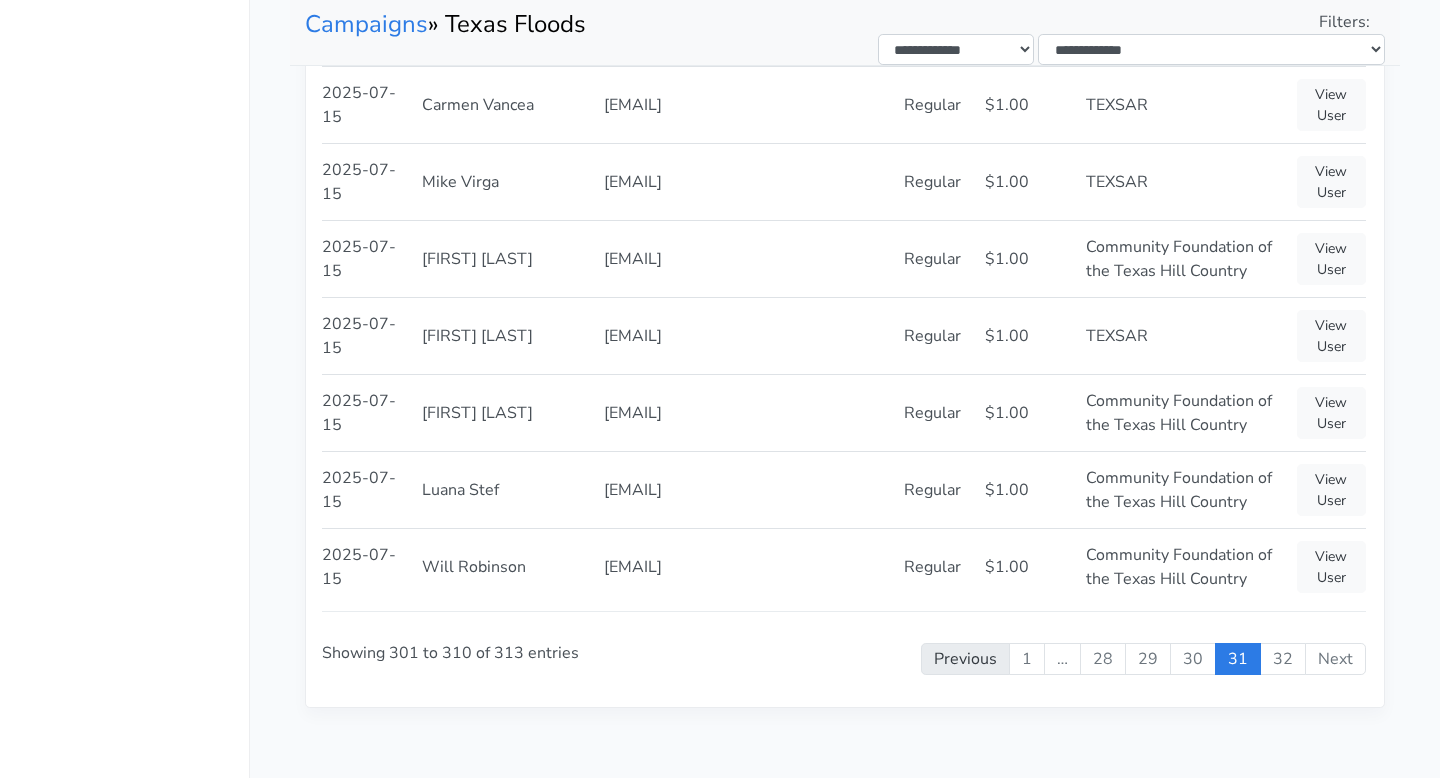 click on "Previous" at bounding box center (965, 659) 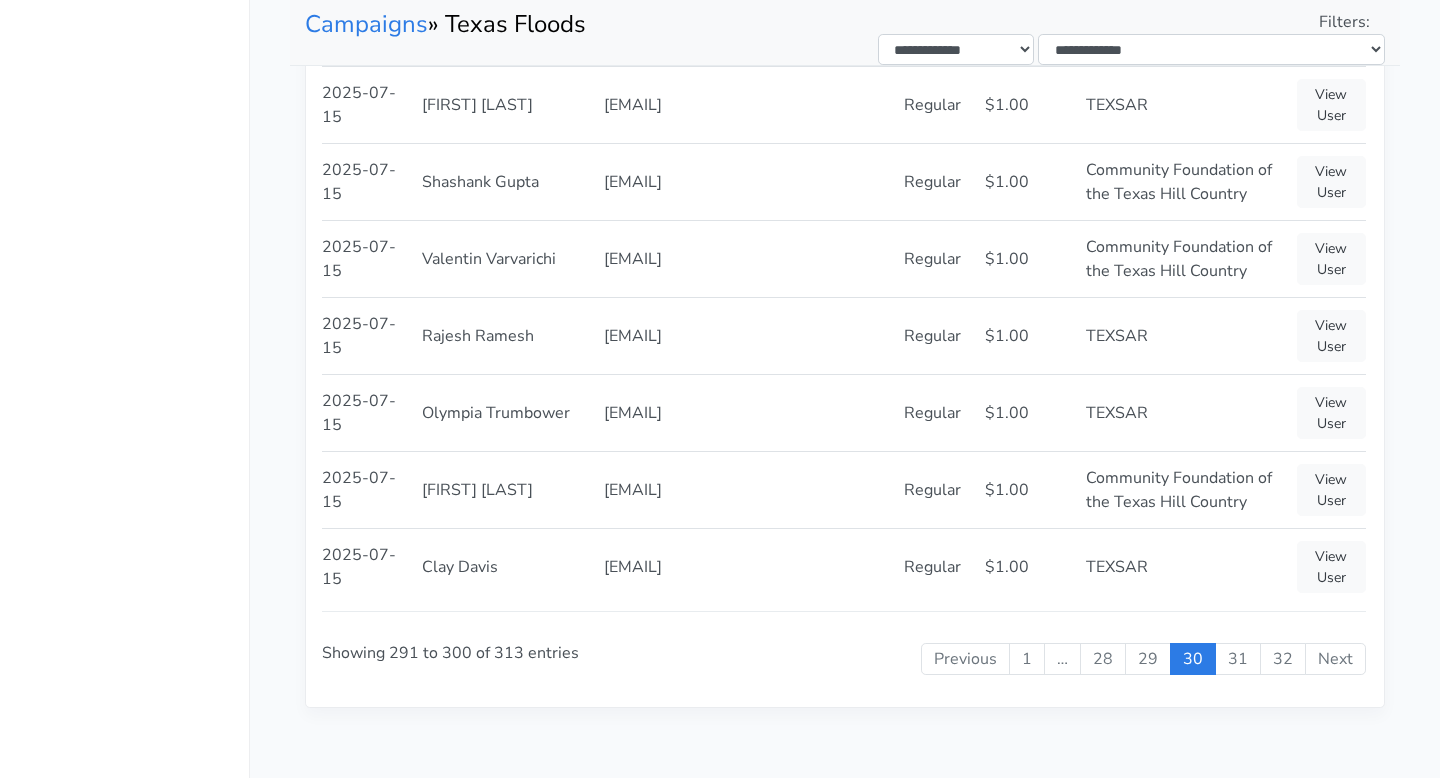 click on "Previous" at bounding box center [965, 659] 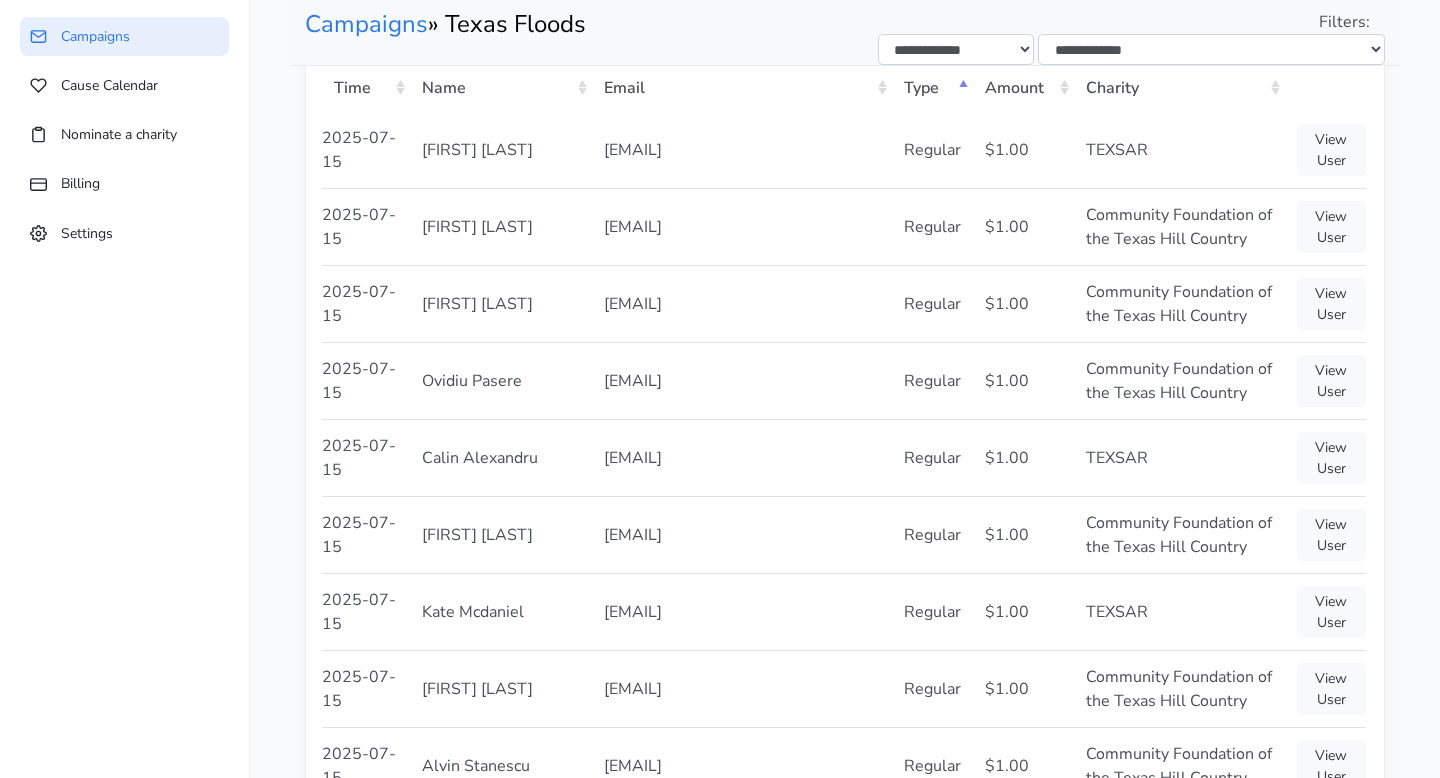scroll, scrollTop: 395, scrollLeft: 0, axis: vertical 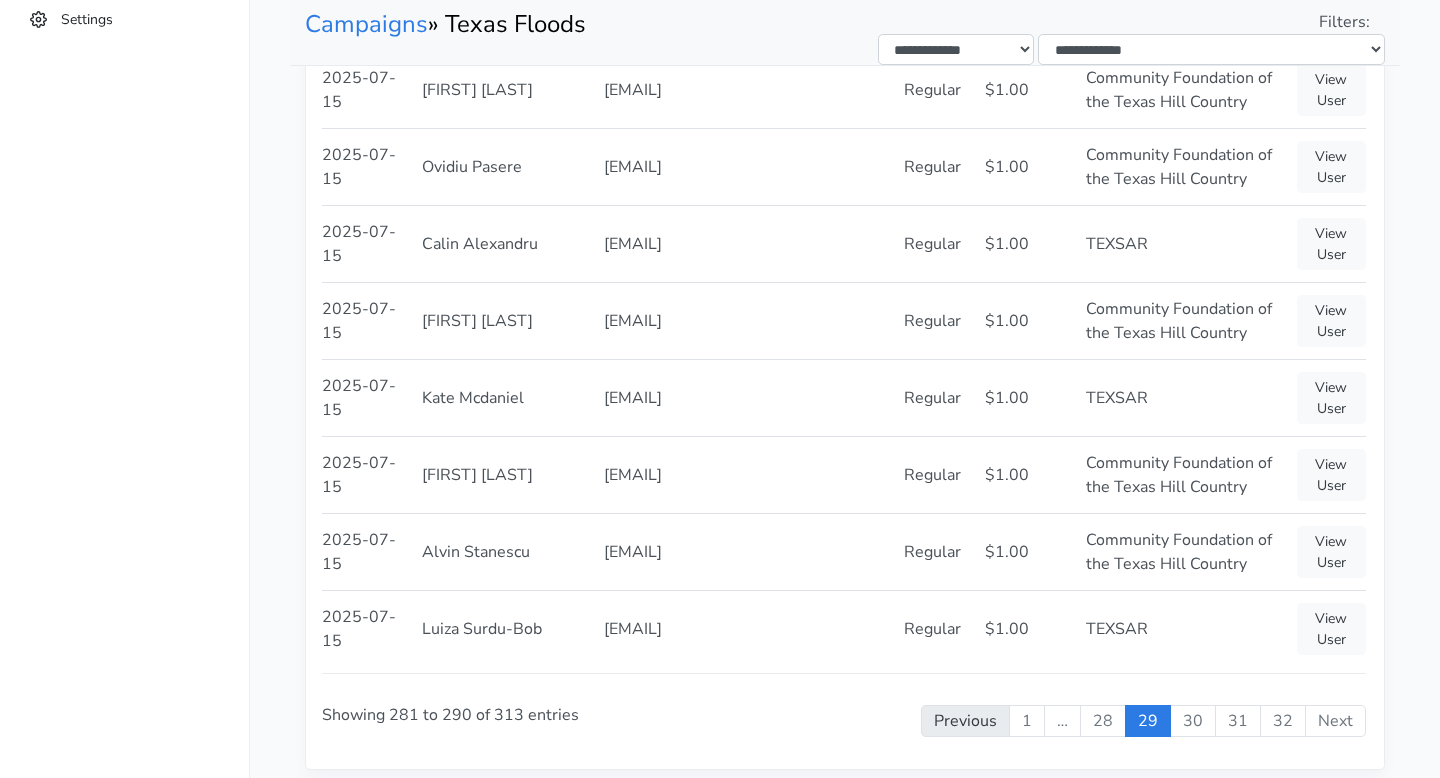 click on "Previous" at bounding box center [965, 721] 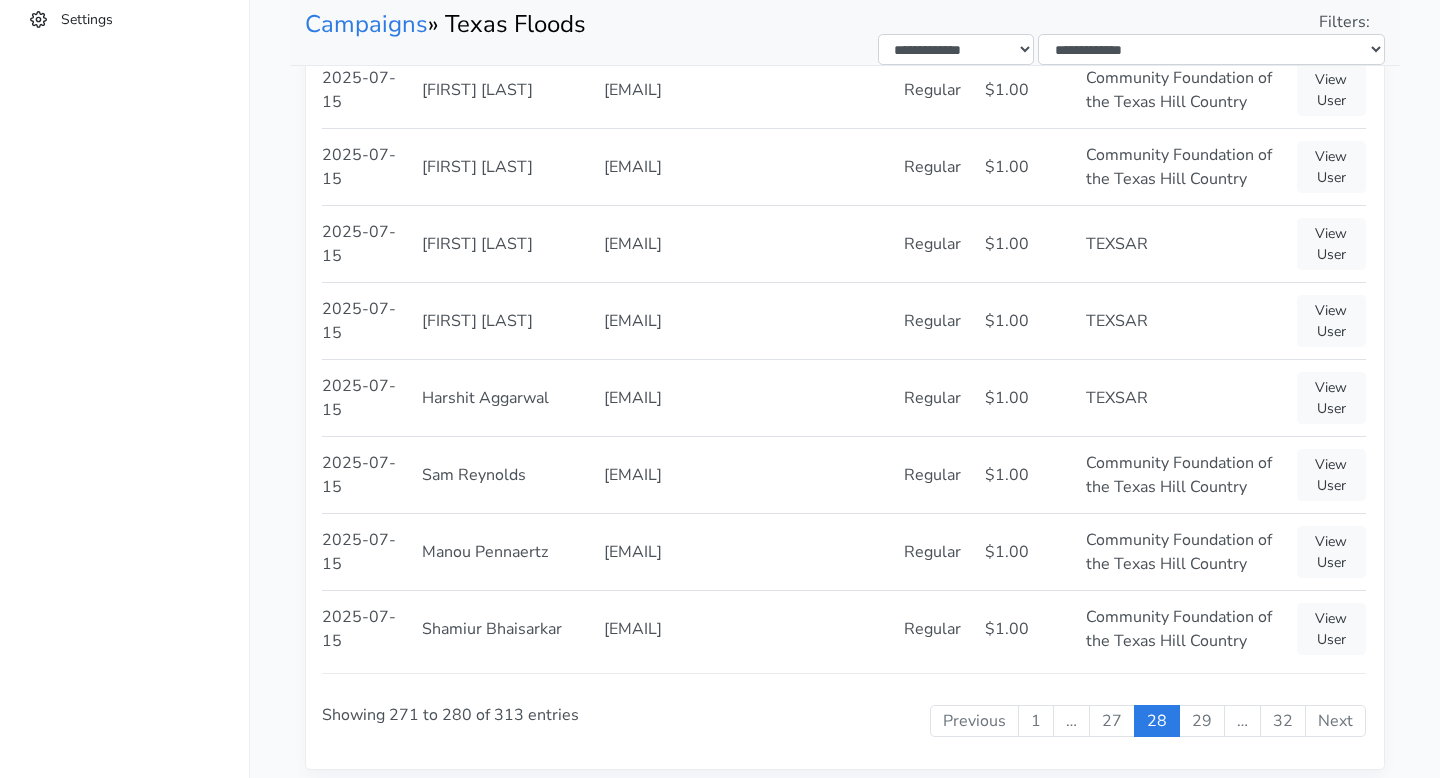 click on "Previous" at bounding box center [974, 721] 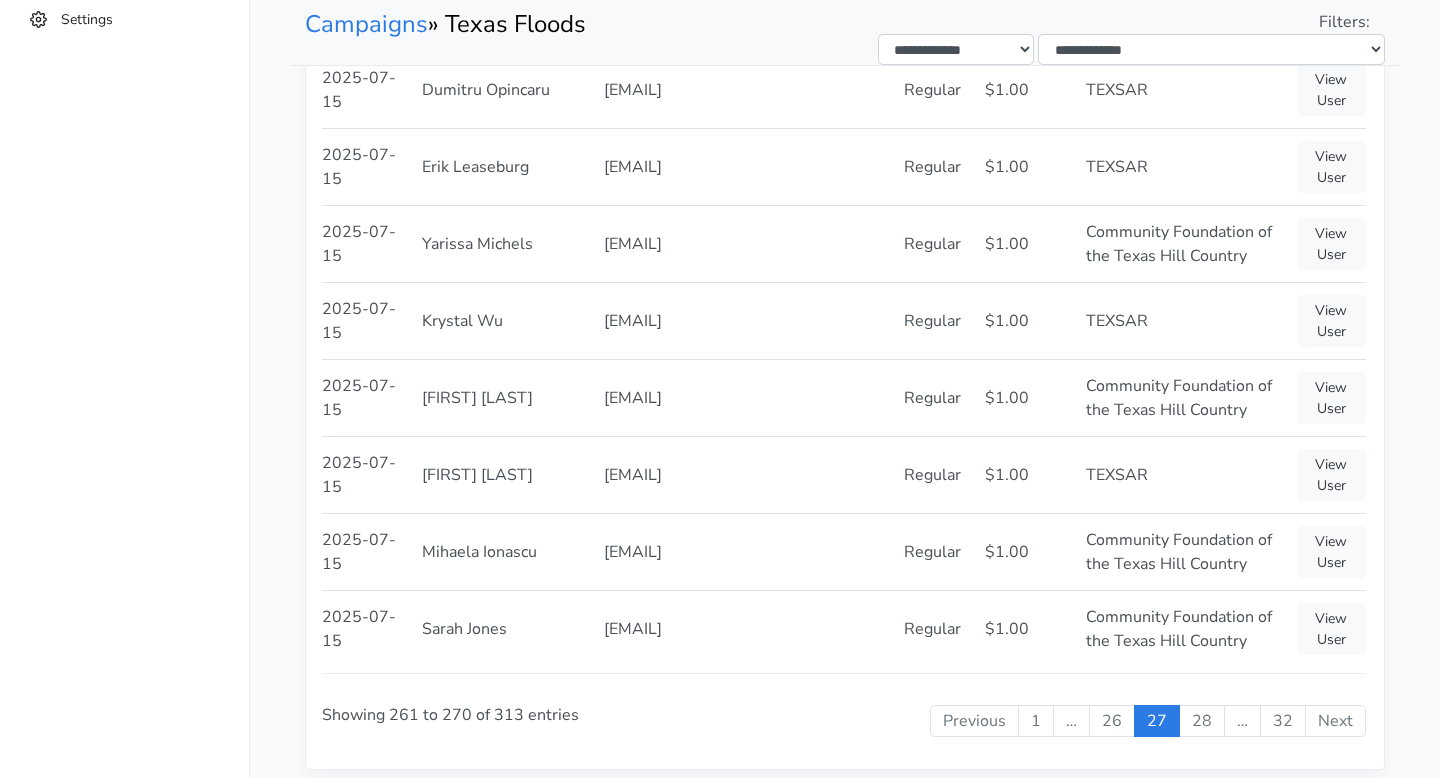 click on "Previous" at bounding box center [974, 721] 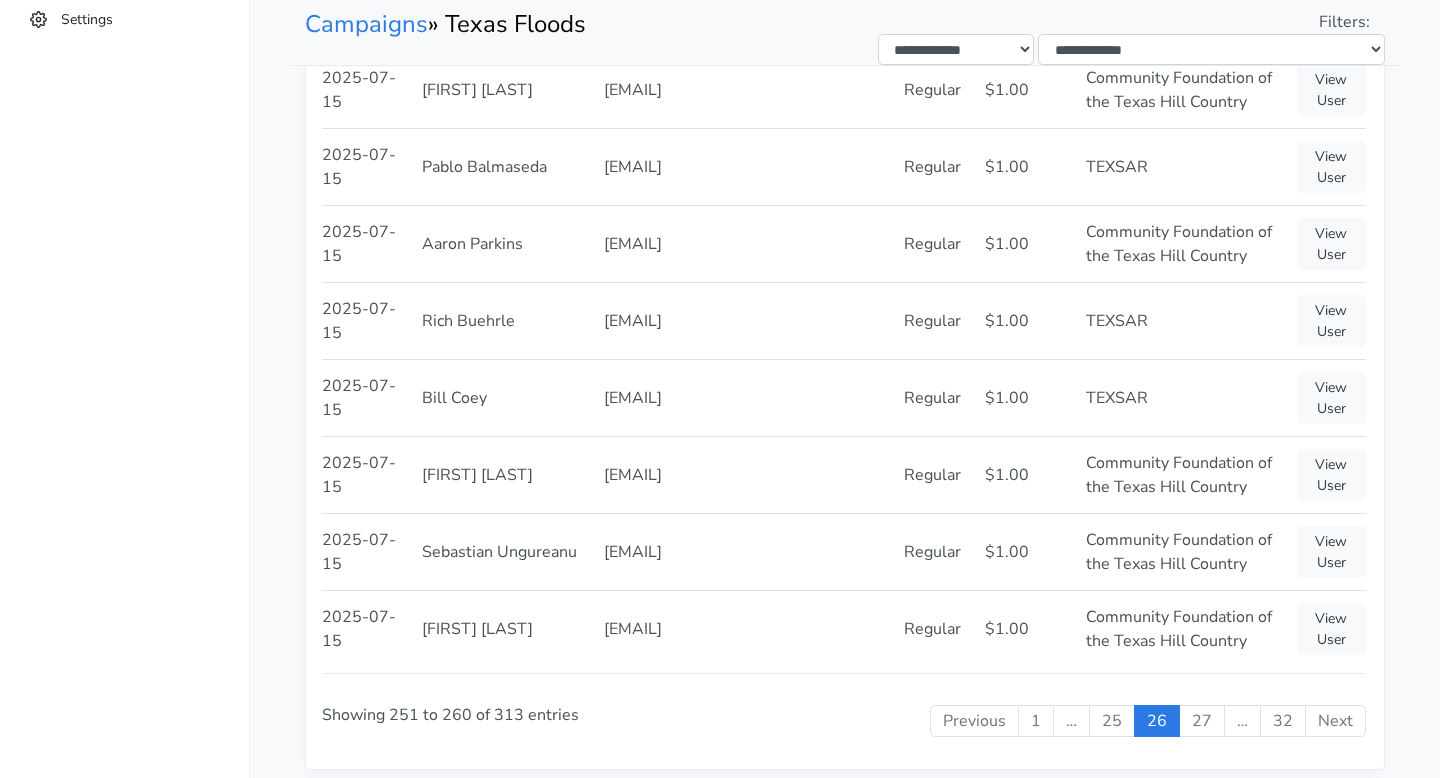 click on "Previous" at bounding box center [974, 721] 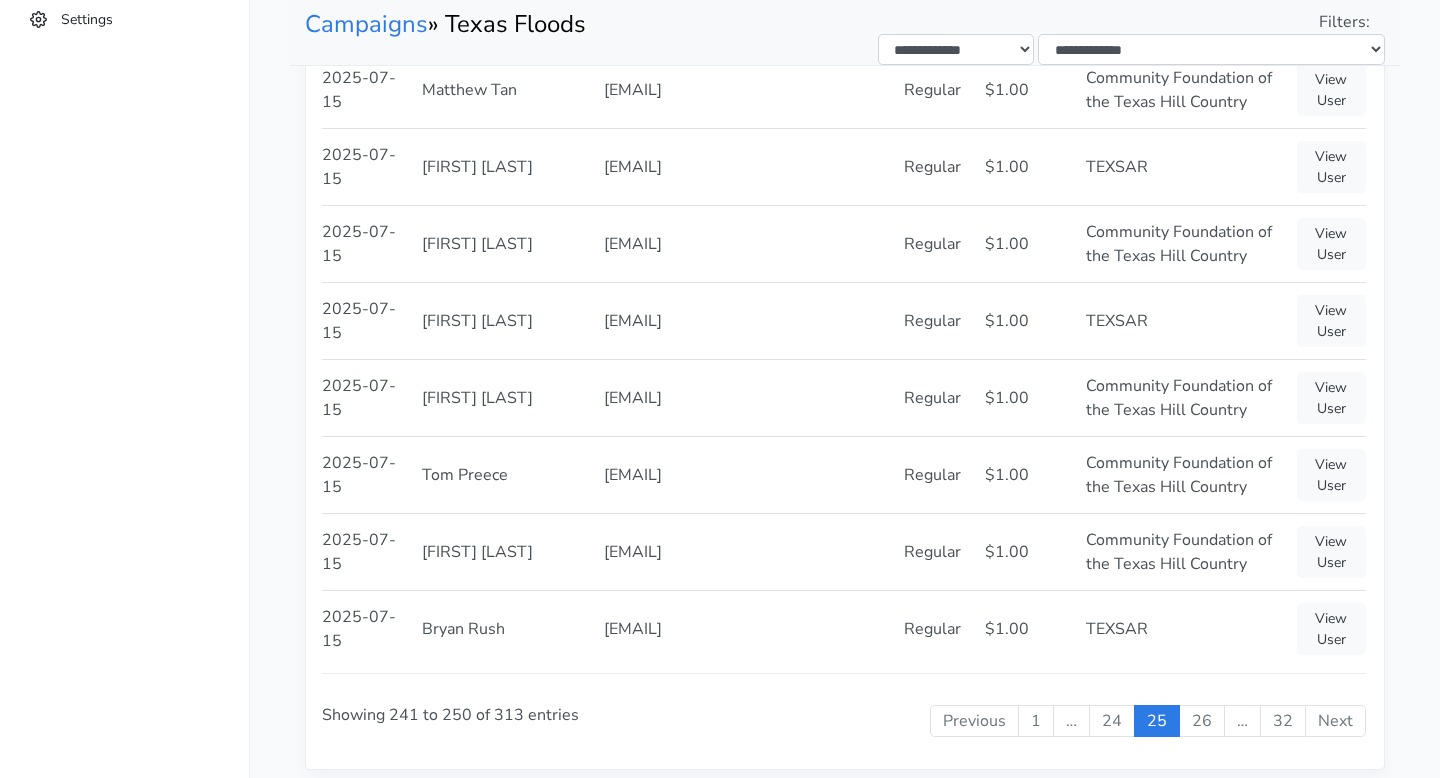 click on "Previous" at bounding box center [974, 721] 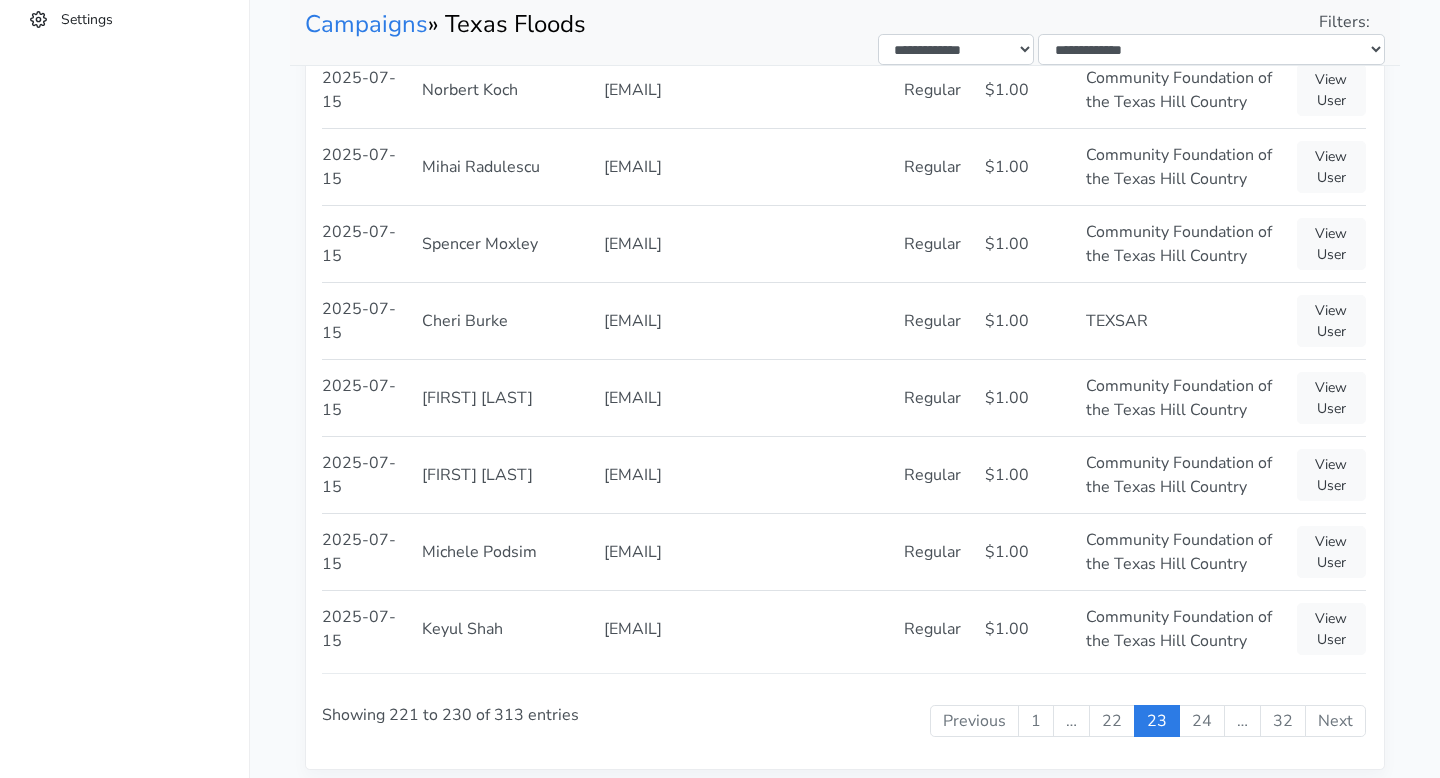 click on "Previous" at bounding box center [974, 721] 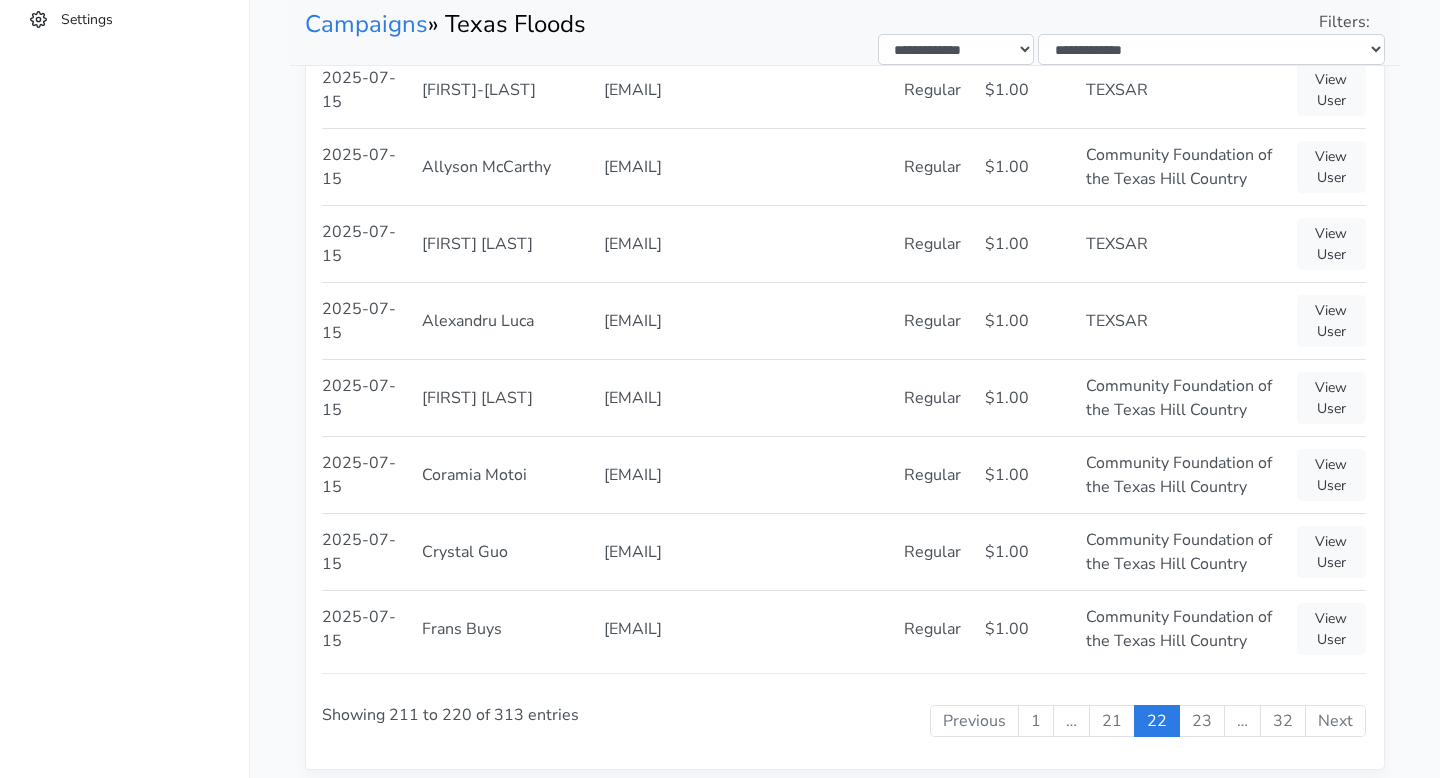 click on "Previous" at bounding box center [974, 721] 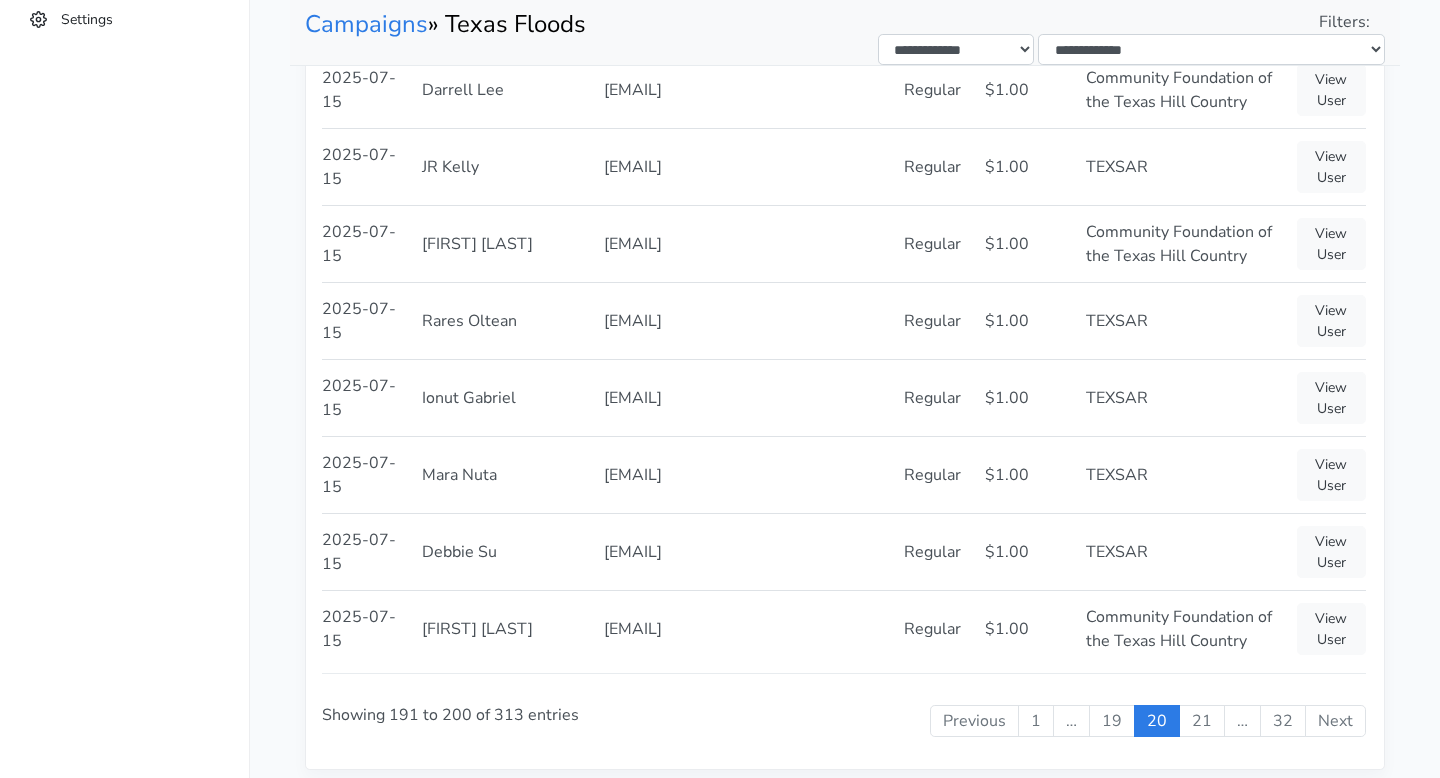 click on "Previous" at bounding box center [974, 721] 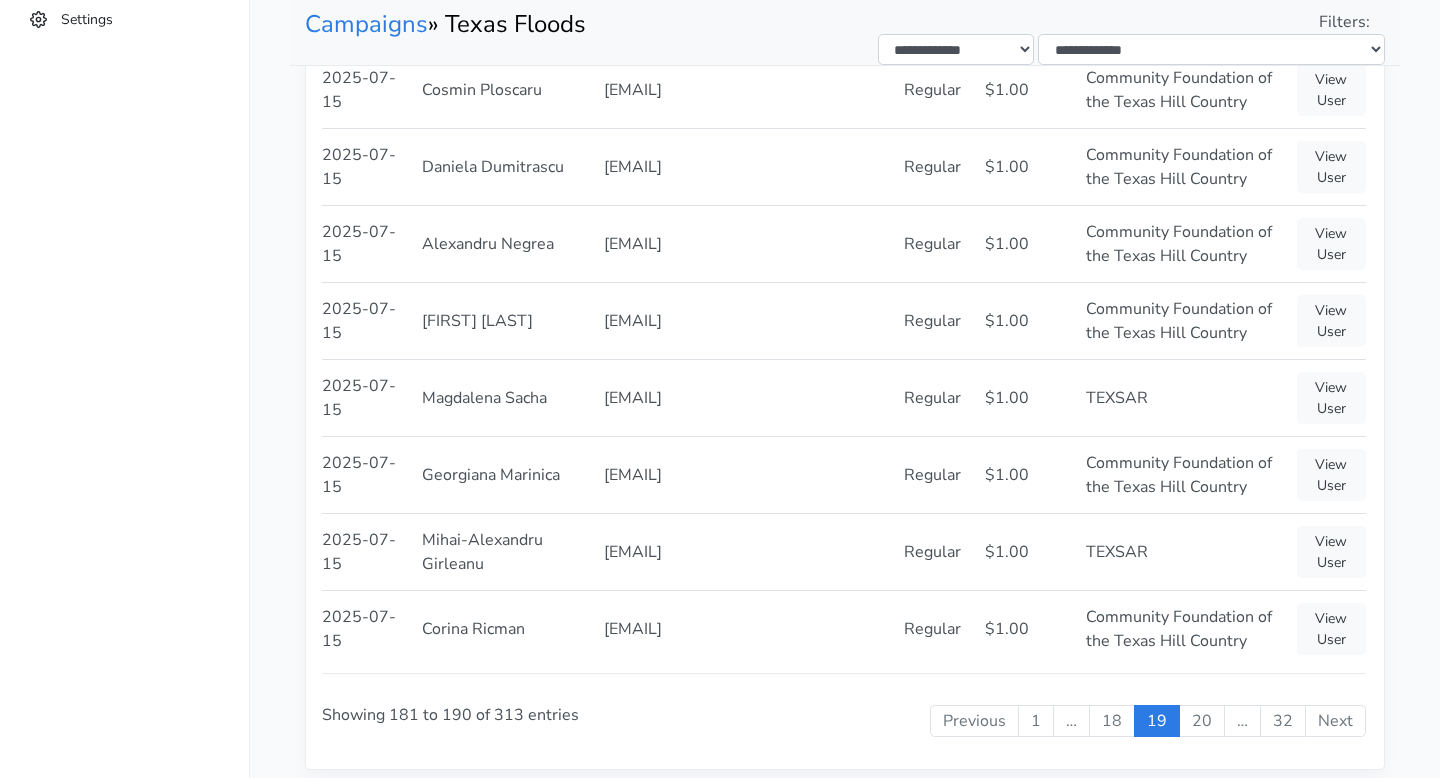 click on "Previous" at bounding box center (974, 721) 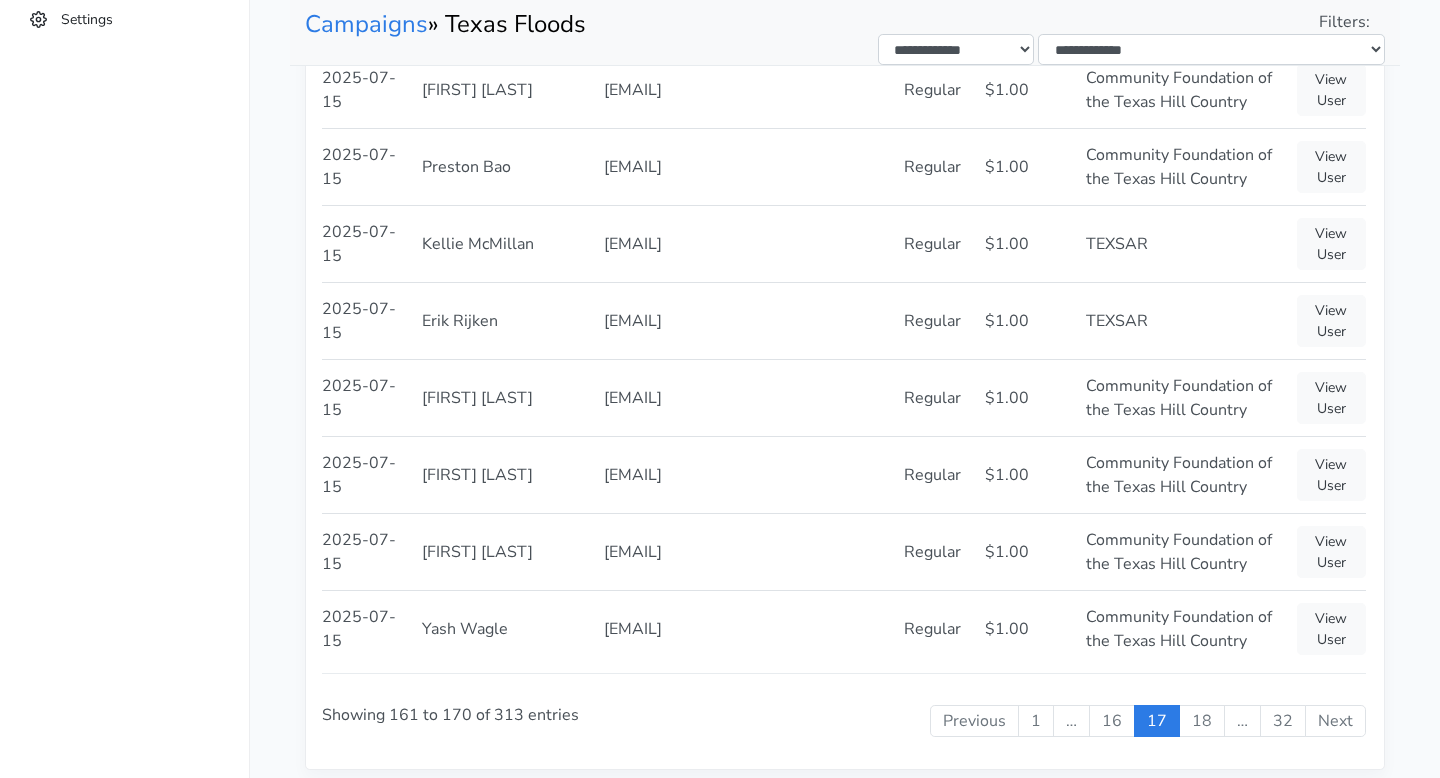 click on "Previous" at bounding box center [974, 721] 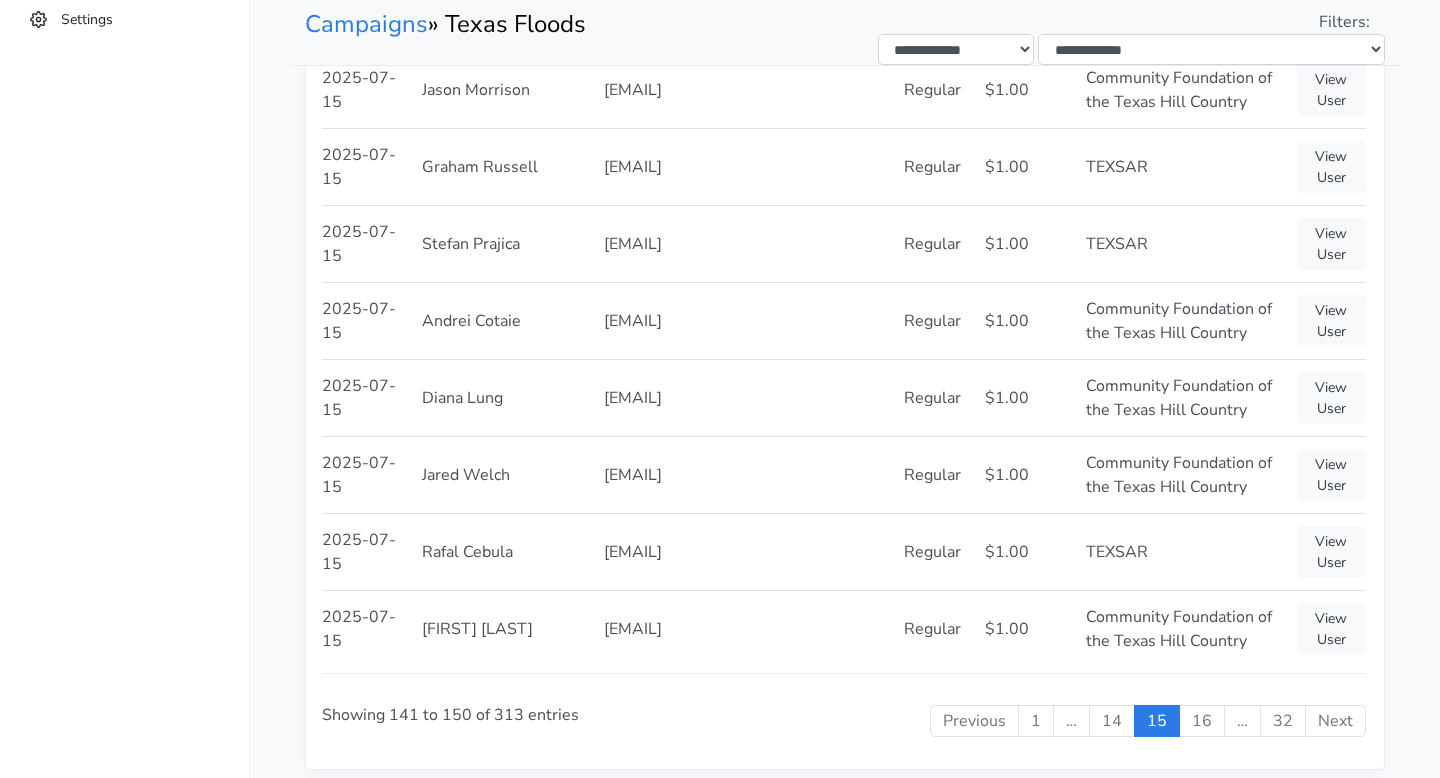click on "Previous" at bounding box center [974, 721] 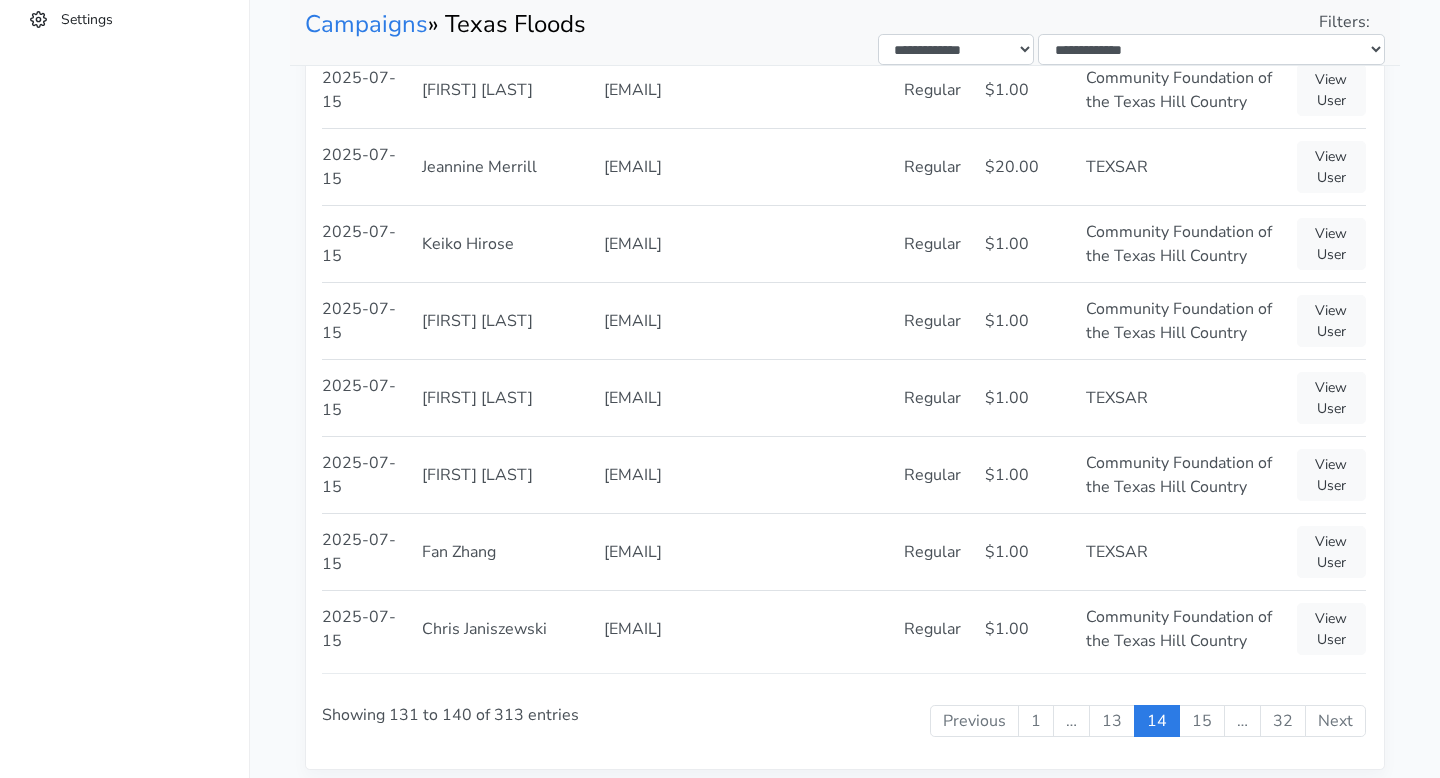 click on "Previous" at bounding box center [974, 721] 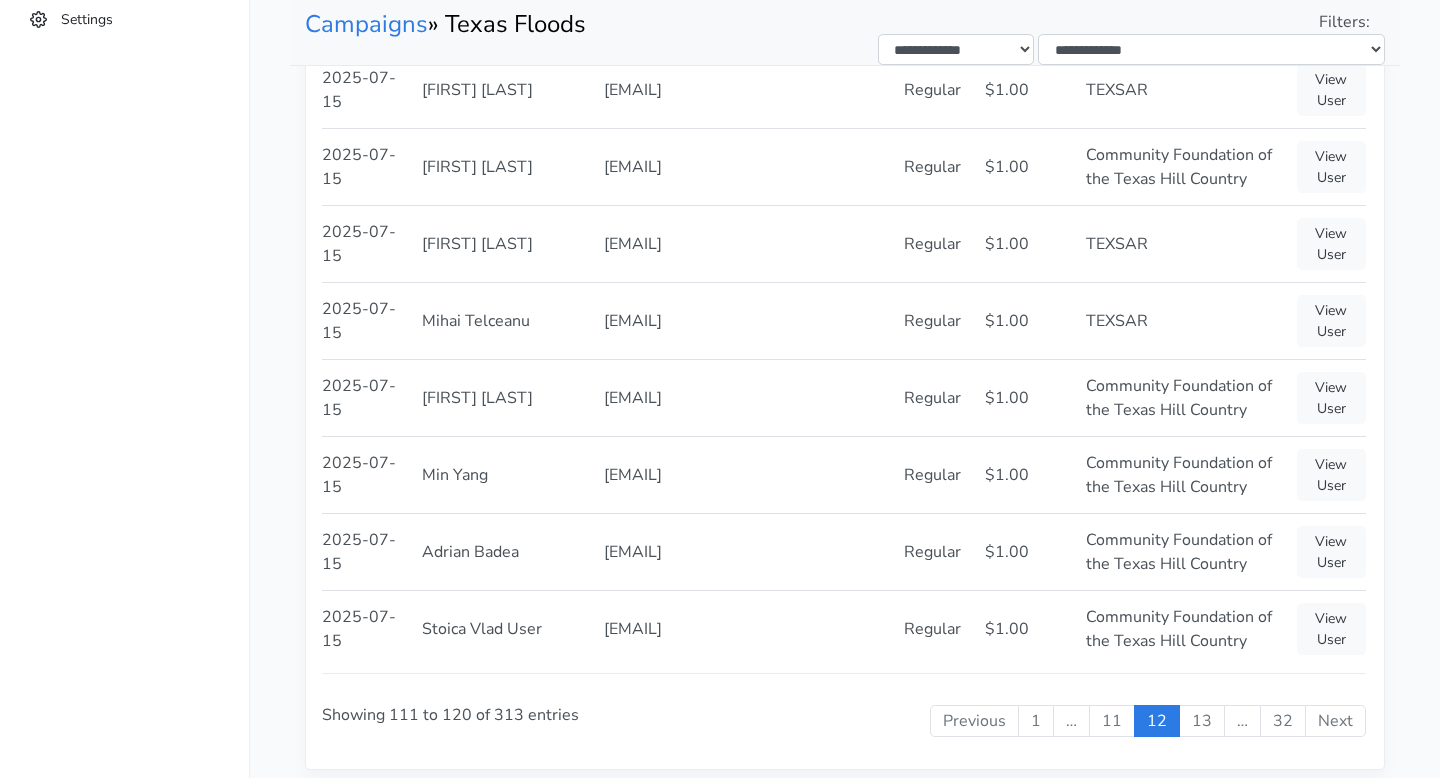 click on "Previous" at bounding box center (974, 721) 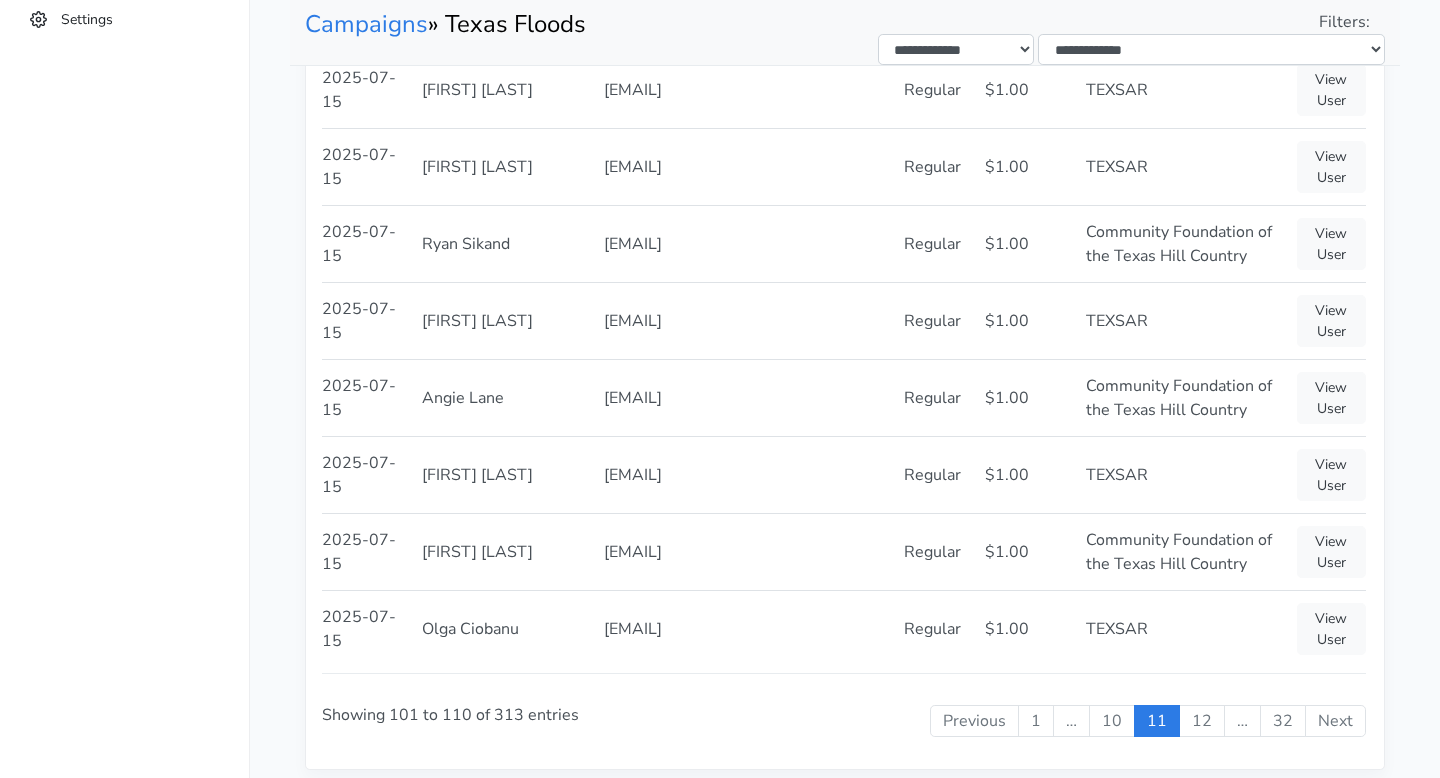click on "Previous" at bounding box center (974, 721) 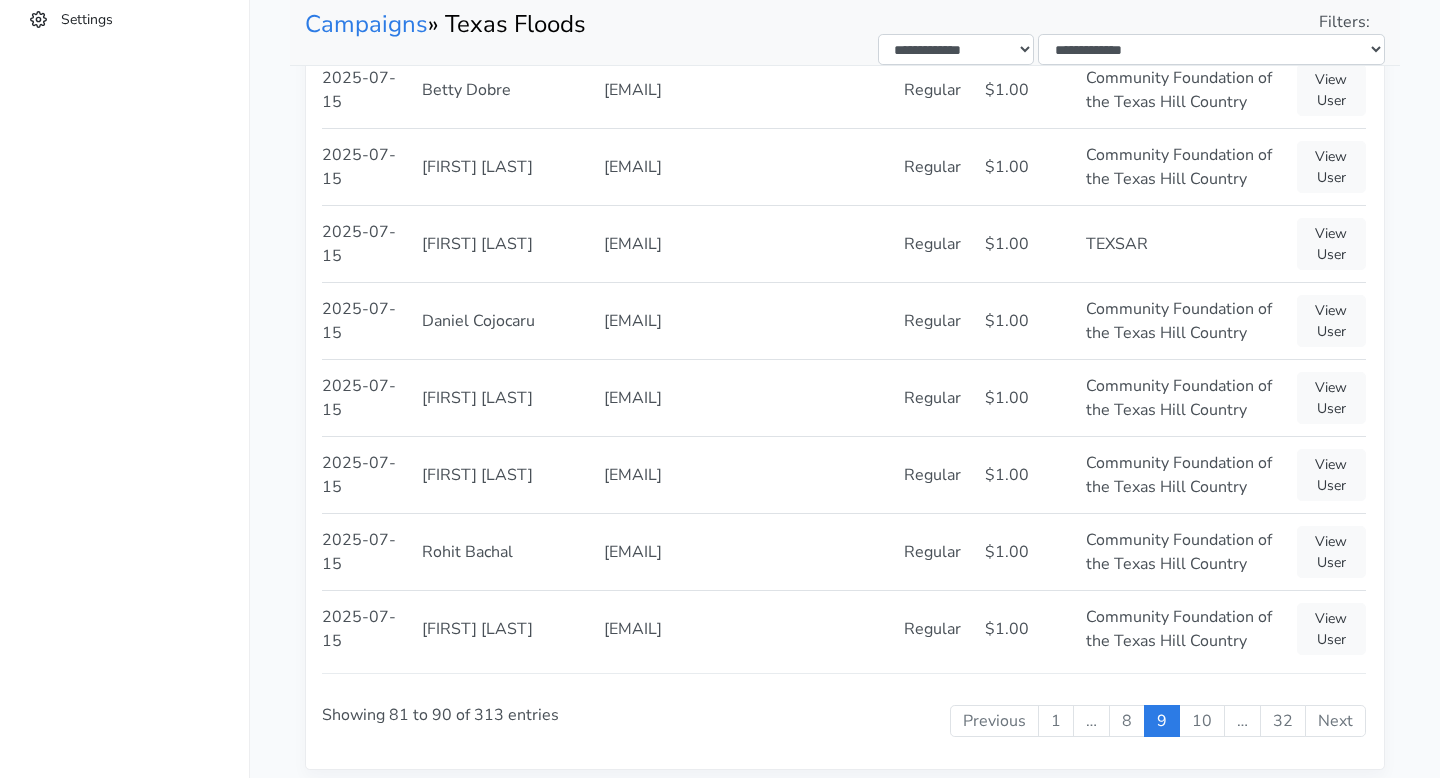 click on "Previous" at bounding box center (994, 721) 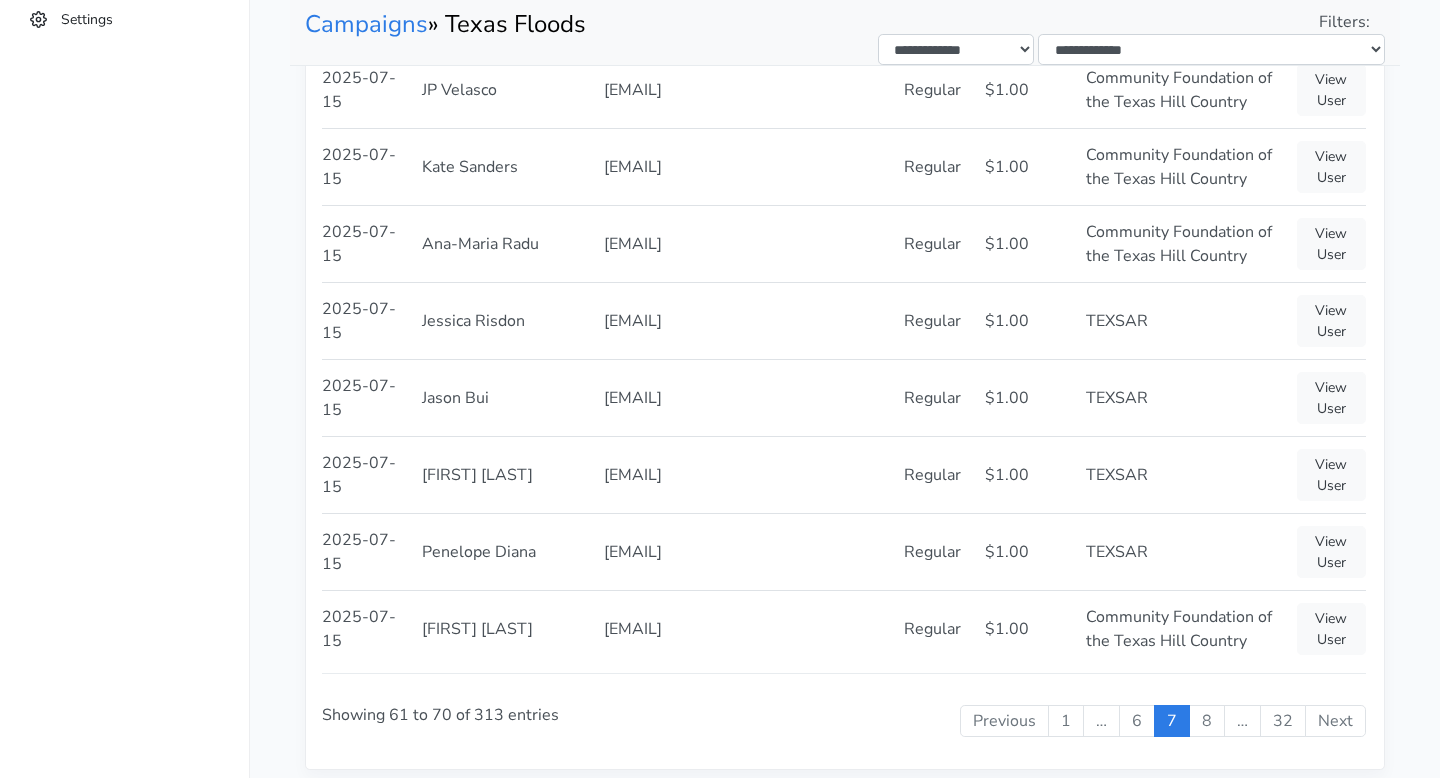click on "Previous" at bounding box center [1004, 721] 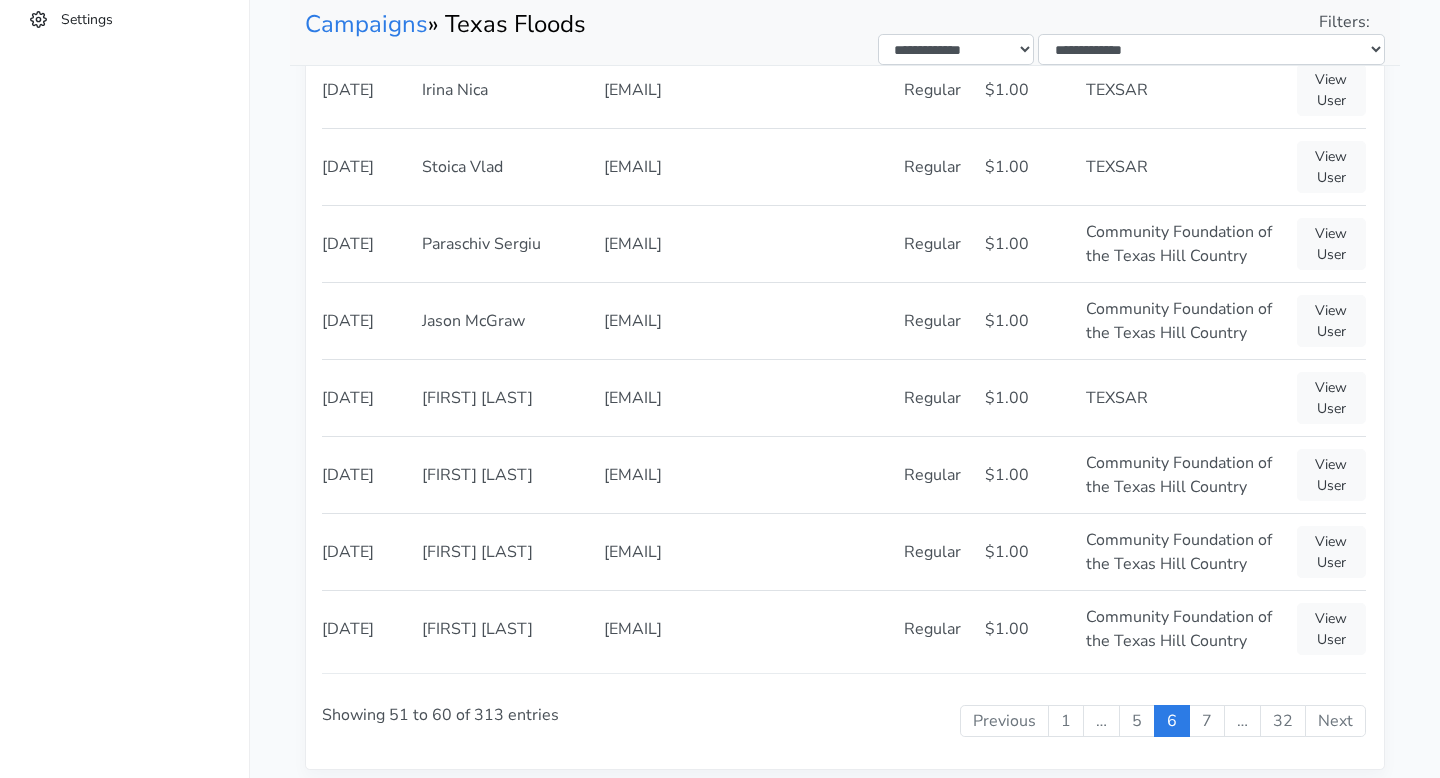 click on "Previous" at bounding box center [1004, 721] 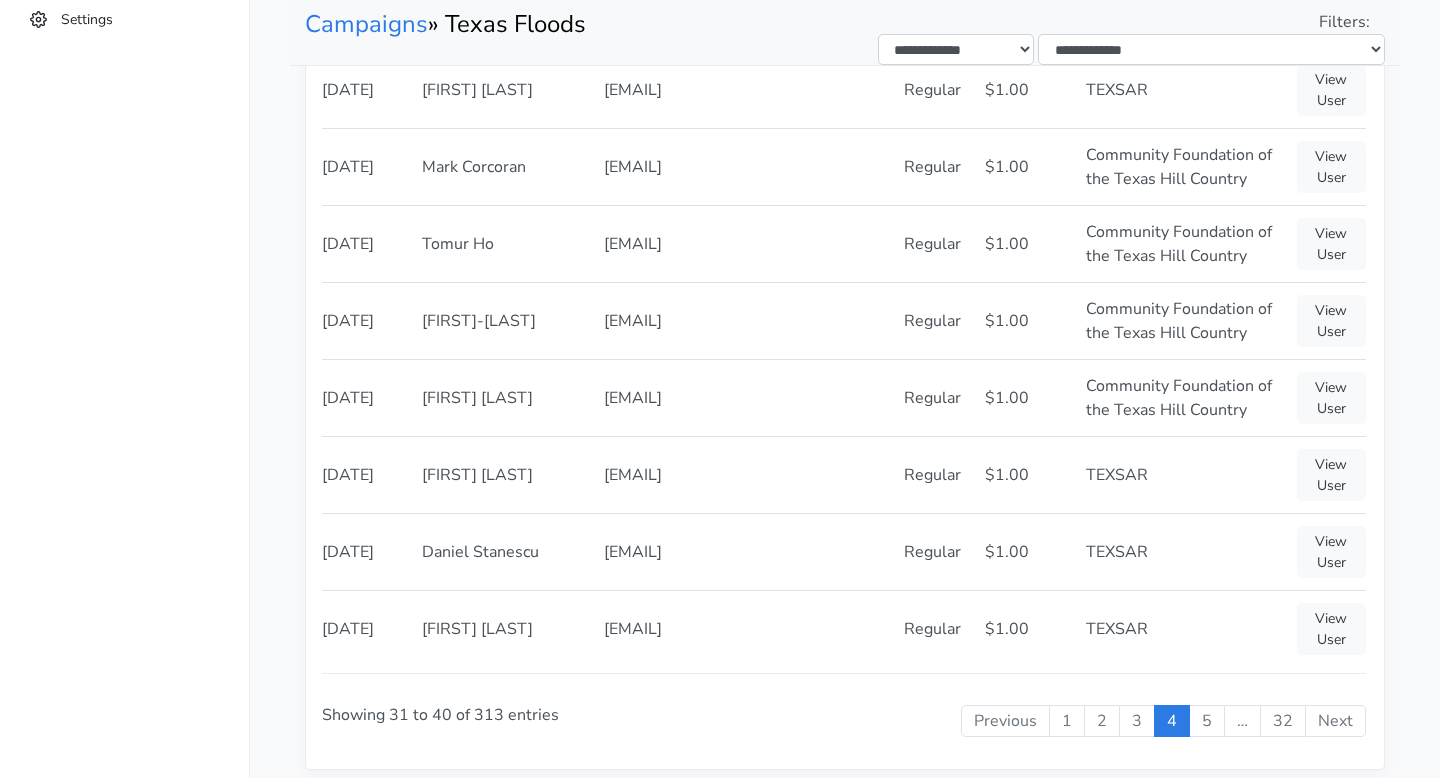 click on "Previous" at bounding box center [1005, 721] 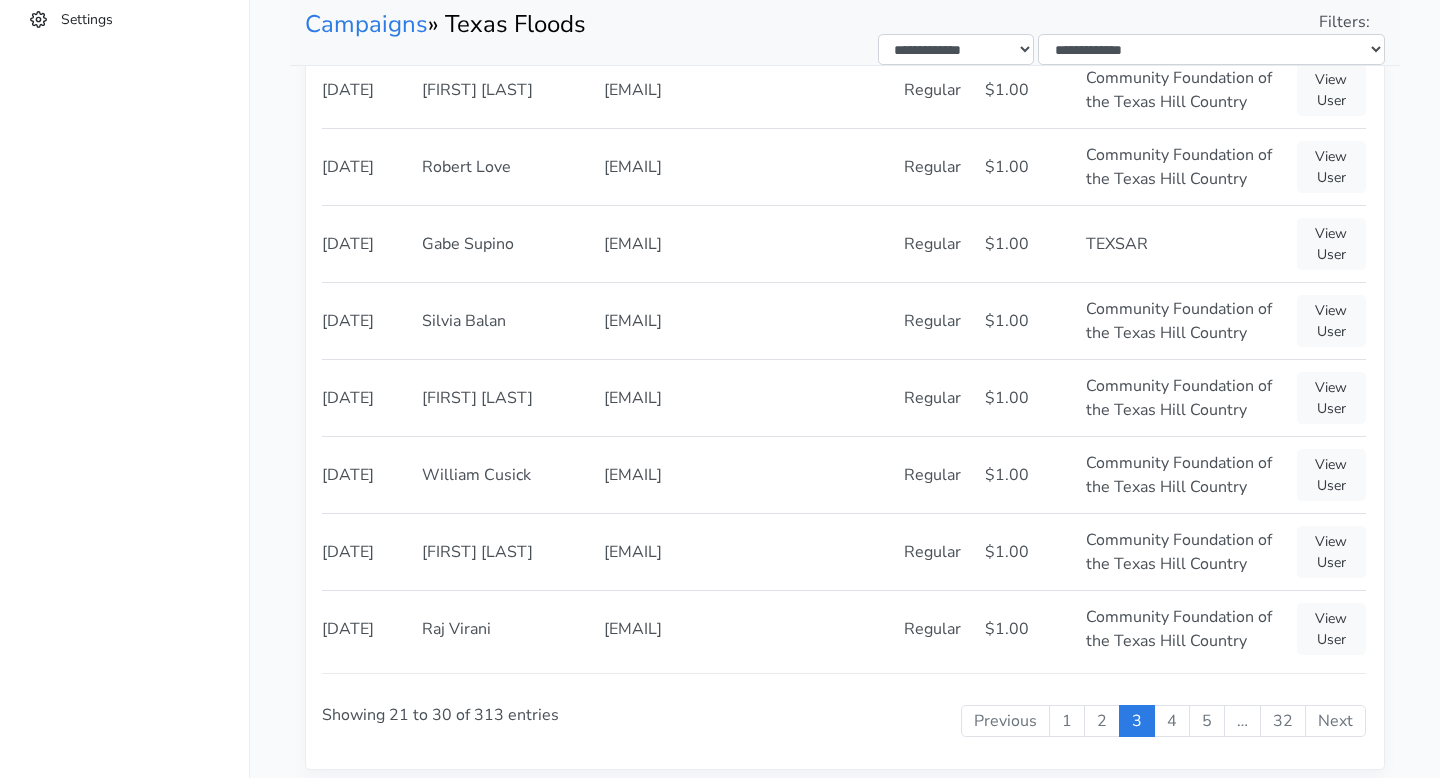 click on "Previous" at bounding box center [1005, 721] 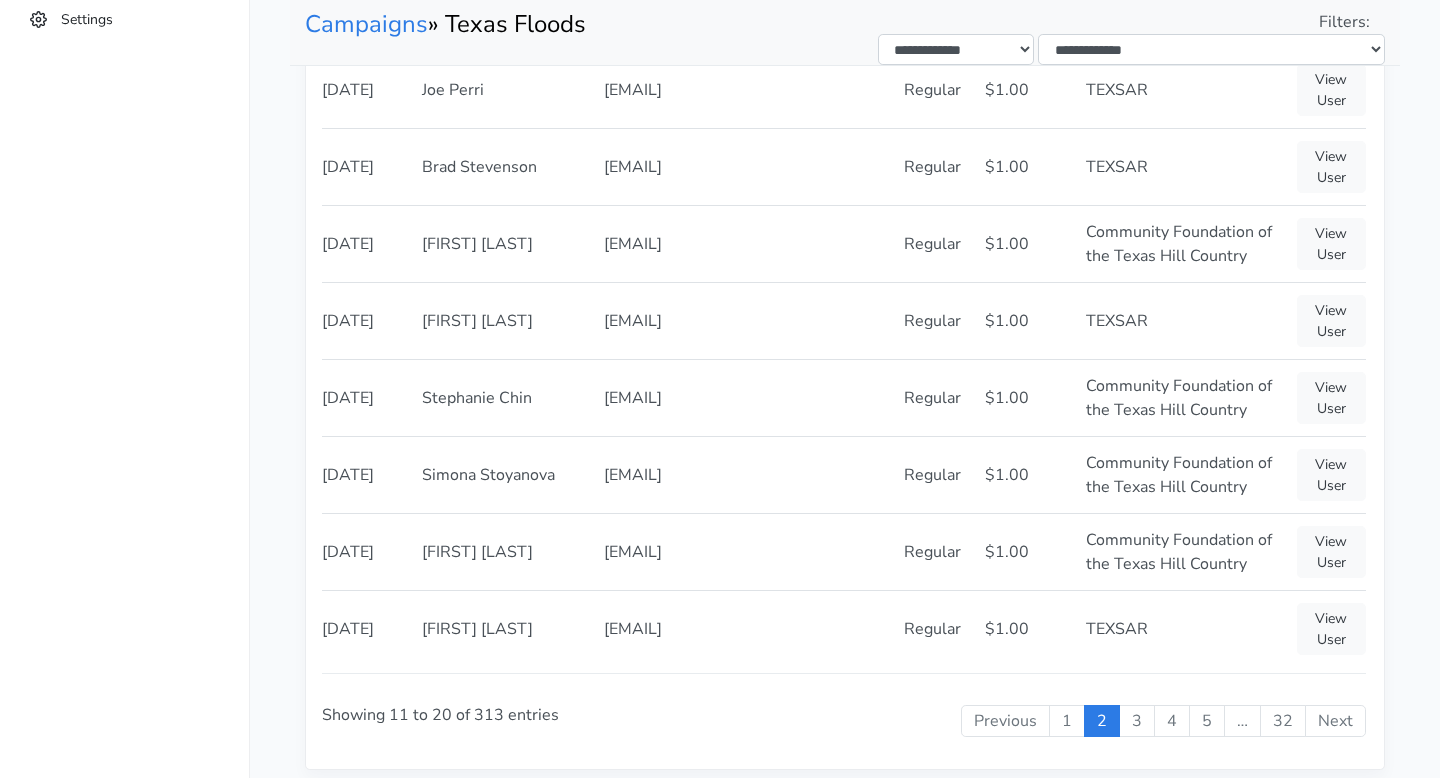 click on "Previous" at bounding box center (1005, 721) 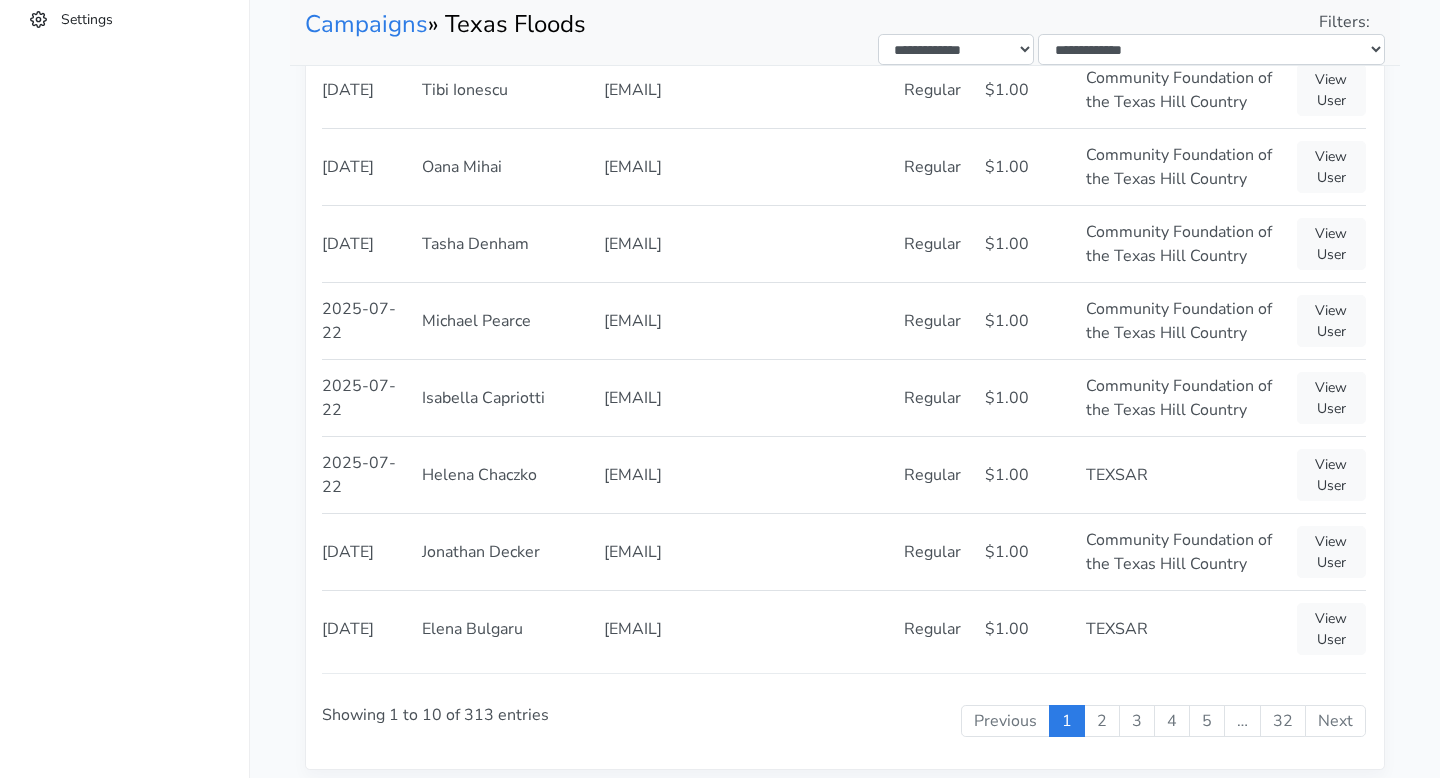 click on "Previous" at bounding box center (1005, 721) 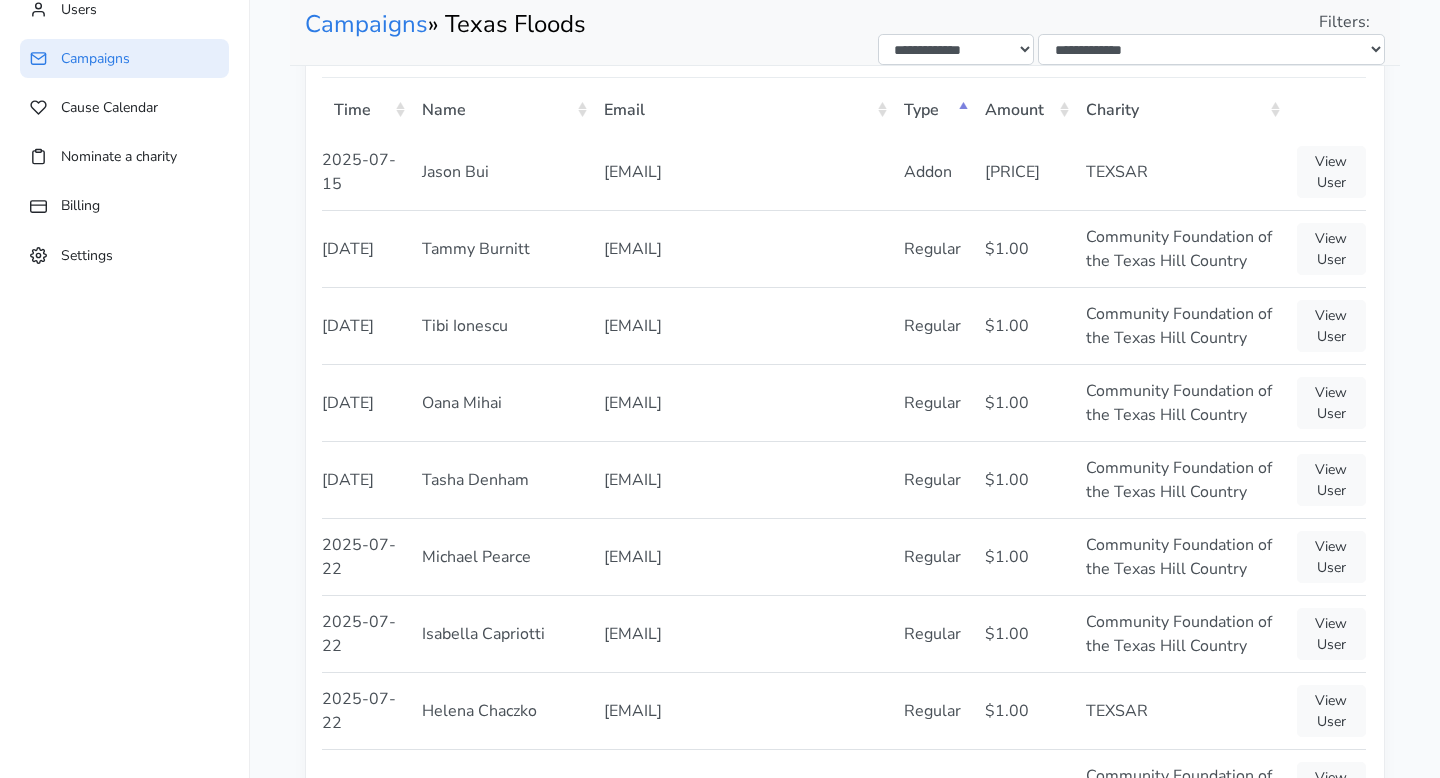 scroll, scrollTop: 67, scrollLeft: 0, axis: vertical 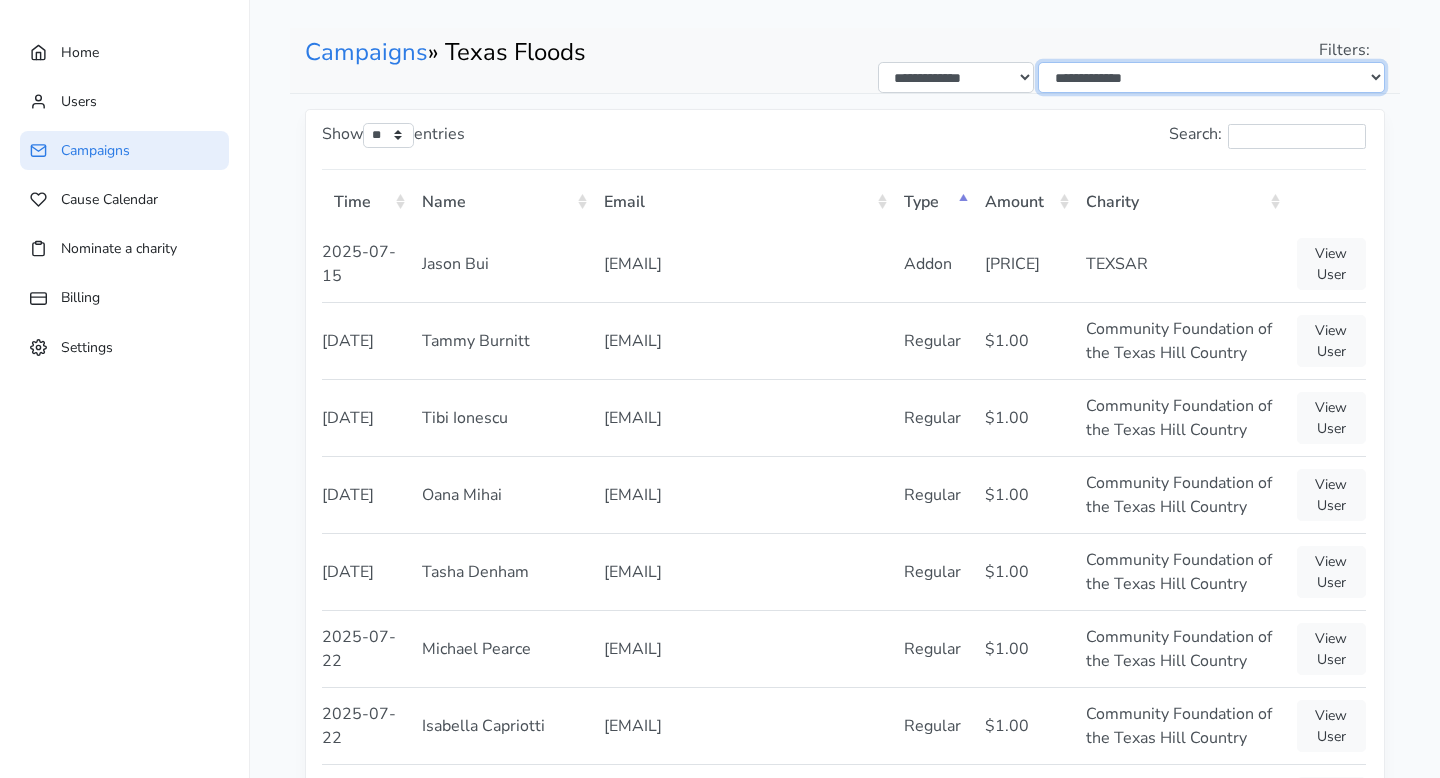 click on "**********" at bounding box center (1211, 77) 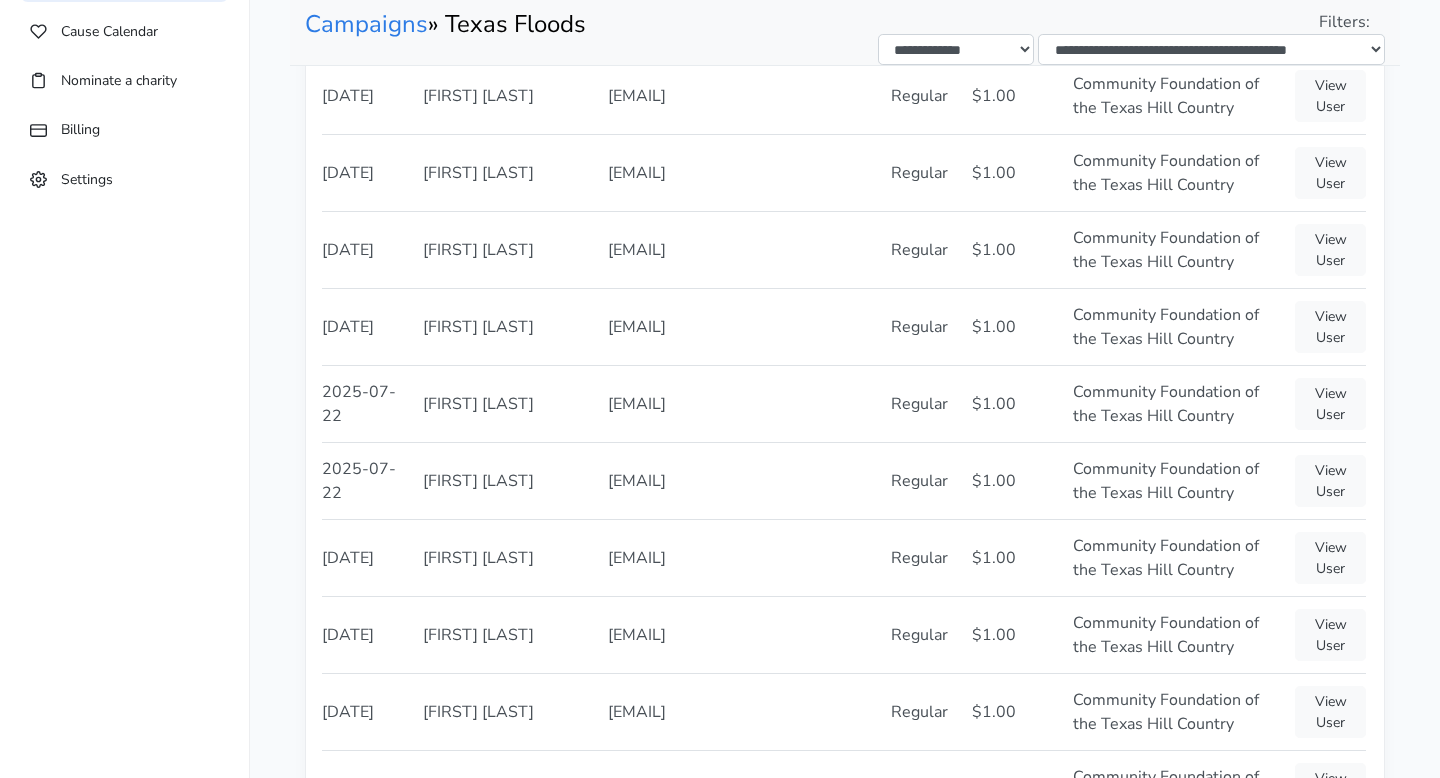 scroll, scrollTop: 457, scrollLeft: 0, axis: vertical 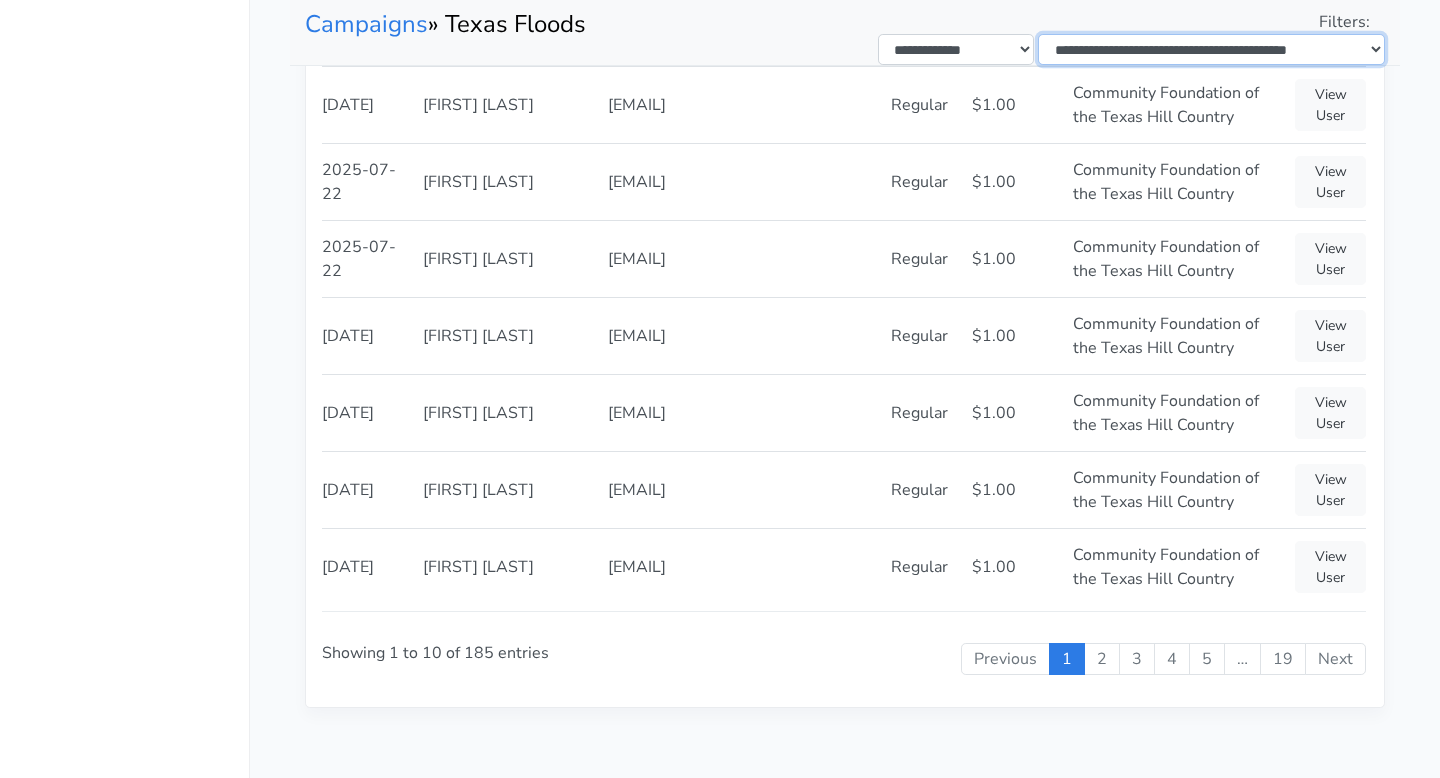 click on "**********" at bounding box center (1211, 49) 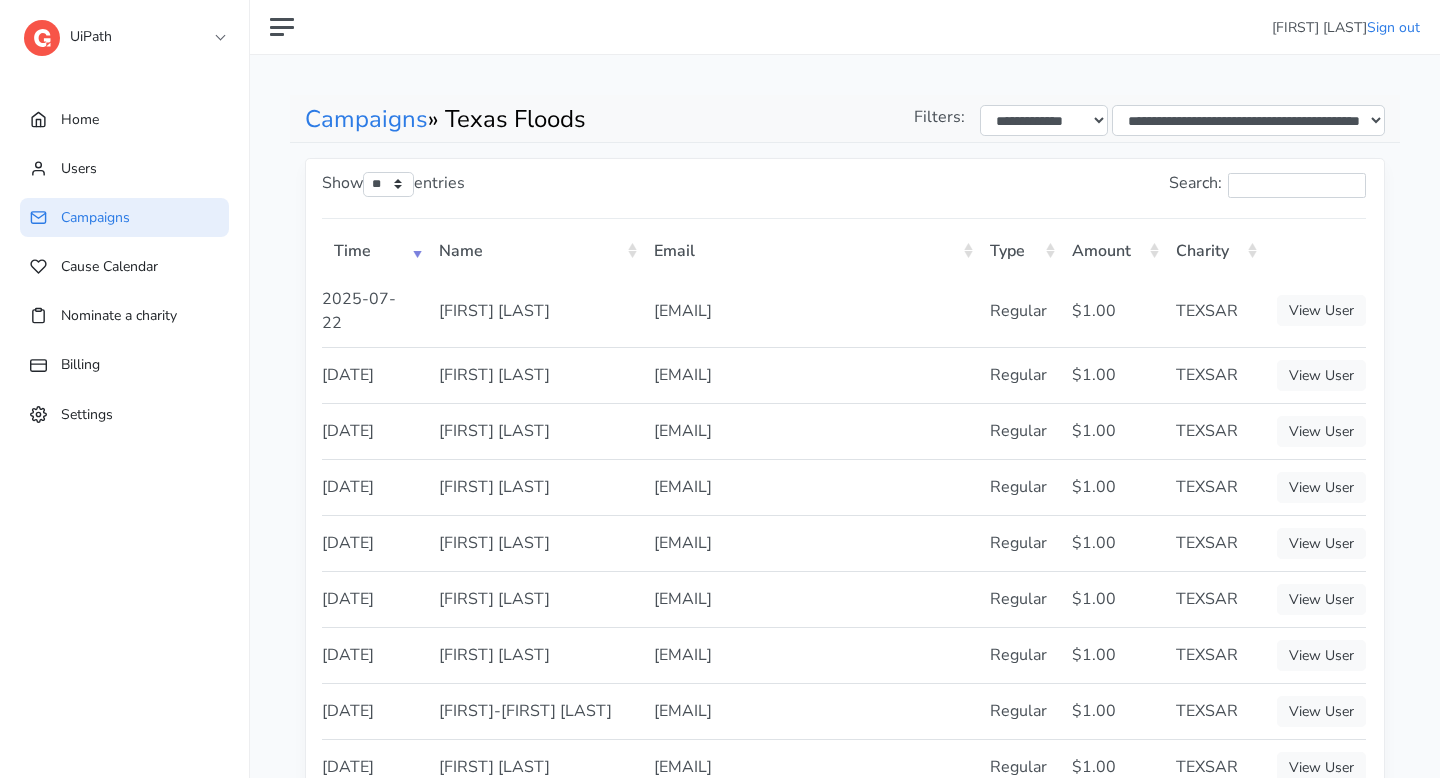 select on "****" 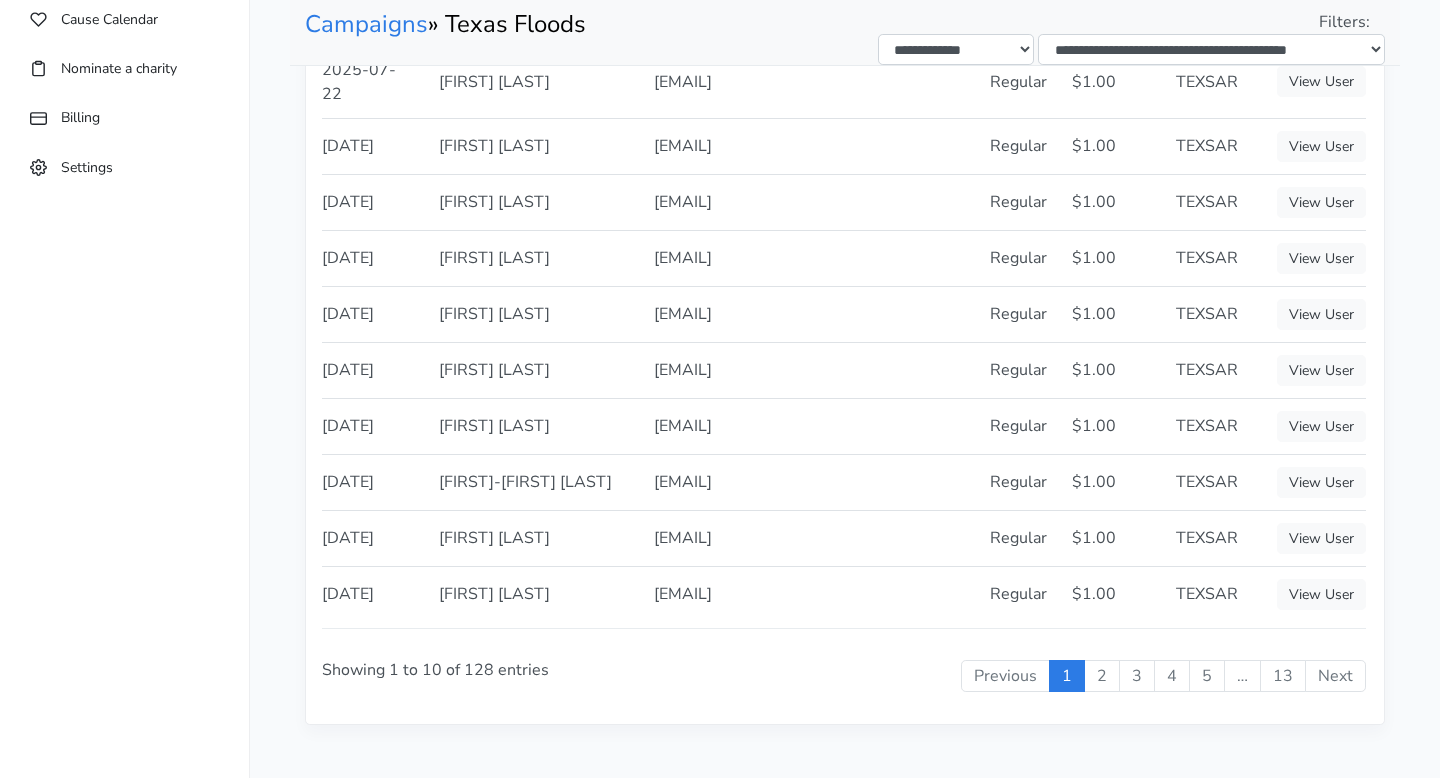 scroll, scrollTop: 0, scrollLeft: 0, axis: both 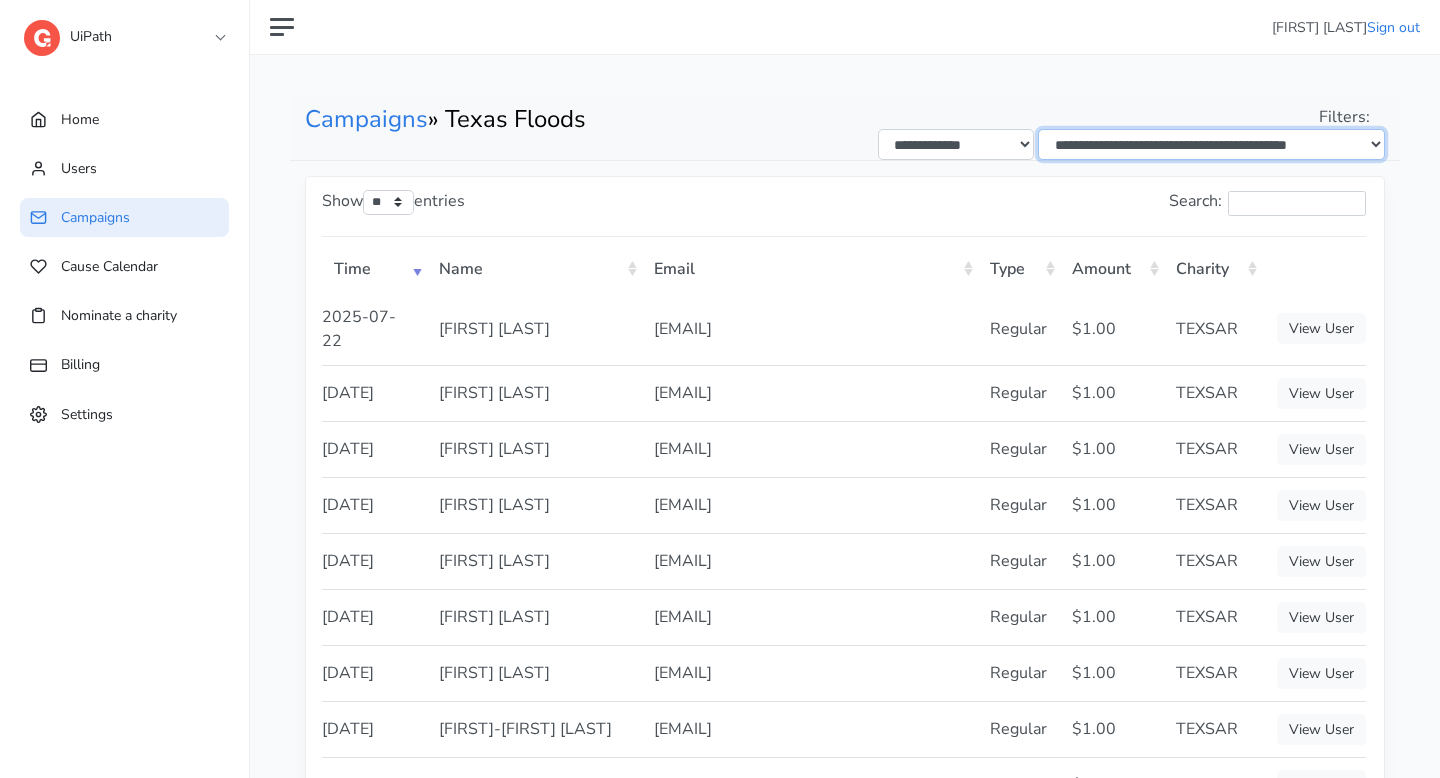 click on "**********" at bounding box center [1211, 144] 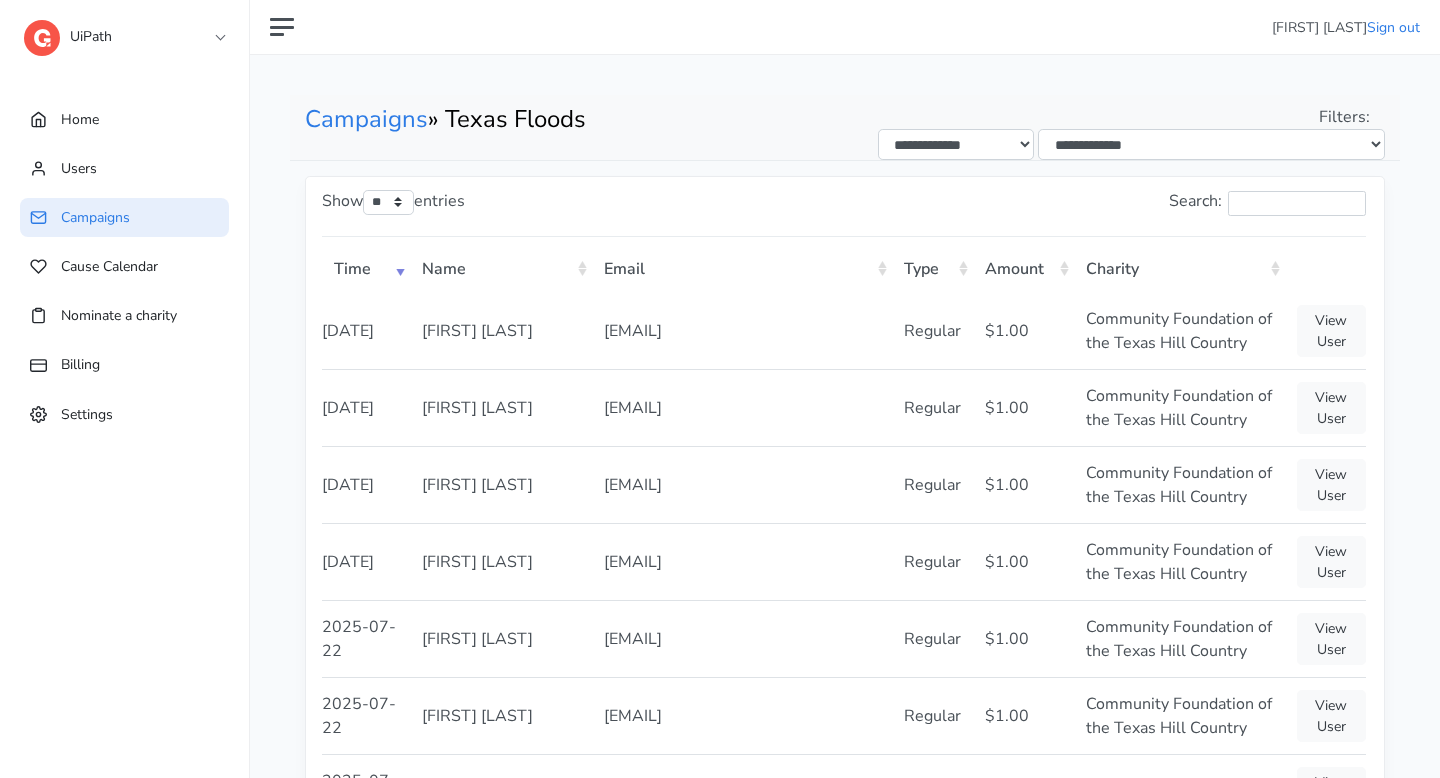 scroll, scrollTop: 0, scrollLeft: 0, axis: both 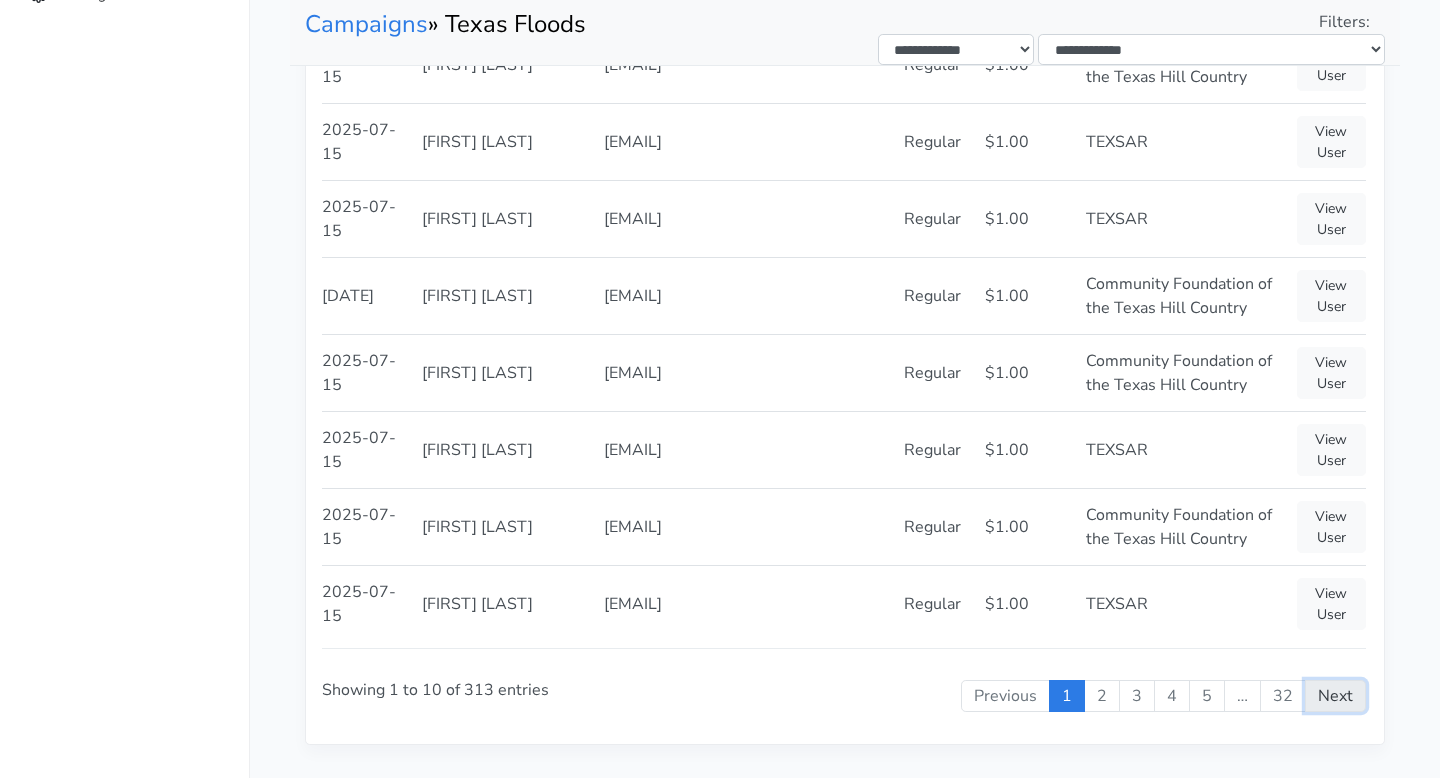 click on "Next" at bounding box center [1335, 696] 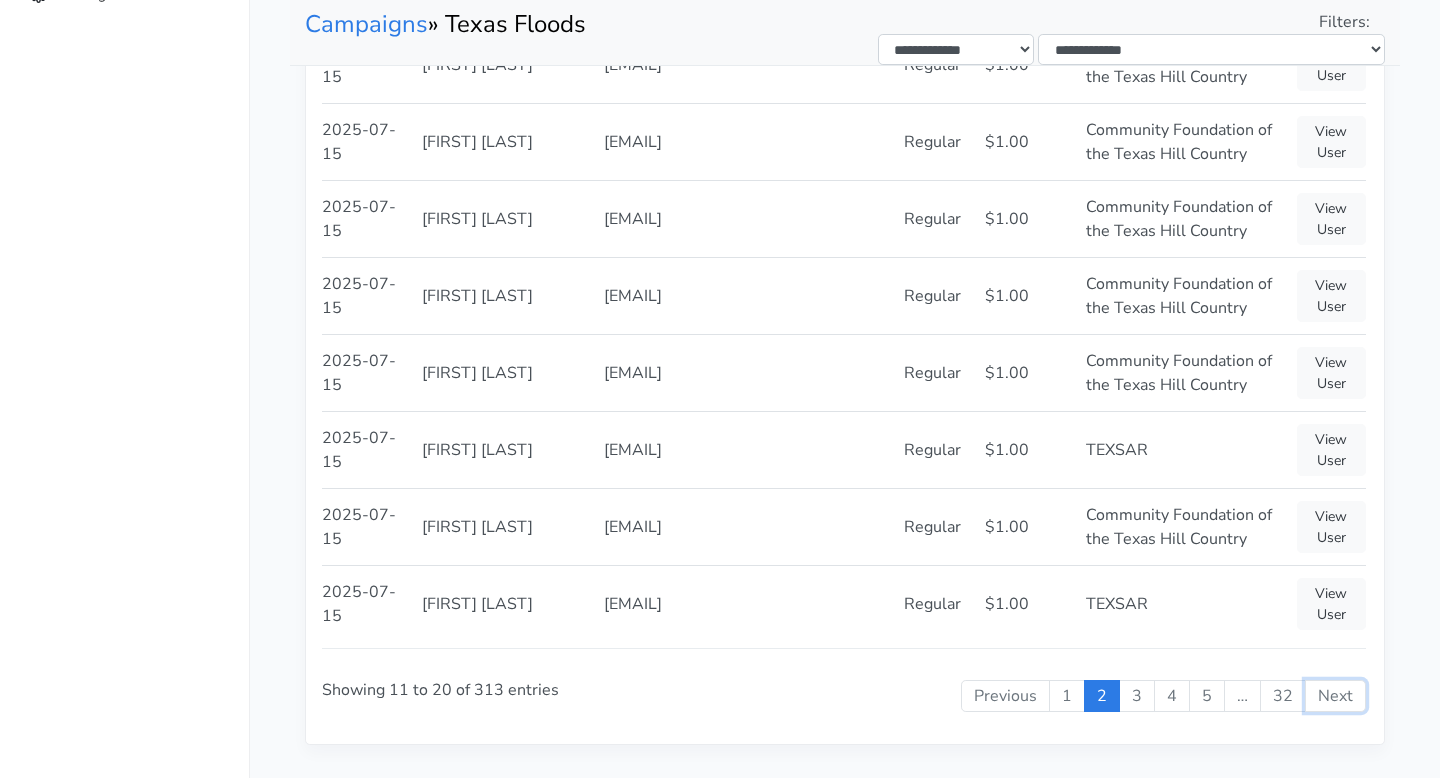 scroll, scrollTop: 0, scrollLeft: 0, axis: both 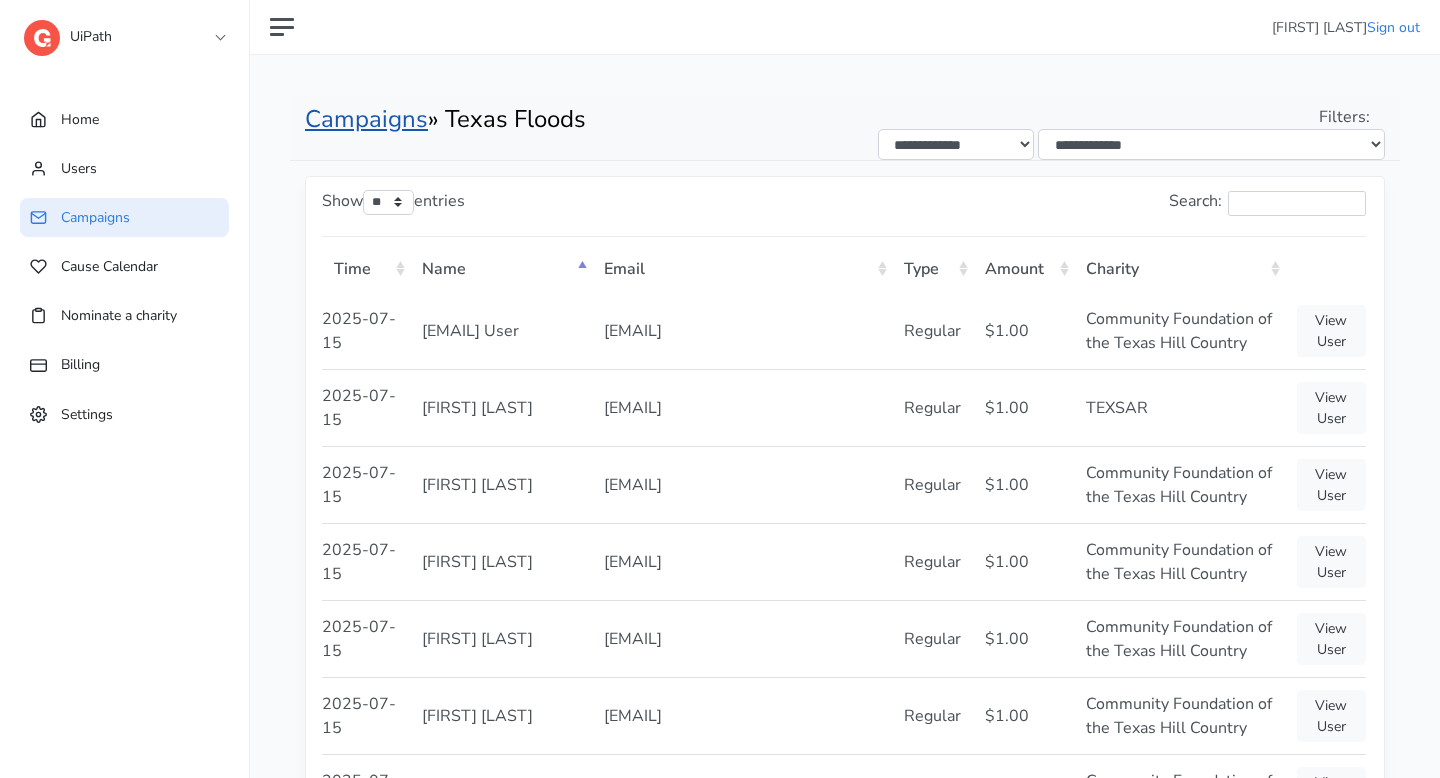click on "Campaigns" at bounding box center [366, 119] 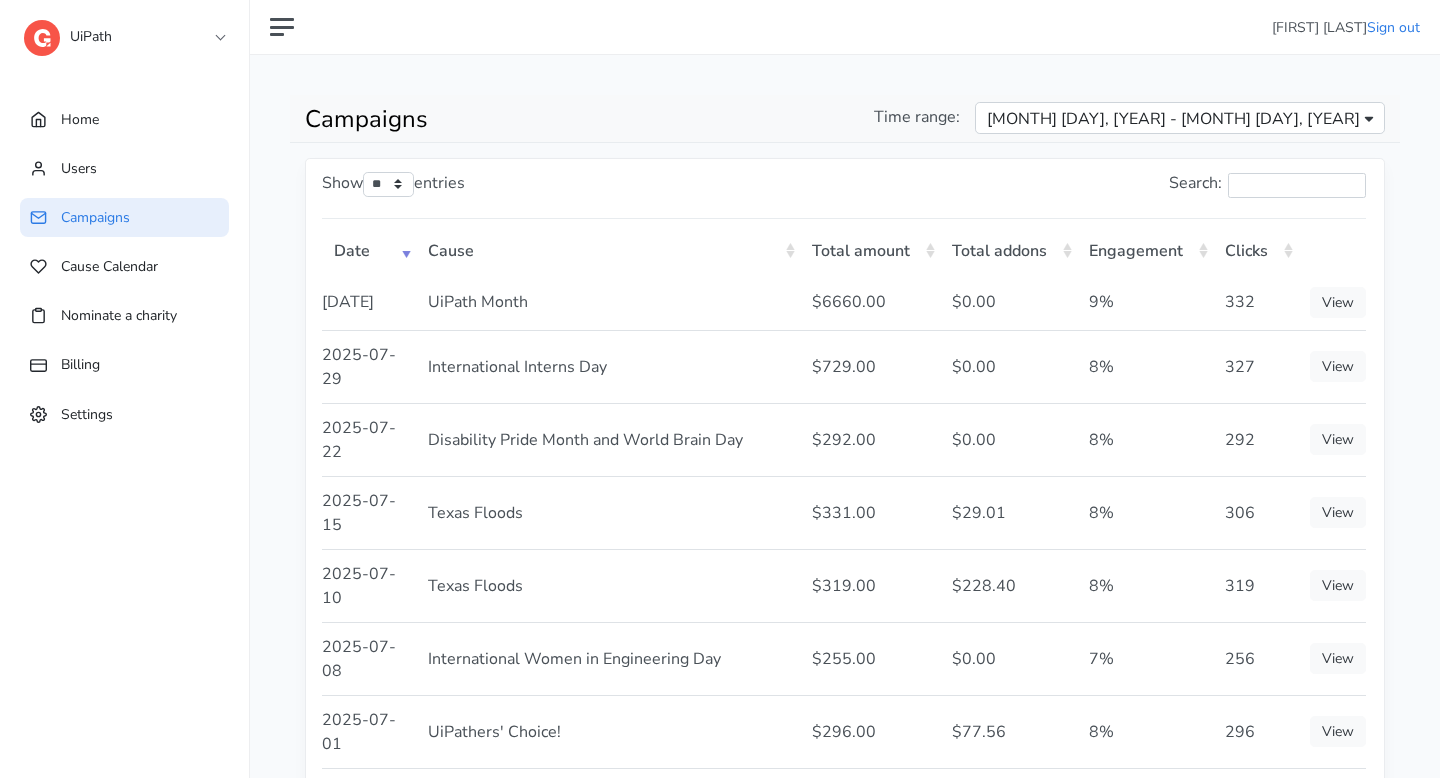 click on "306" at bounding box center [1255, 512] 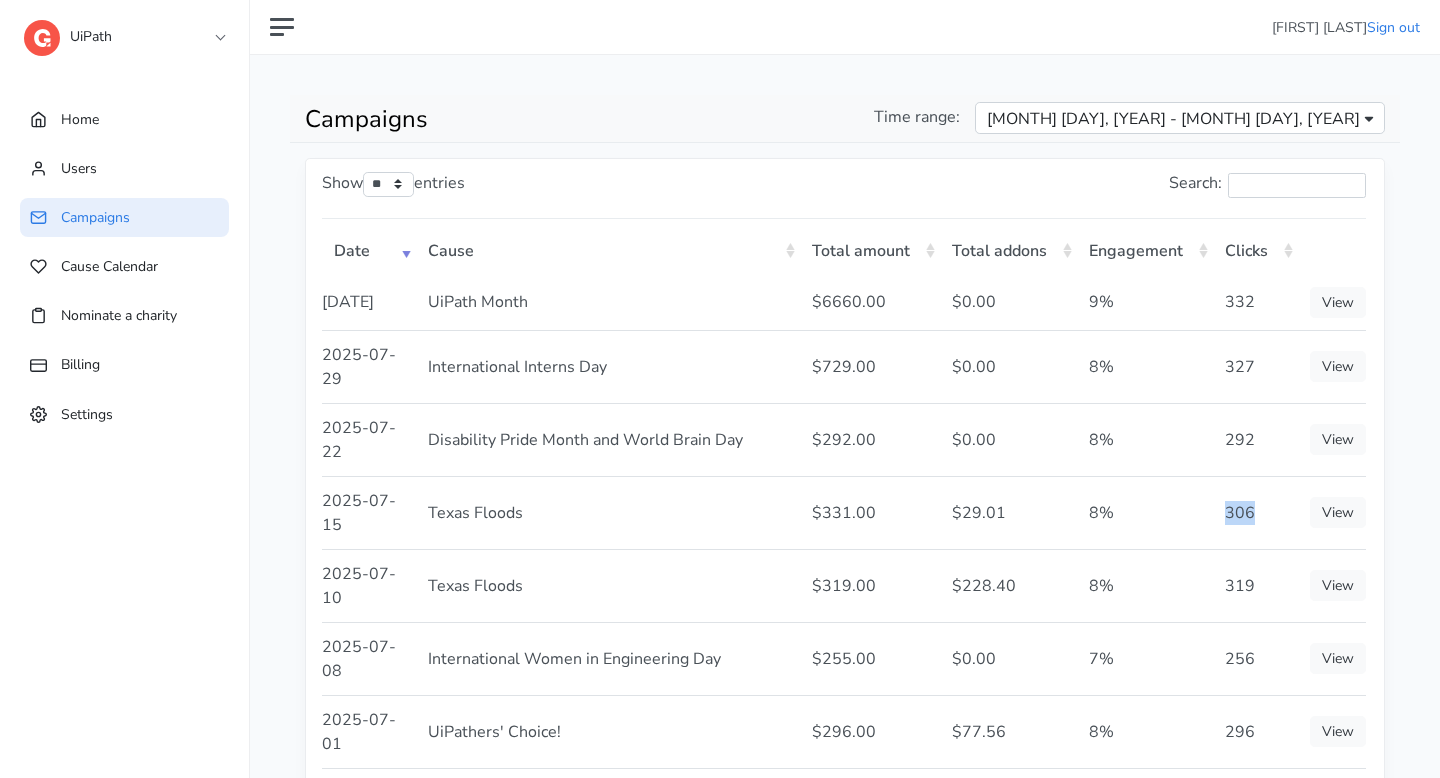 click on "306" at bounding box center [1255, 512] 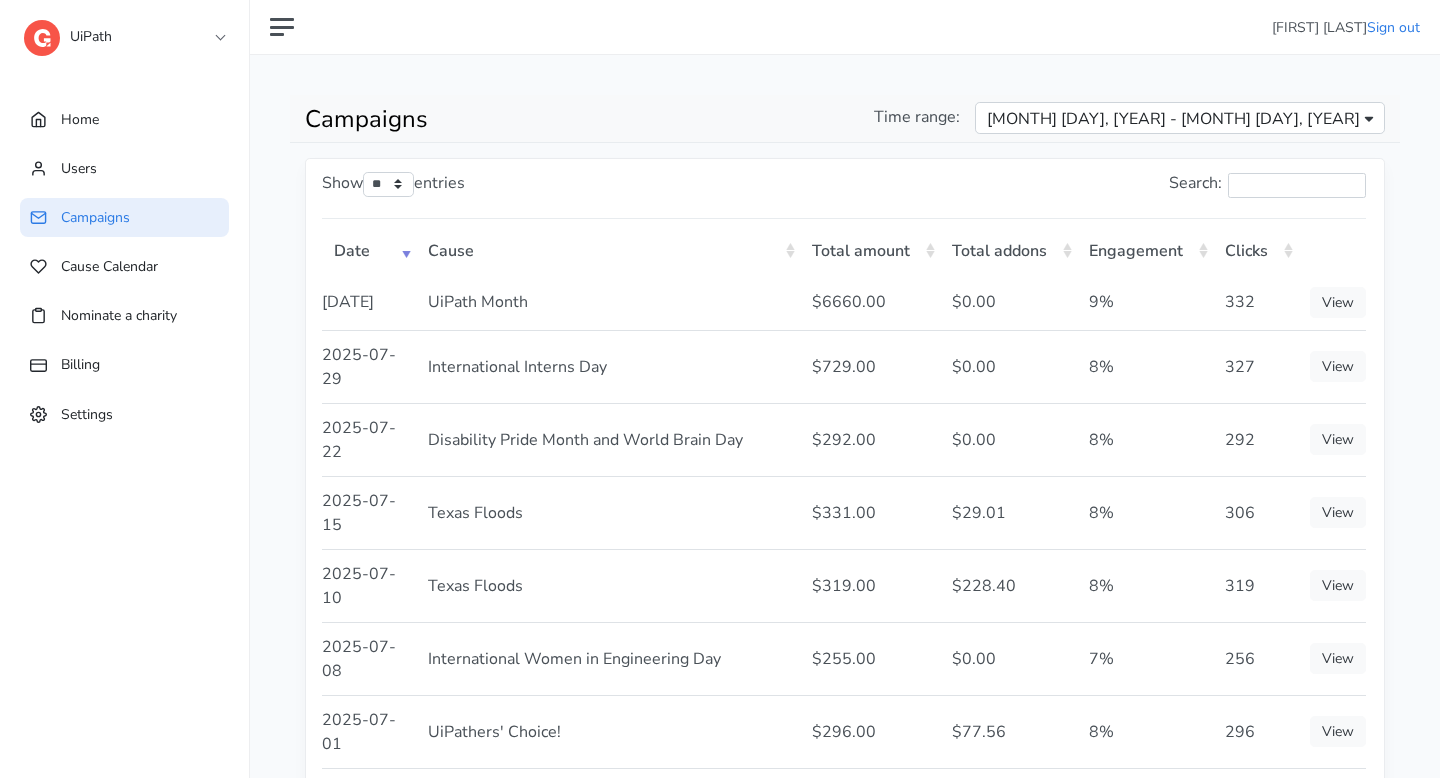 click on "306" at bounding box center [1255, 512] 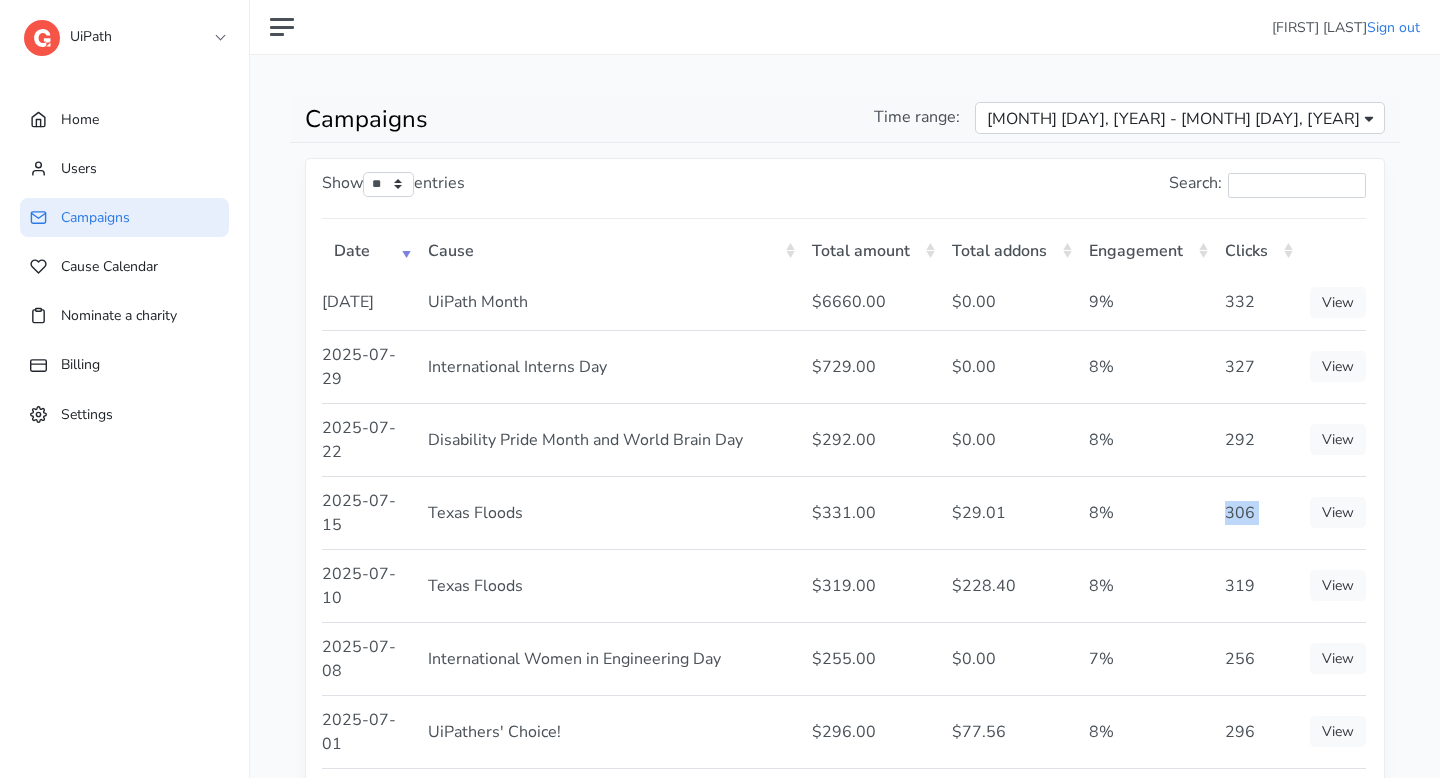 click on "306" at bounding box center [1255, 512] 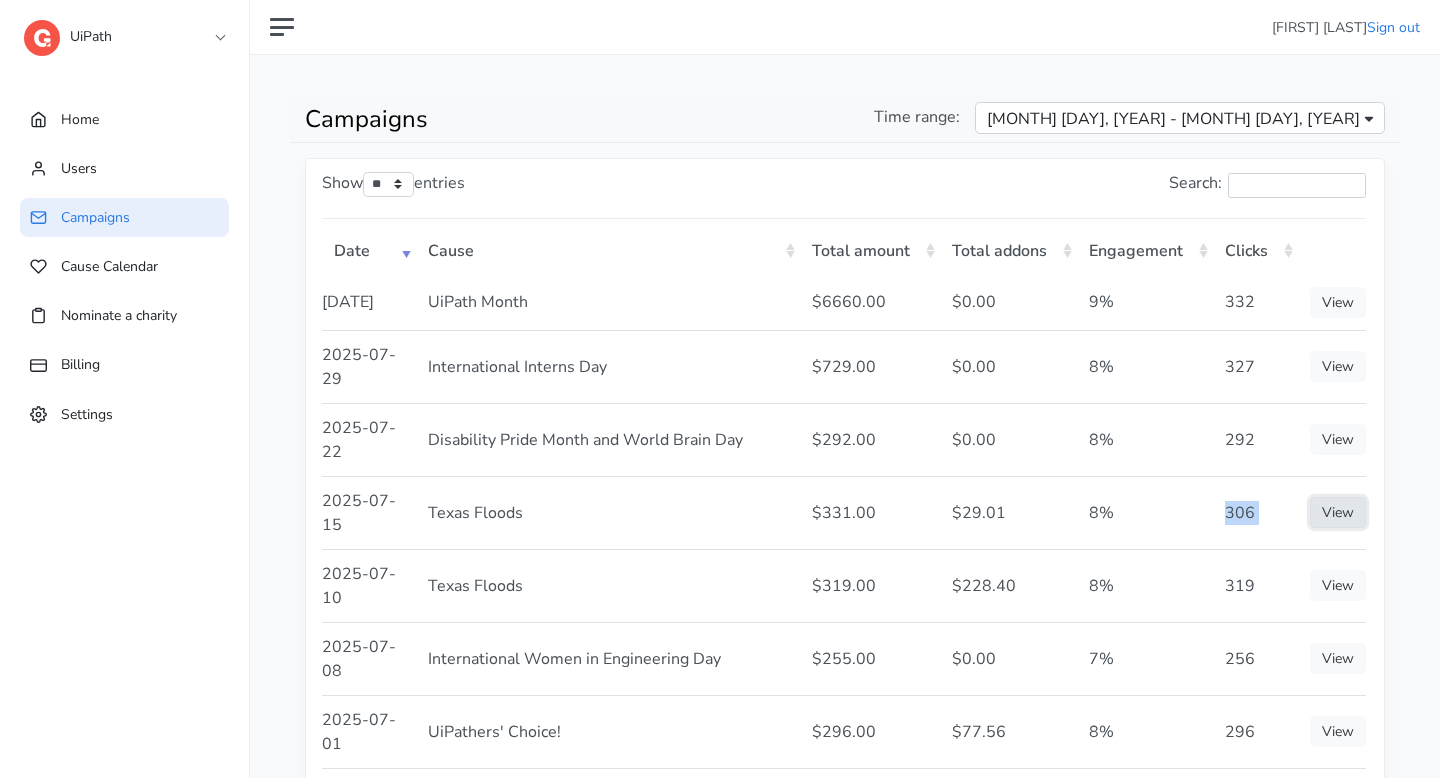 click on "View" at bounding box center (1338, 512) 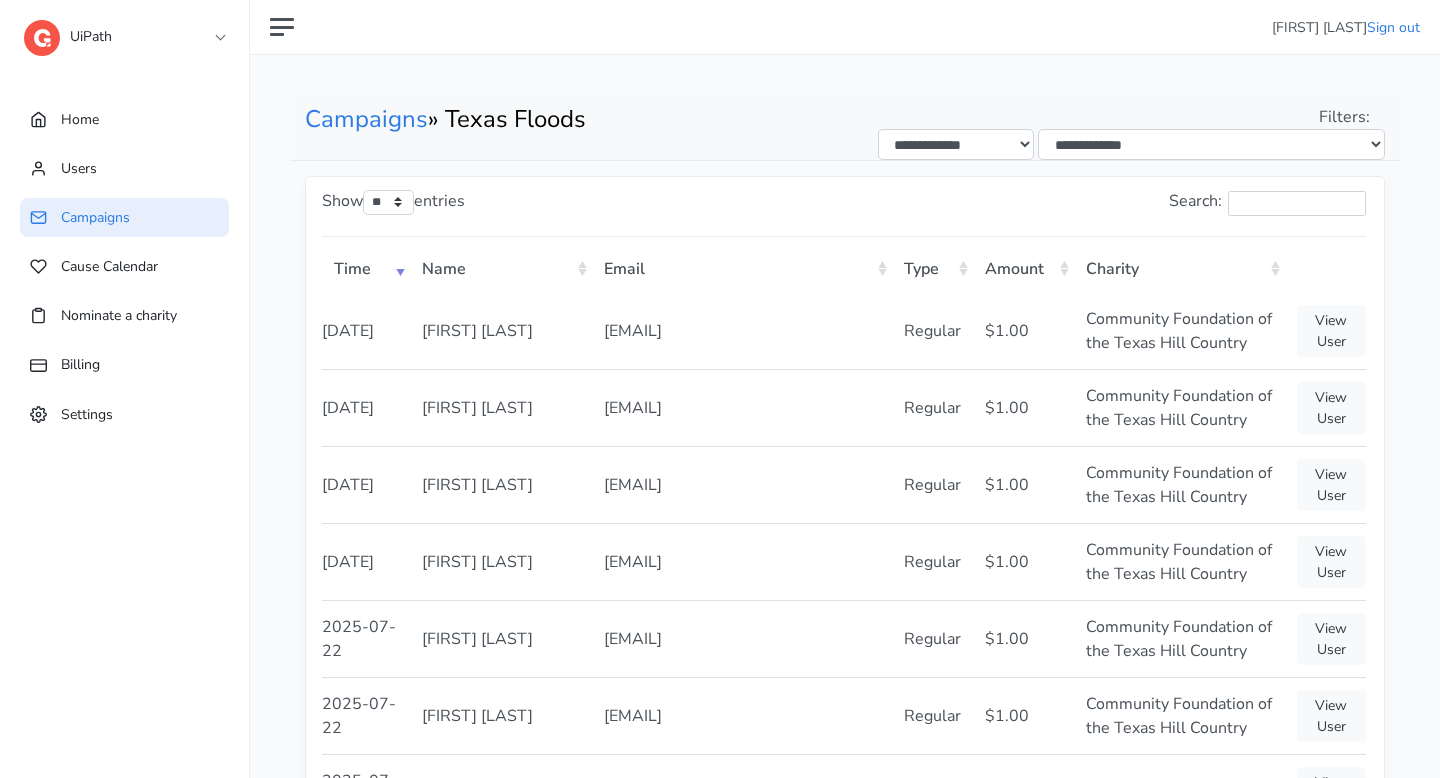 scroll, scrollTop: 0, scrollLeft: 0, axis: both 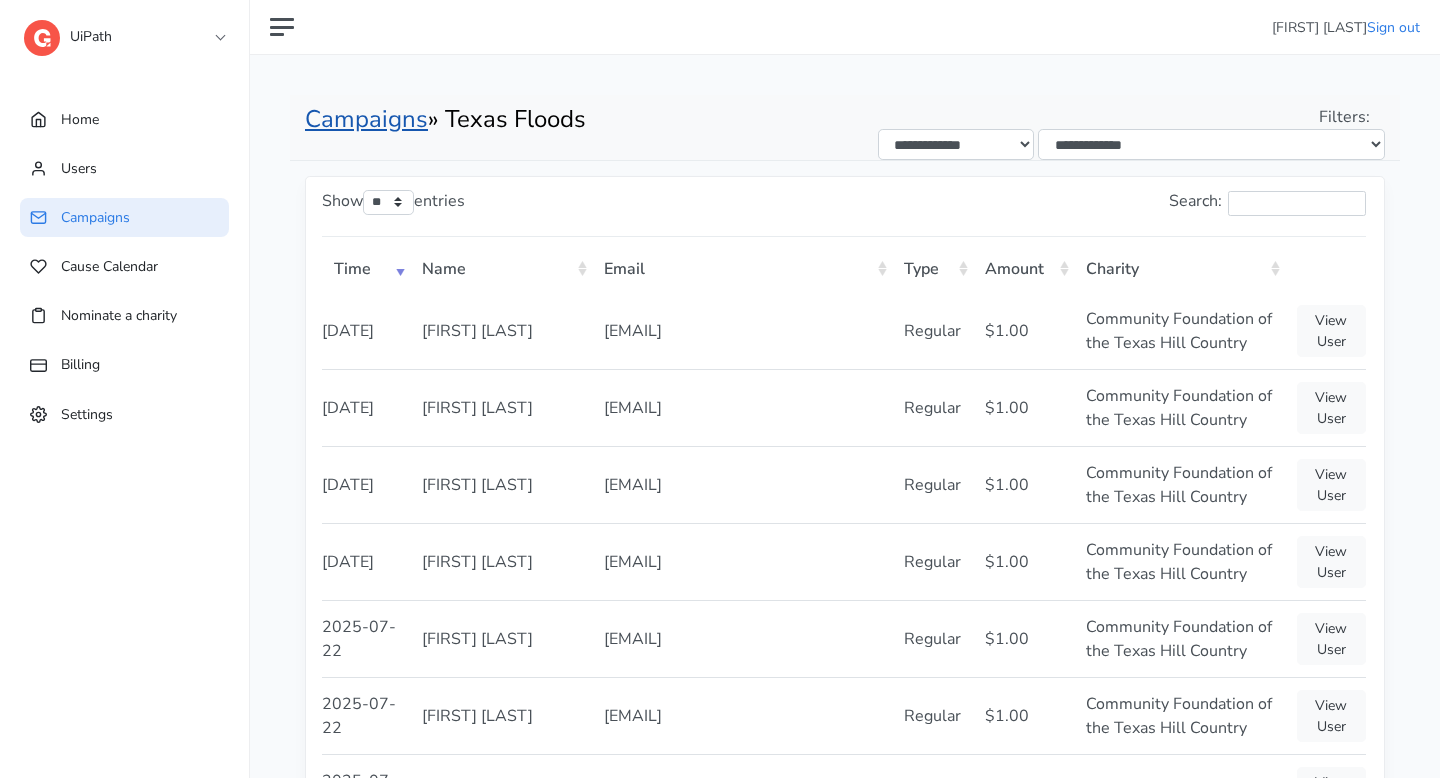click on "Campaigns" at bounding box center (366, 119) 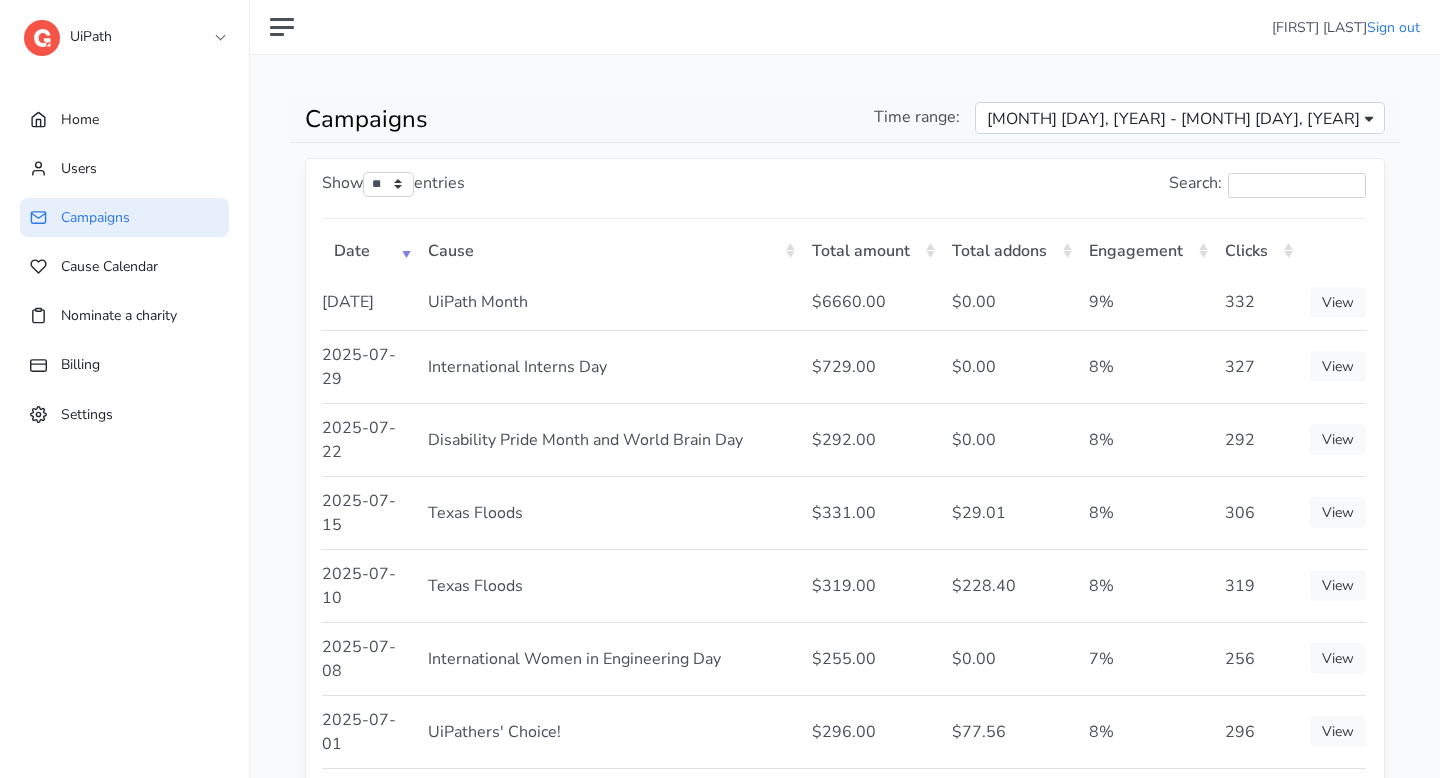 click on "306" at bounding box center (1255, 512) 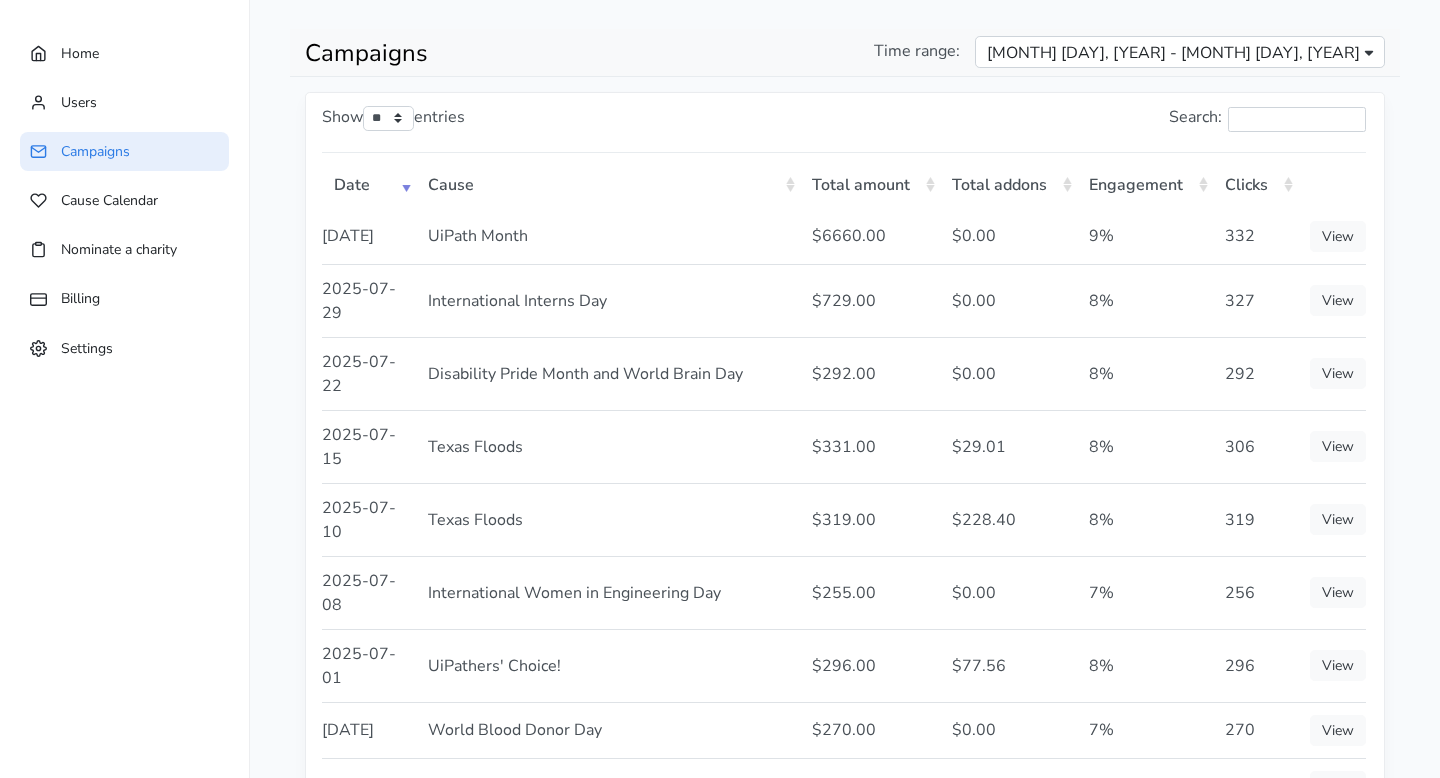 scroll, scrollTop: 68, scrollLeft: 0, axis: vertical 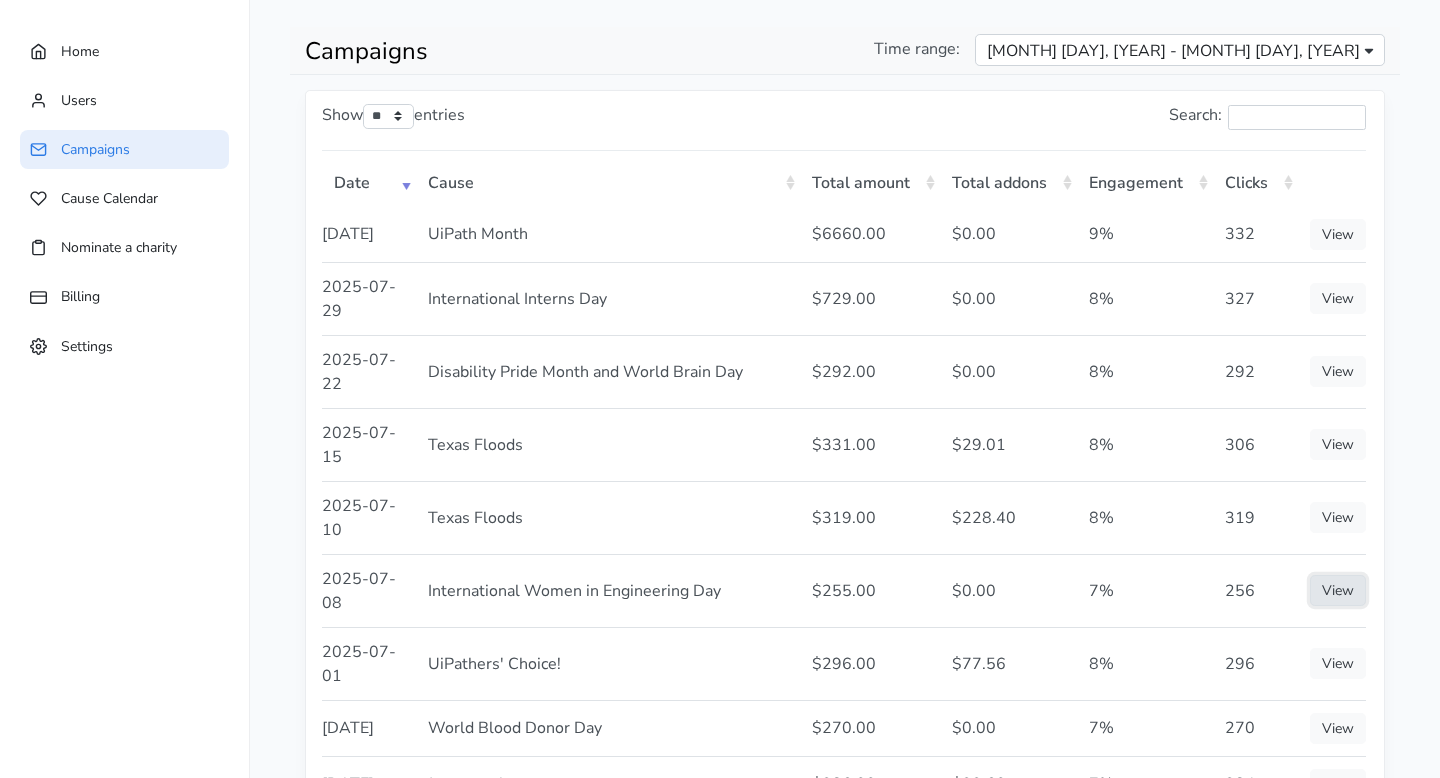 click on "View" at bounding box center (1338, 590) 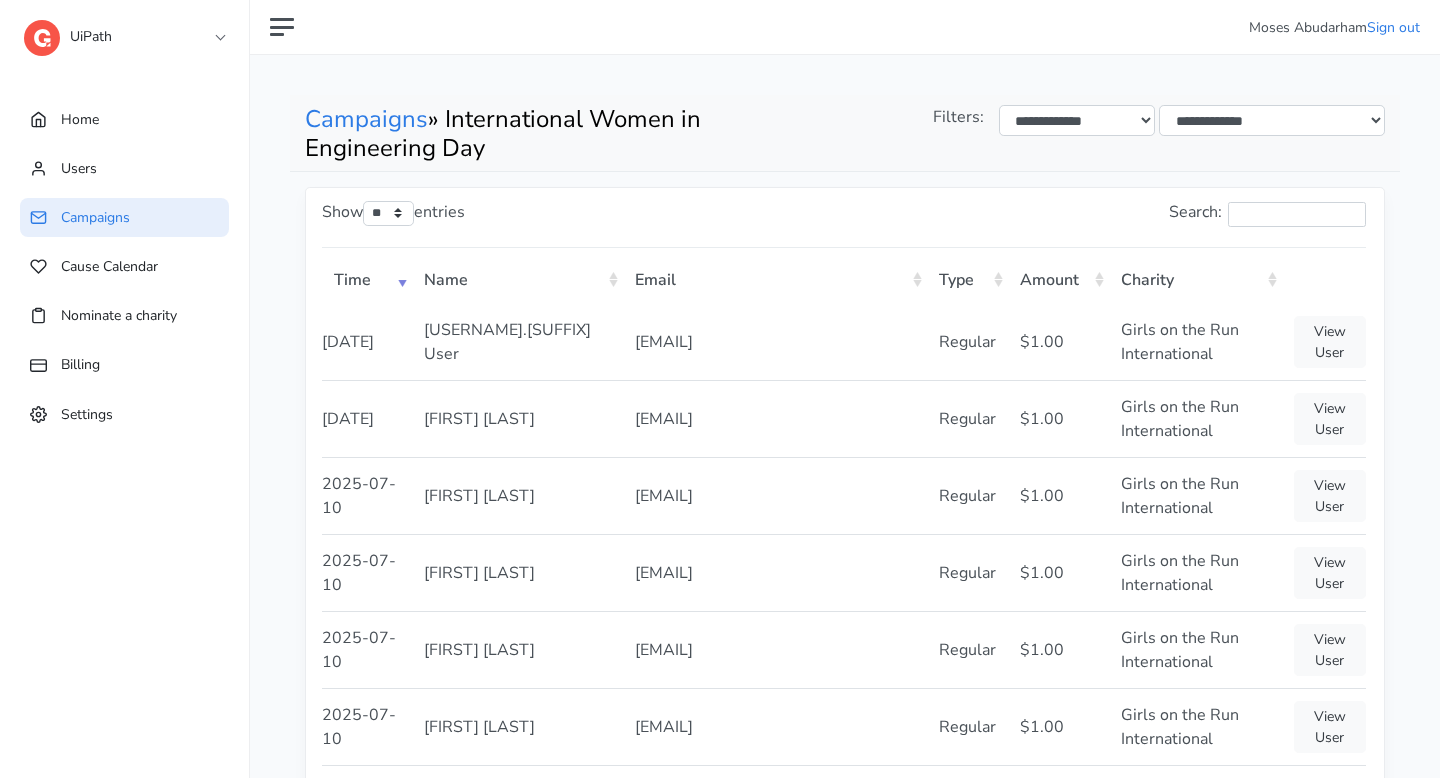 scroll, scrollTop: 0, scrollLeft: 0, axis: both 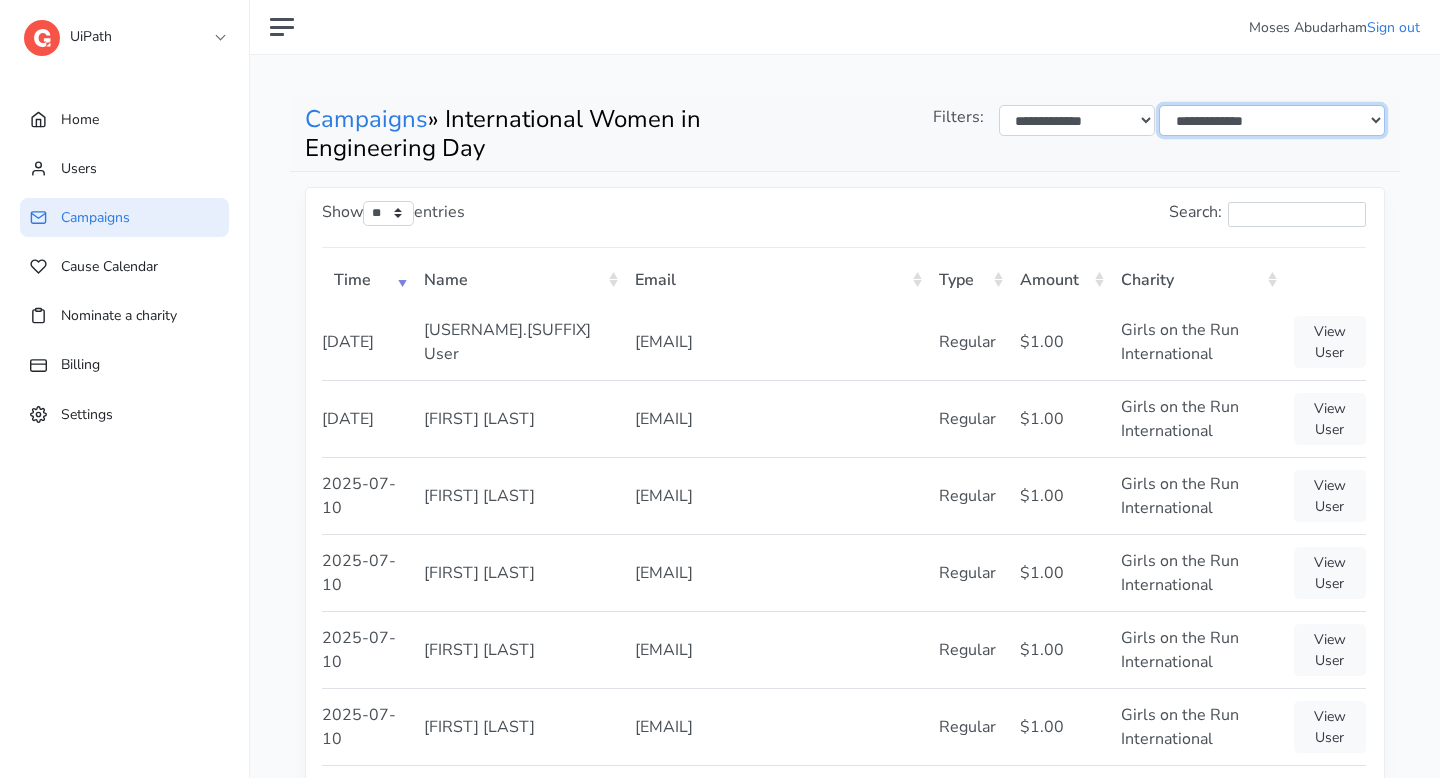 click on "**********" at bounding box center (1272, 120) 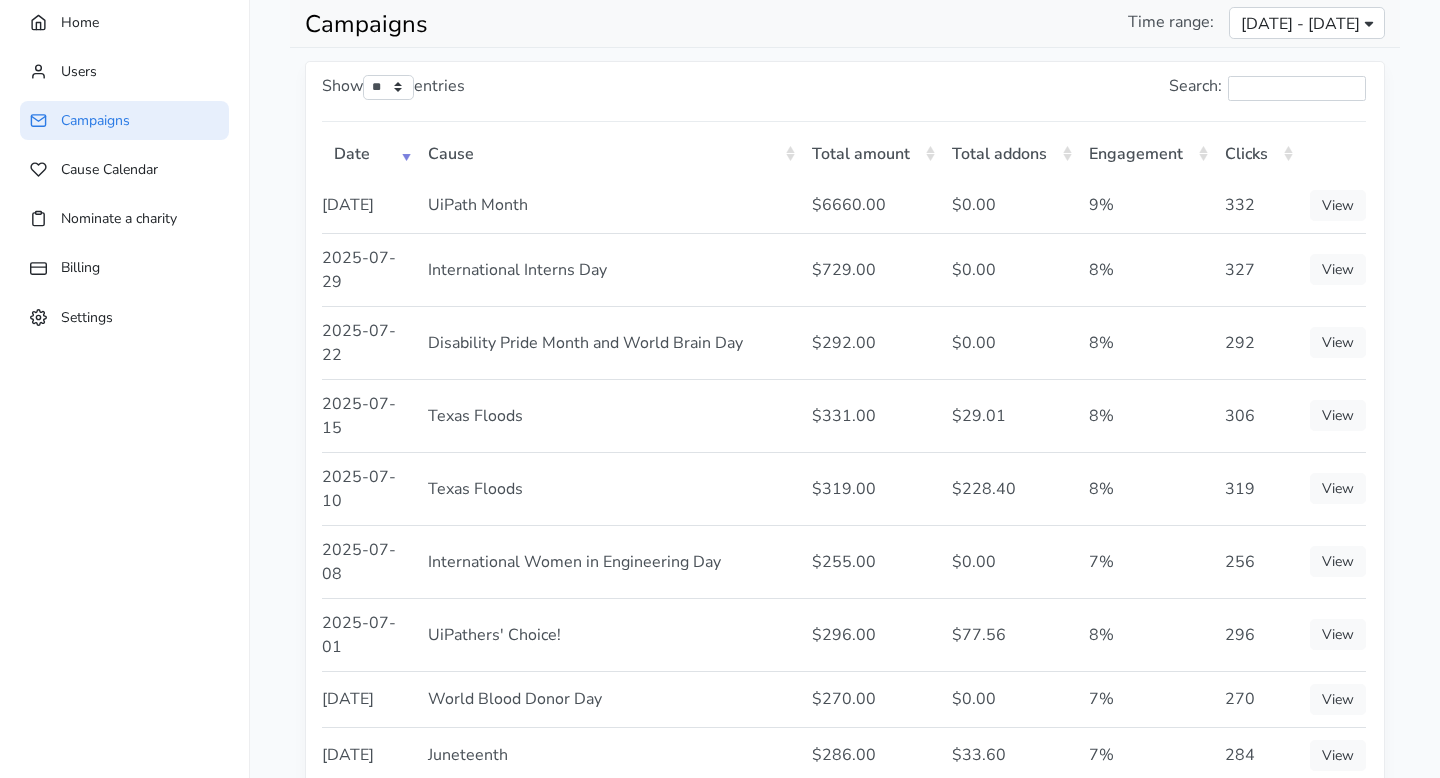 scroll, scrollTop: 99, scrollLeft: 0, axis: vertical 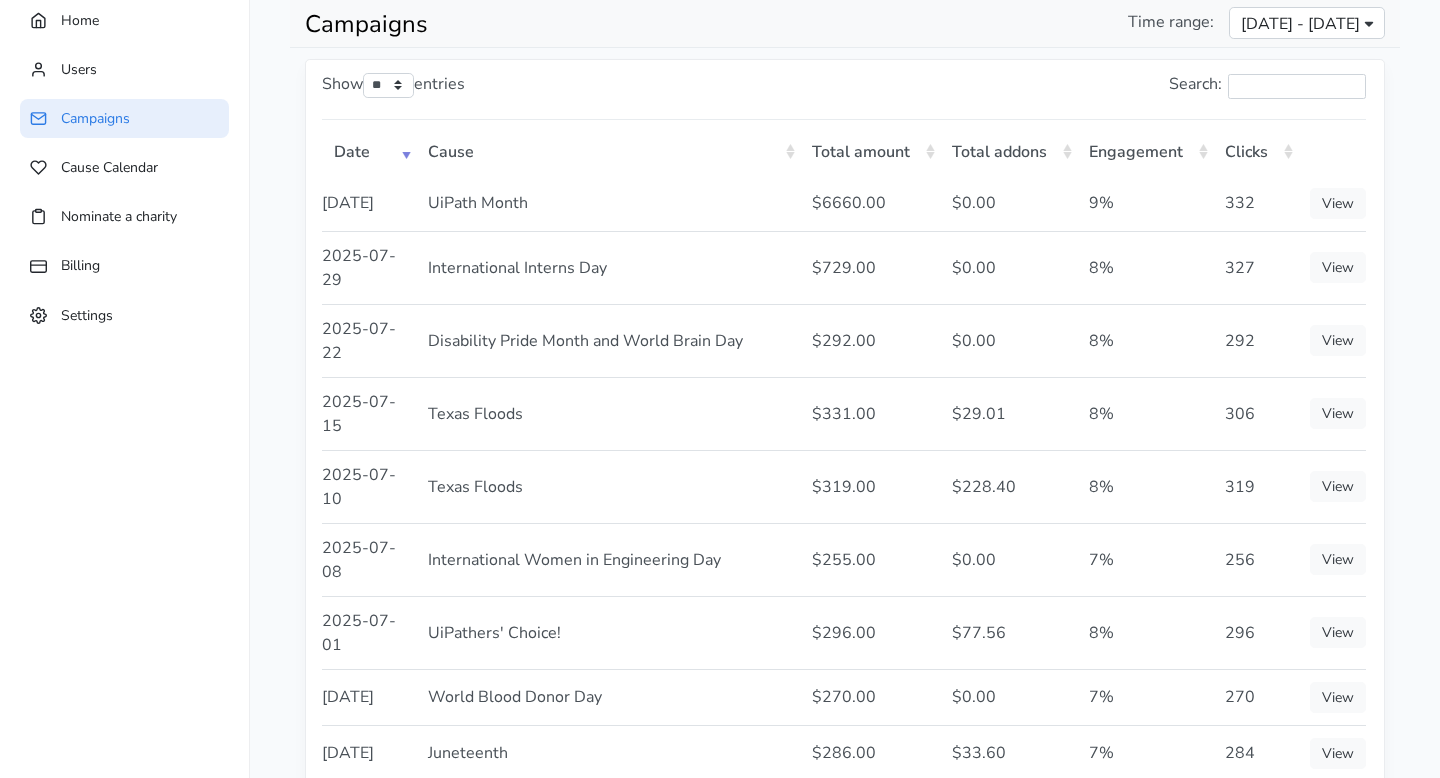 click on "[TIME_RANGE]" at bounding box center [1122, 28] 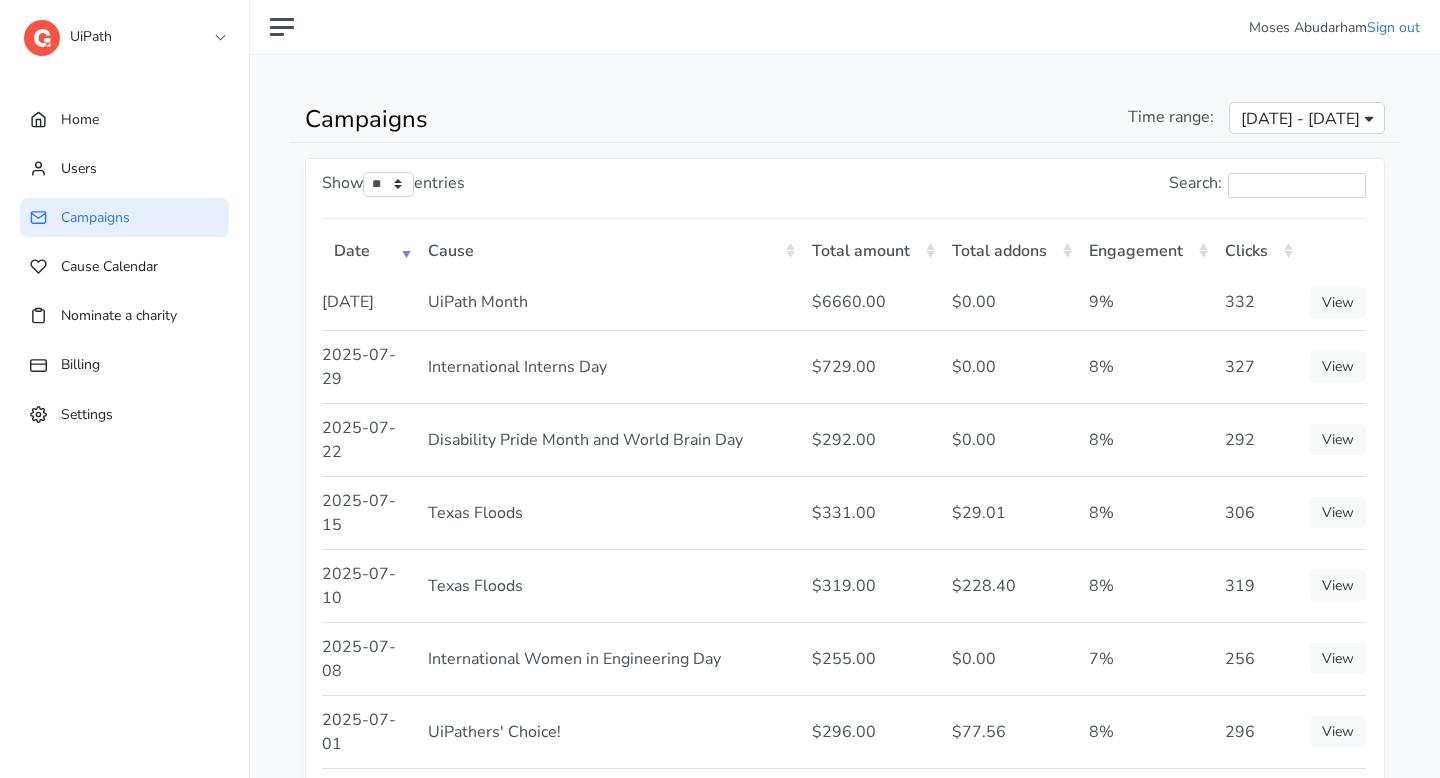 click on "UiPath" at bounding box center (124, 32) 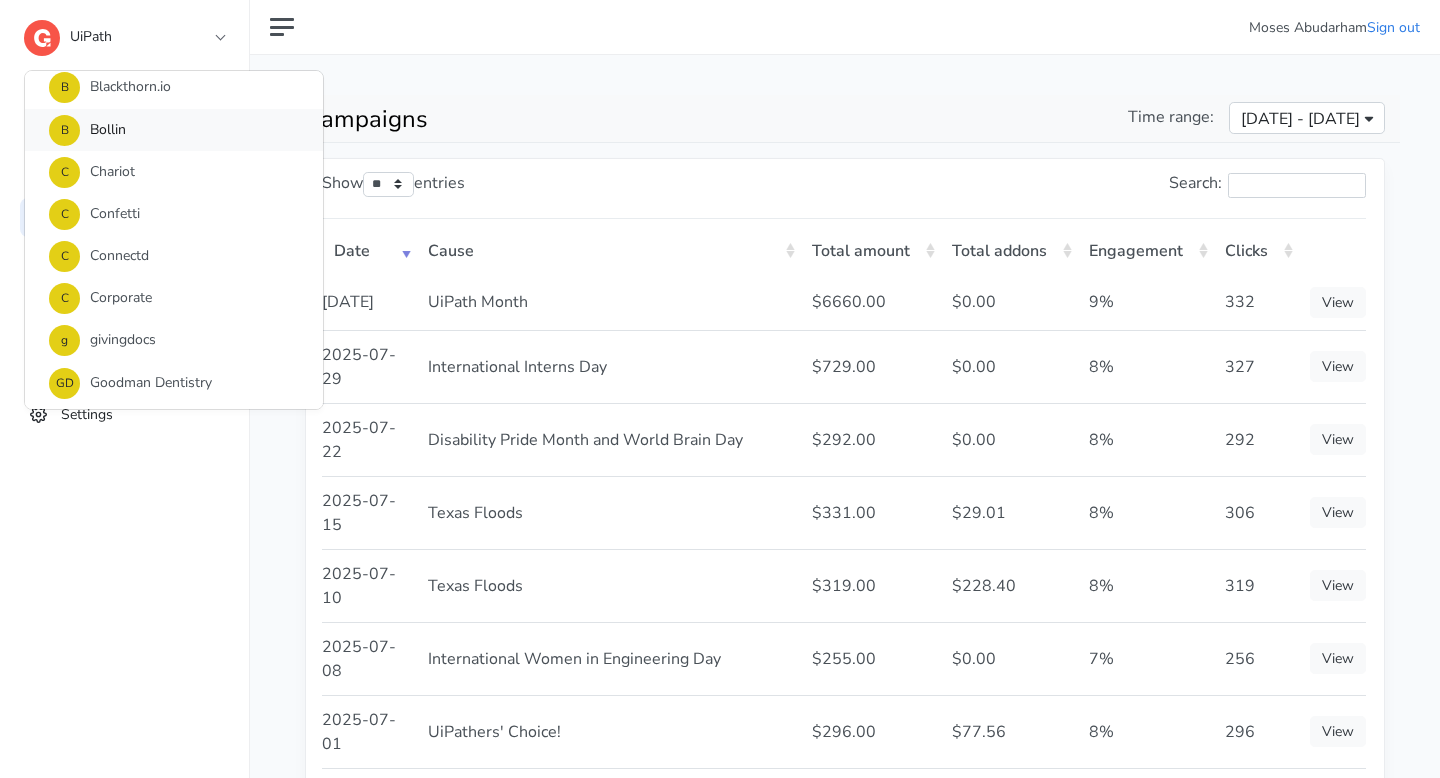 scroll, scrollTop: 195, scrollLeft: 0, axis: vertical 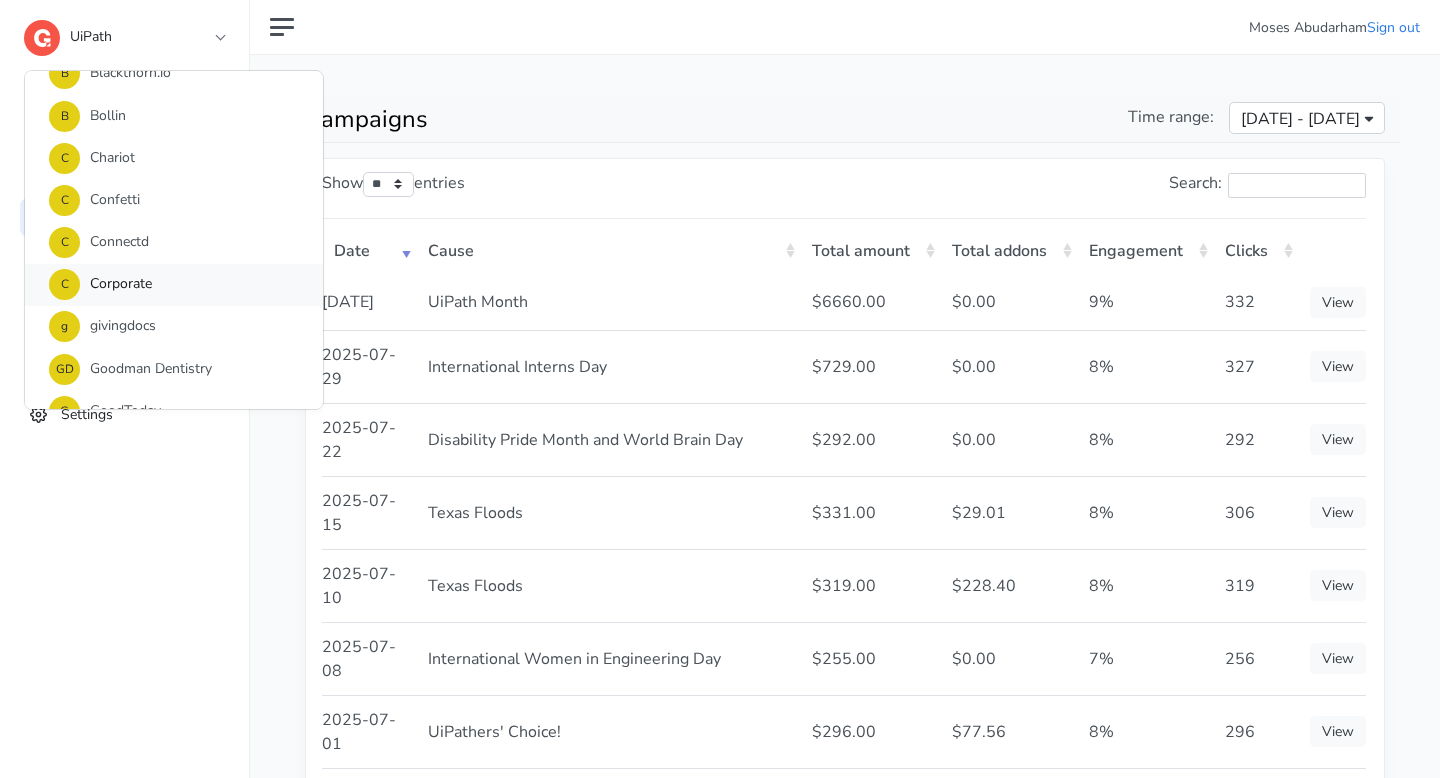 click on "C Corporate" at bounding box center (174, 285) 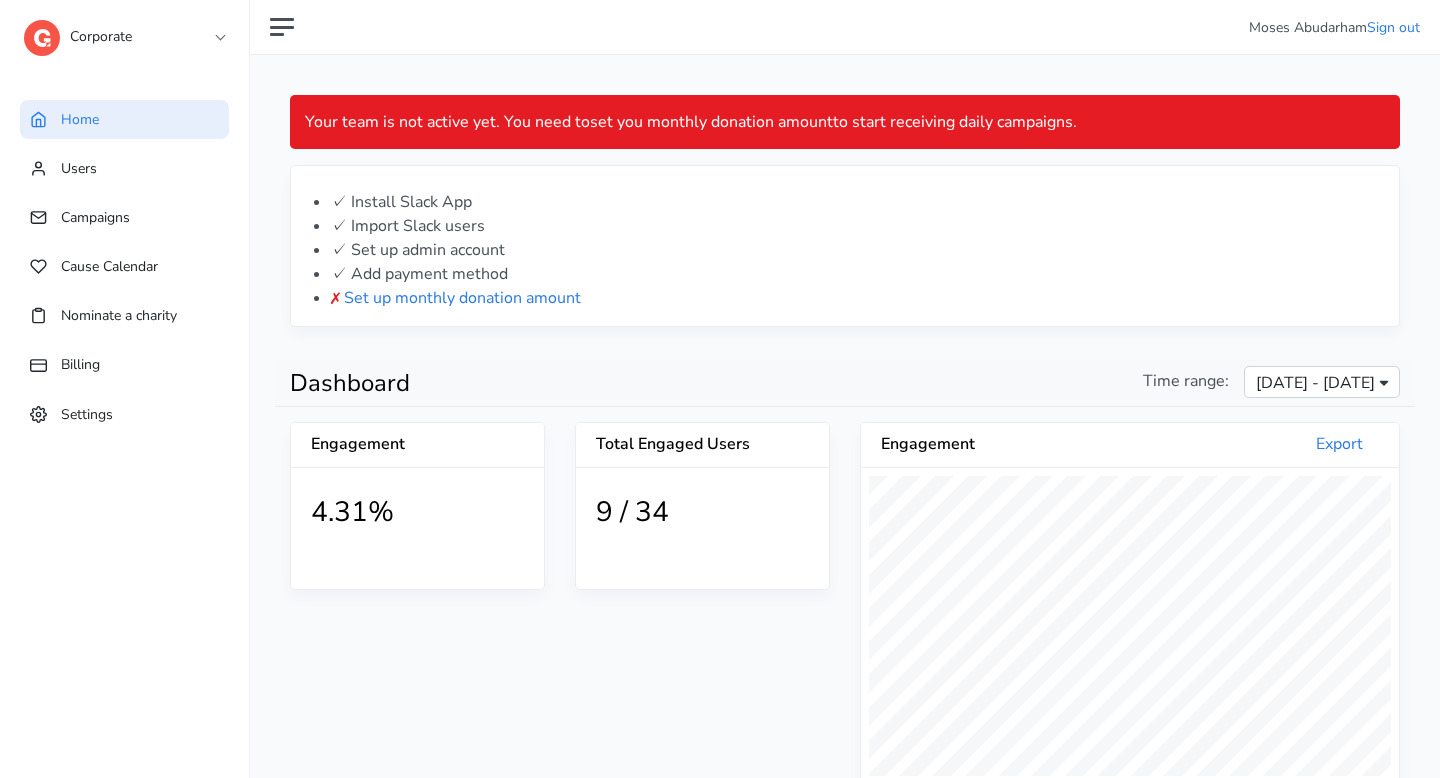 scroll, scrollTop: 999640, scrollLeft: 999462, axis: both 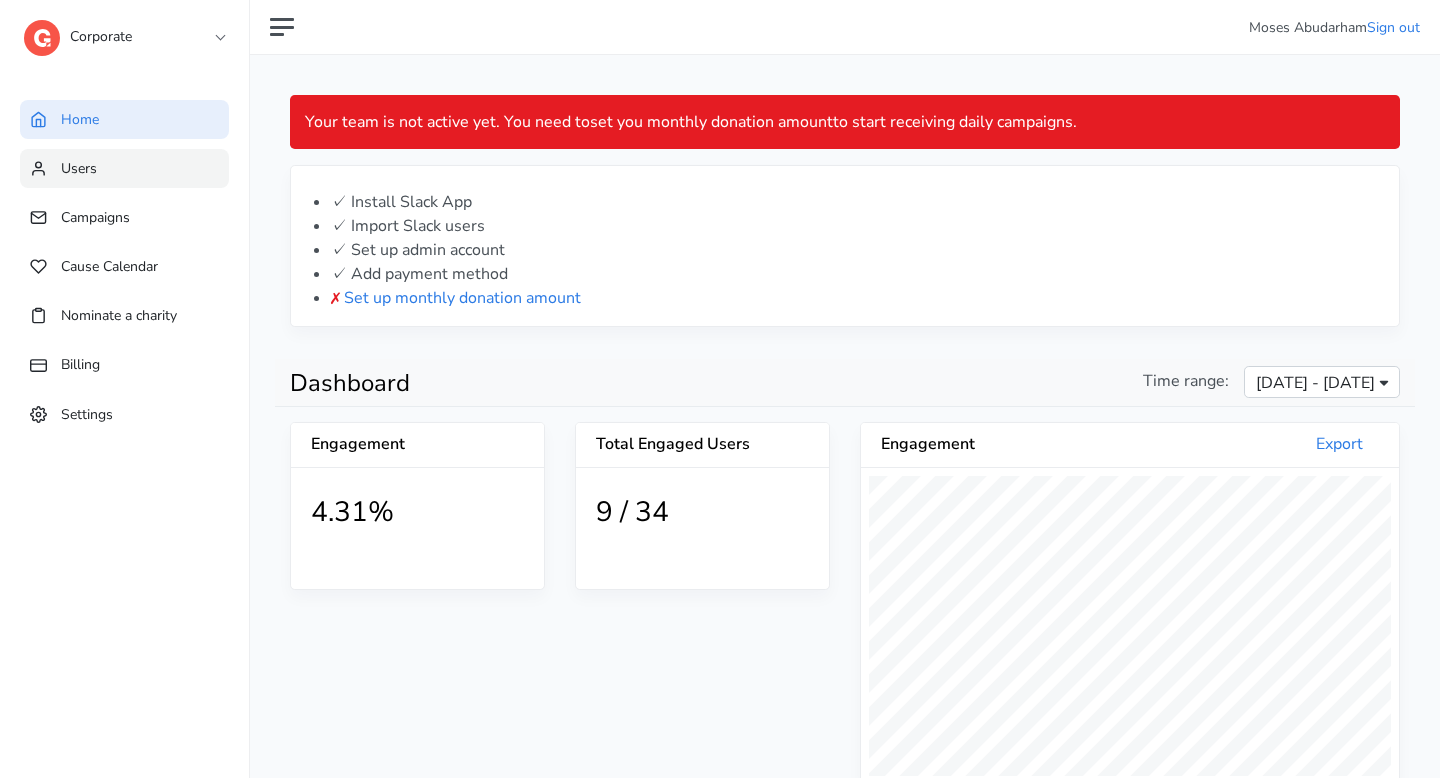 click on "Users" at bounding box center (124, 168) 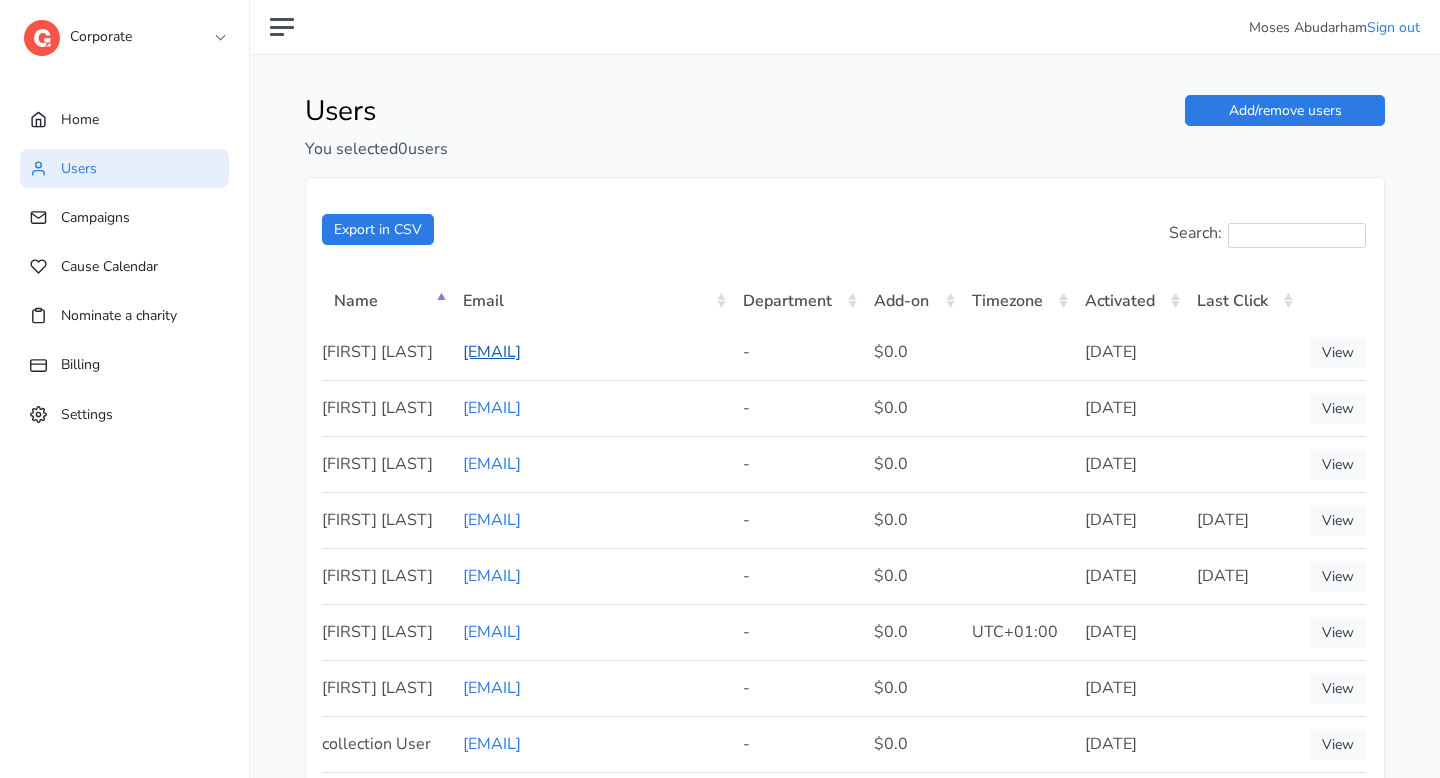 drag, startPoint x: 698, startPoint y: 376, endPoint x: 574, endPoint y: 365, distance: 124.486946 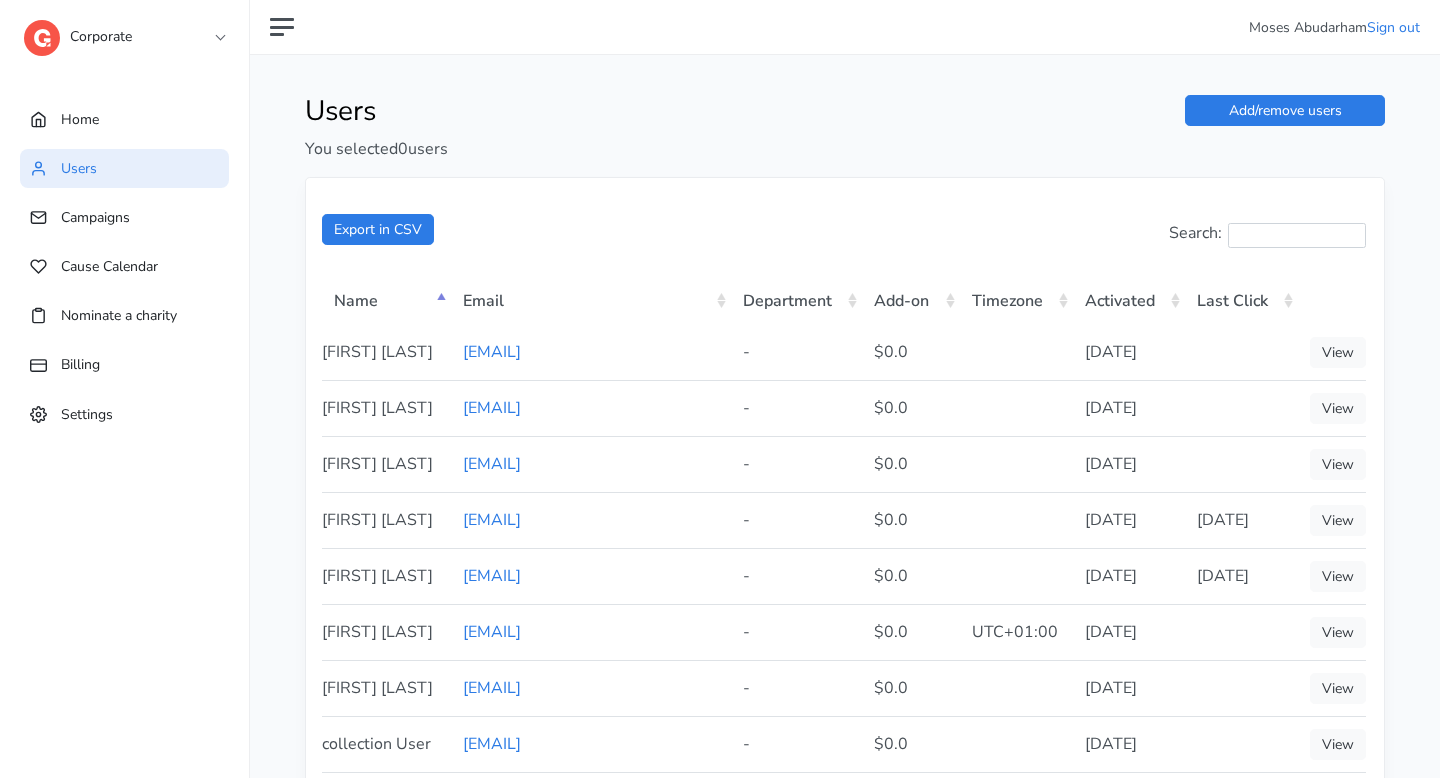 click on "Corporate" at bounding box center (124, 32) 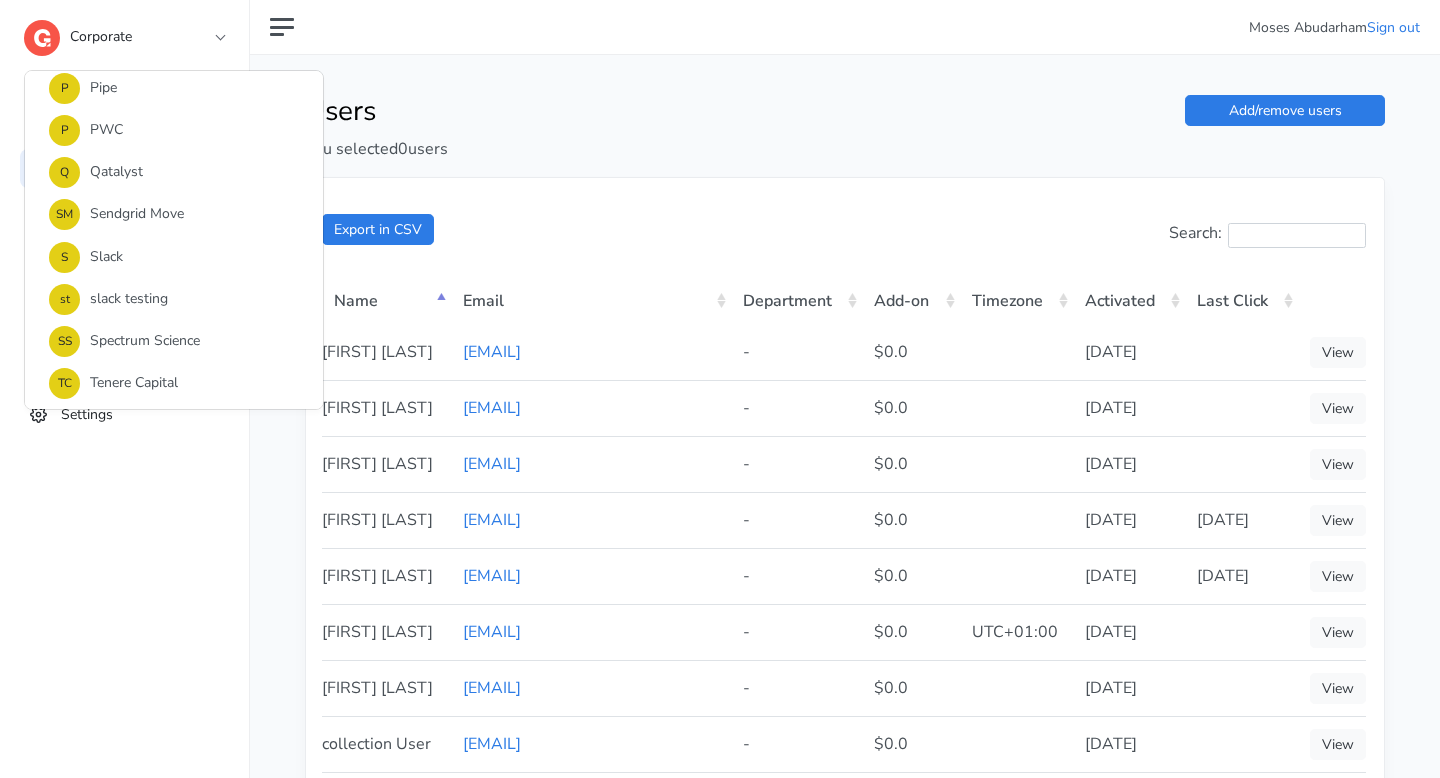 scroll, scrollTop: 1470, scrollLeft: 0, axis: vertical 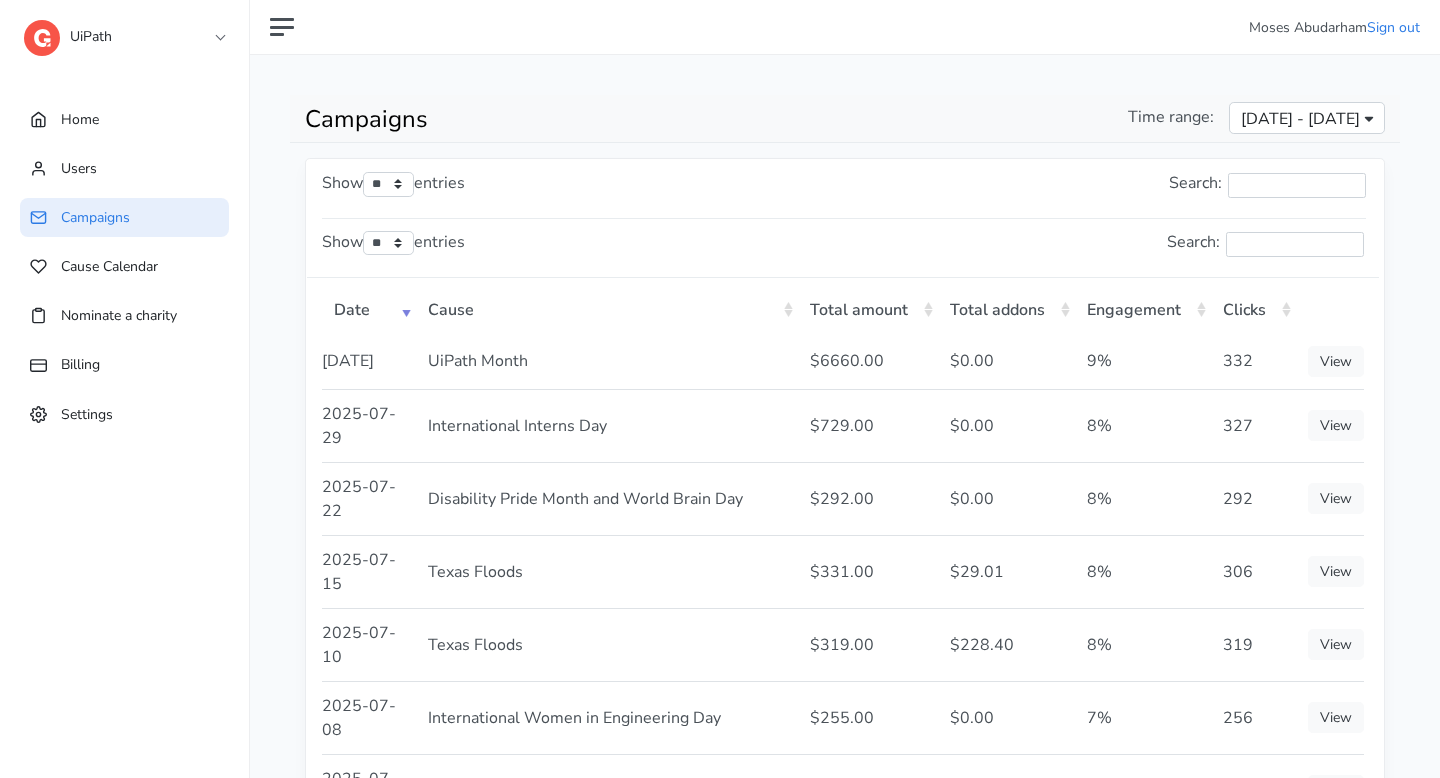 click on "UiPath" at bounding box center [124, 32] 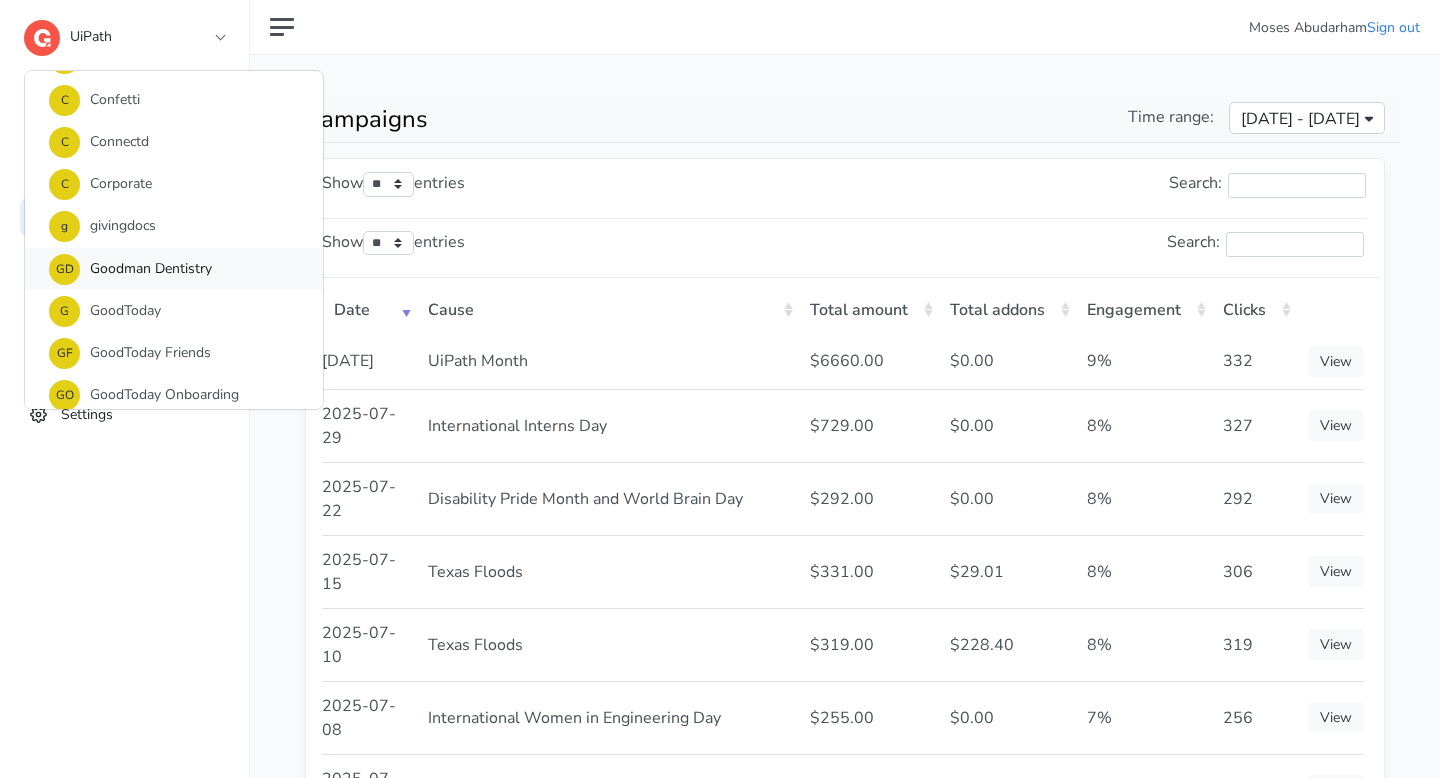 scroll, scrollTop: 305, scrollLeft: 0, axis: vertical 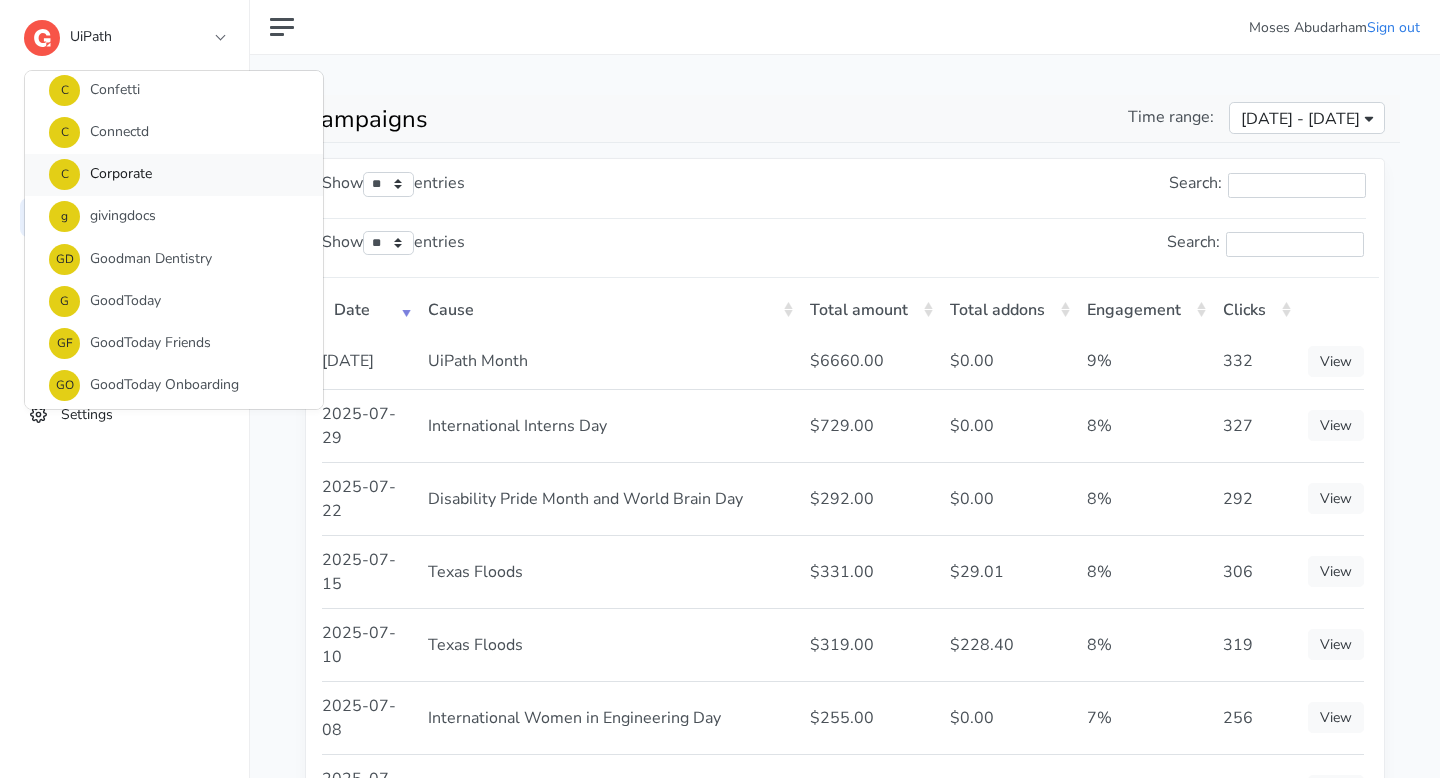 click on "C Corporate" at bounding box center [174, 175] 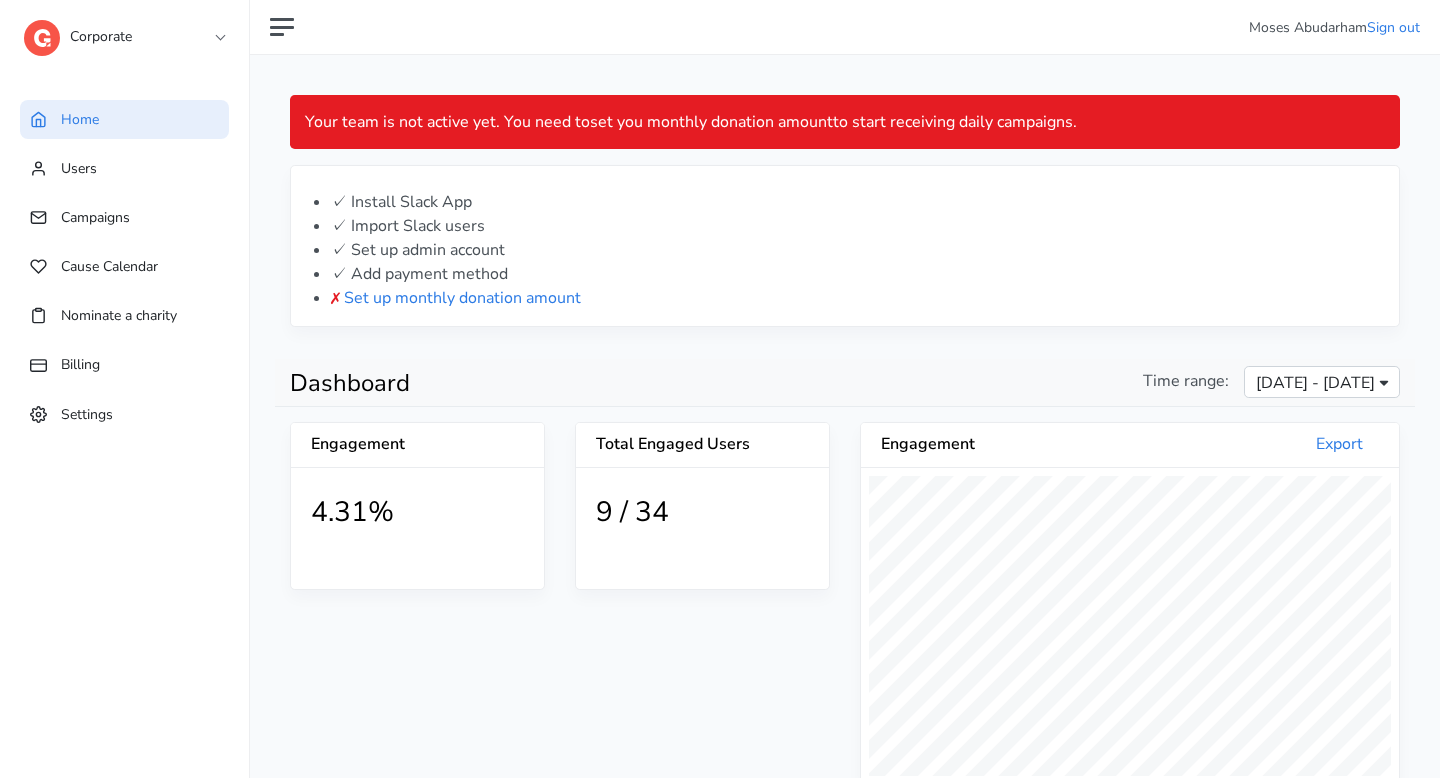 scroll, scrollTop: 999640, scrollLeft: 999462, axis: both 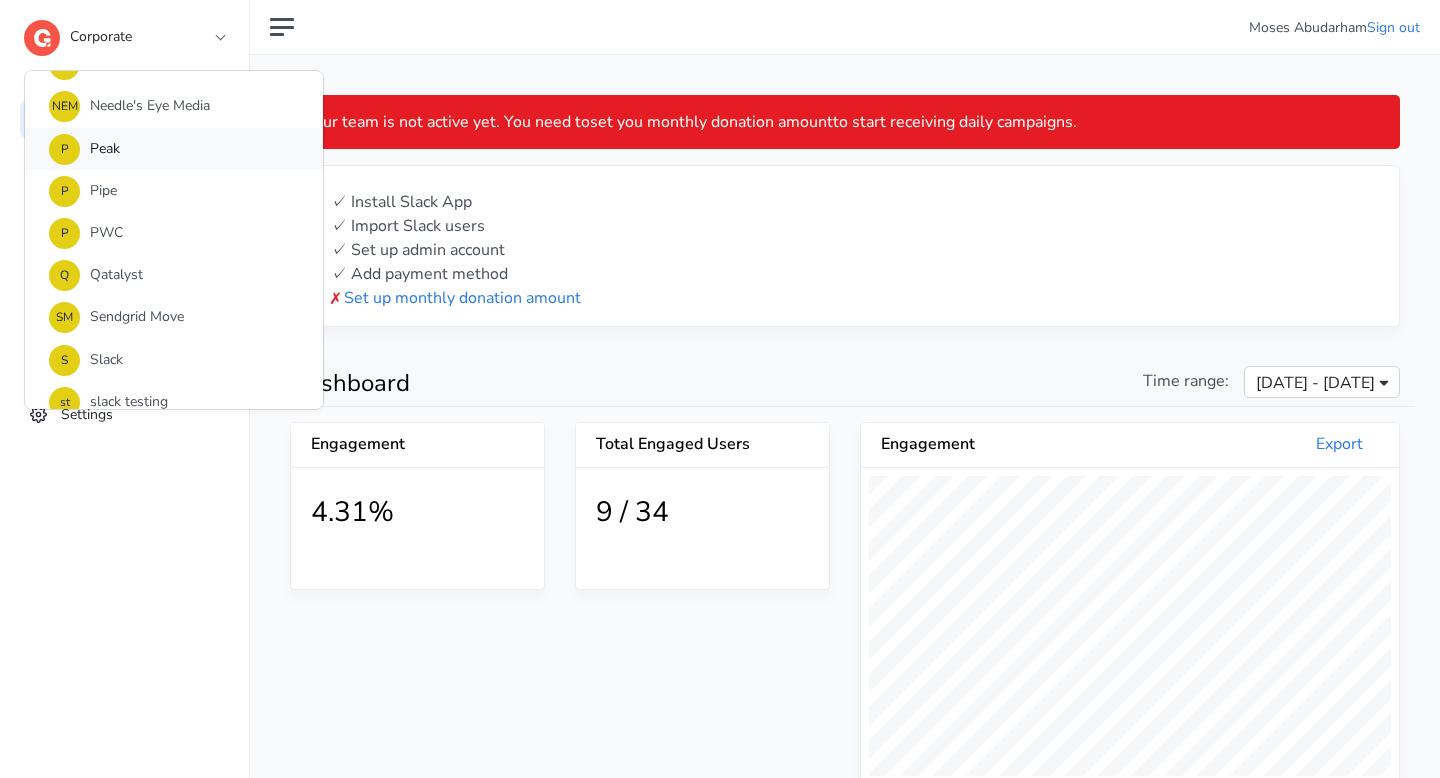 click on "P Peak" at bounding box center [174, 149] 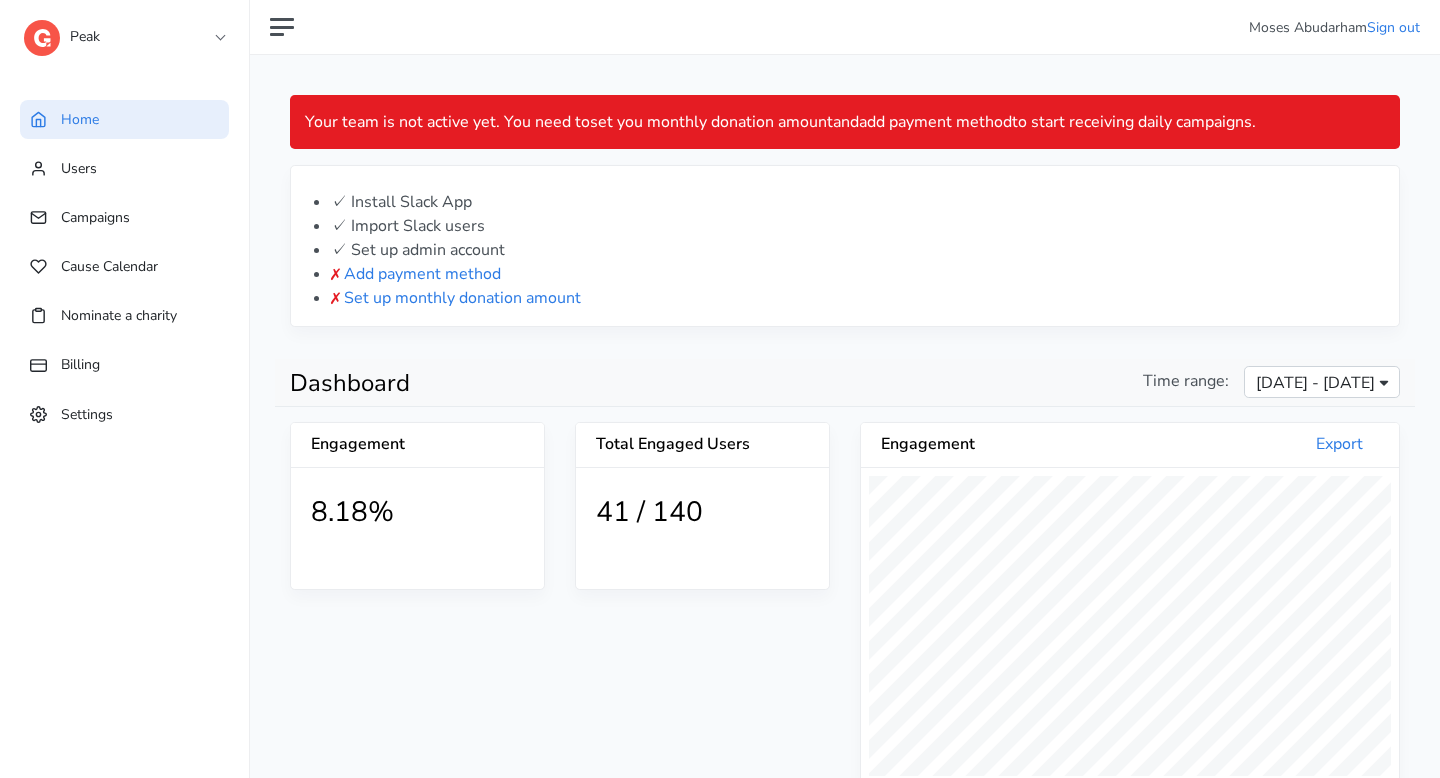 scroll, scrollTop: 999640, scrollLeft: 999462, axis: both 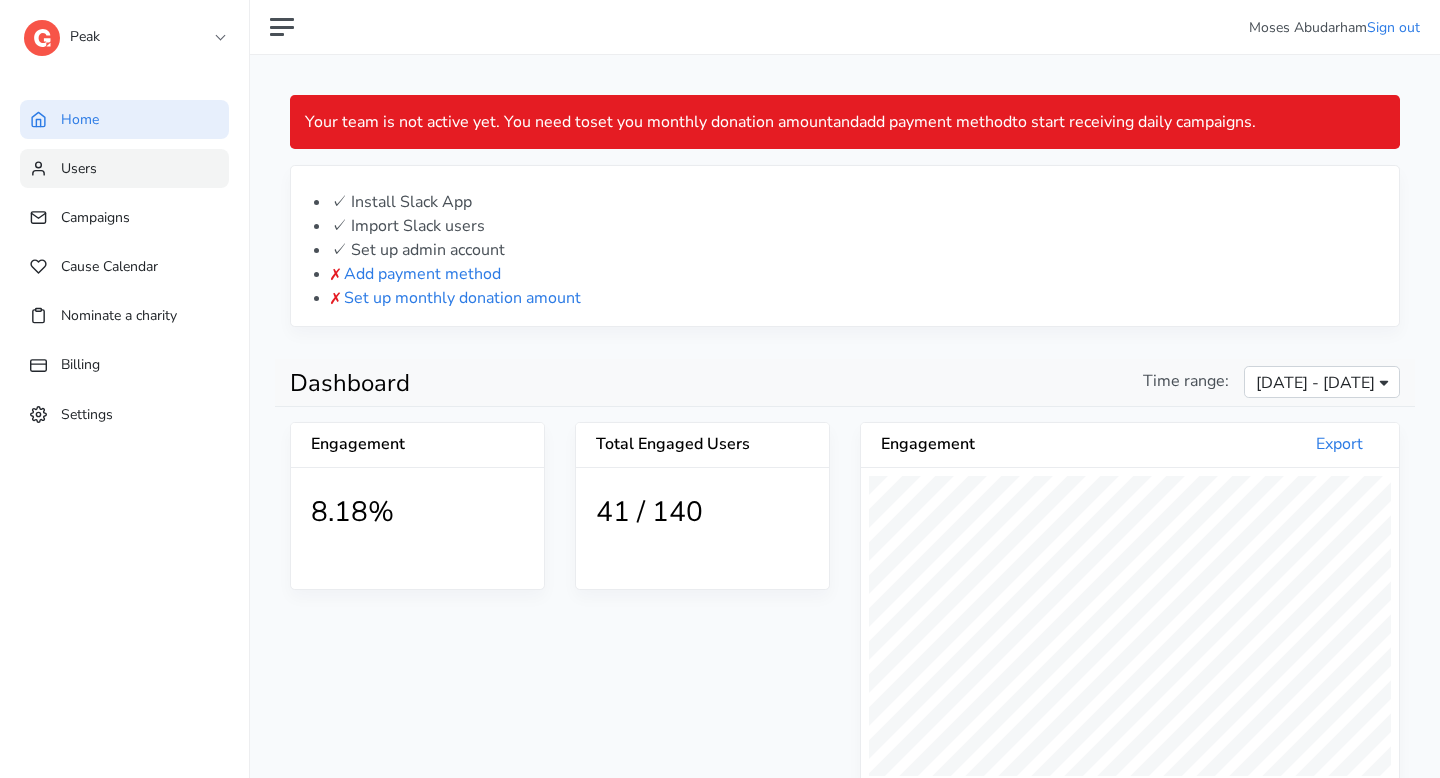click on "Users" at bounding box center (124, 168) 